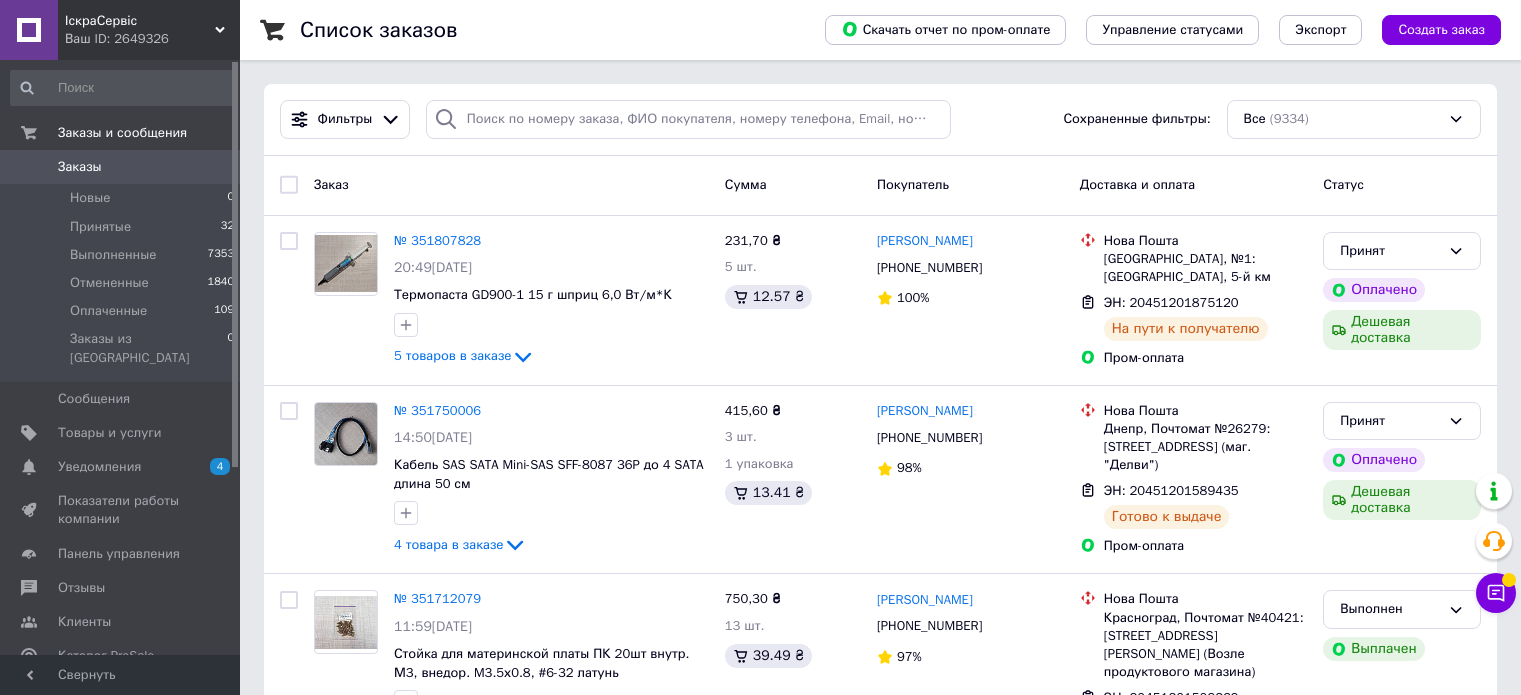 click on "Заказы" at bounding box center (121, 167) 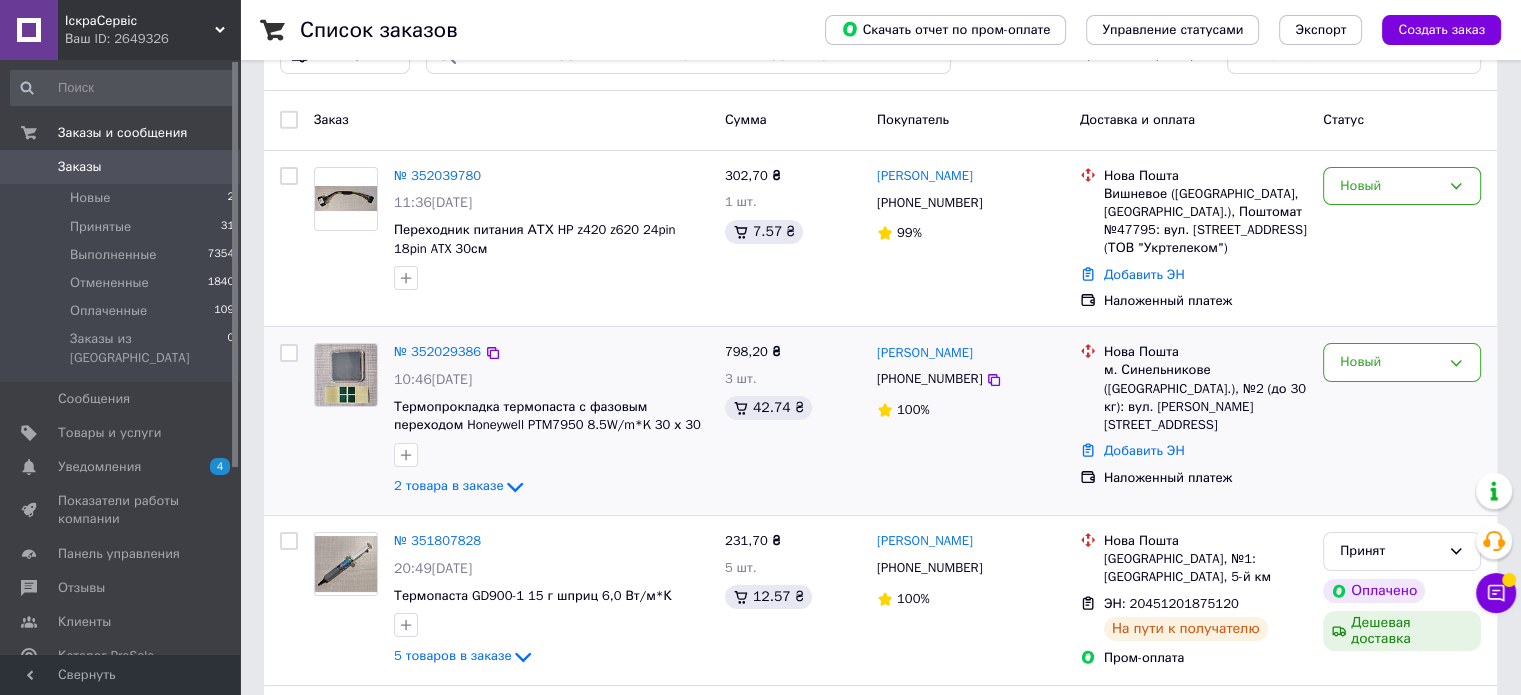 scroll, scrollTop: 100, scrollLeft: 0, axis: vertical 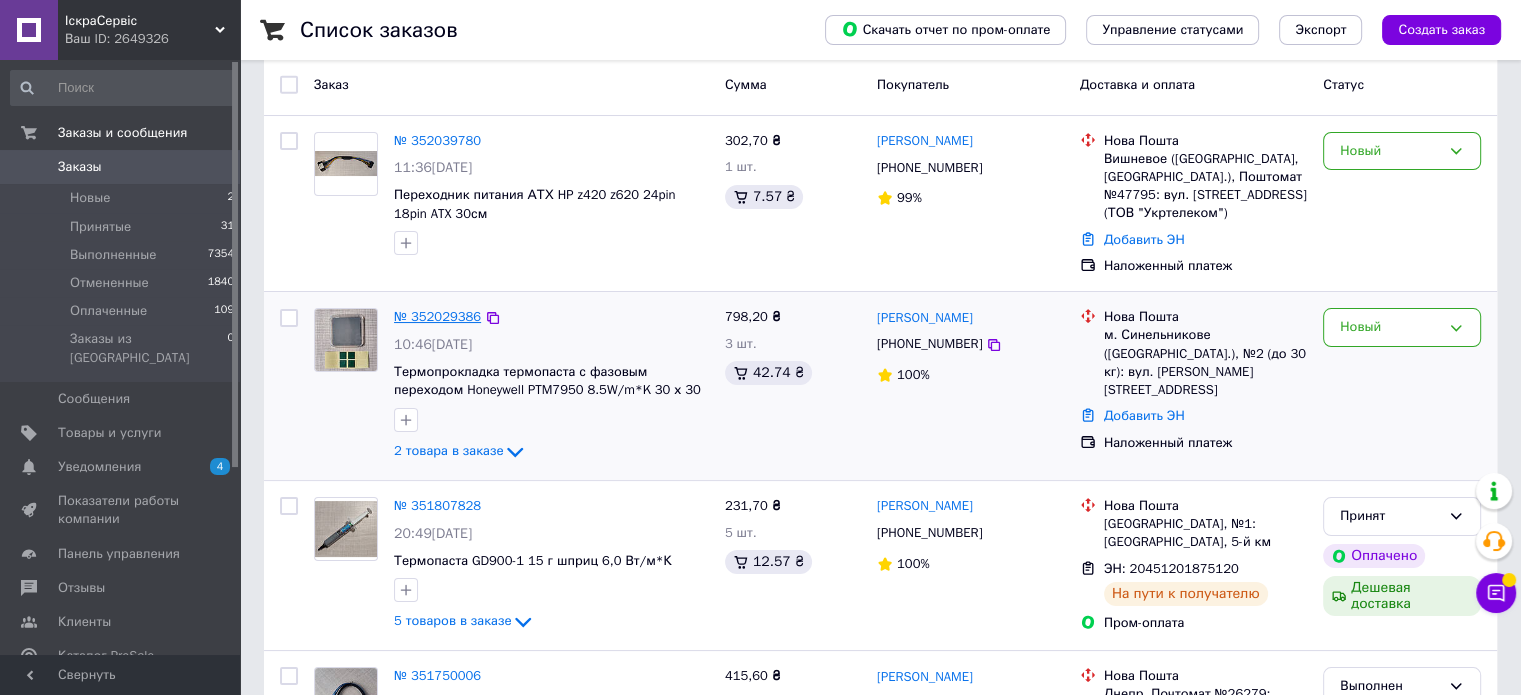 click on "№ 352029386" at bounding box center (437, 316) 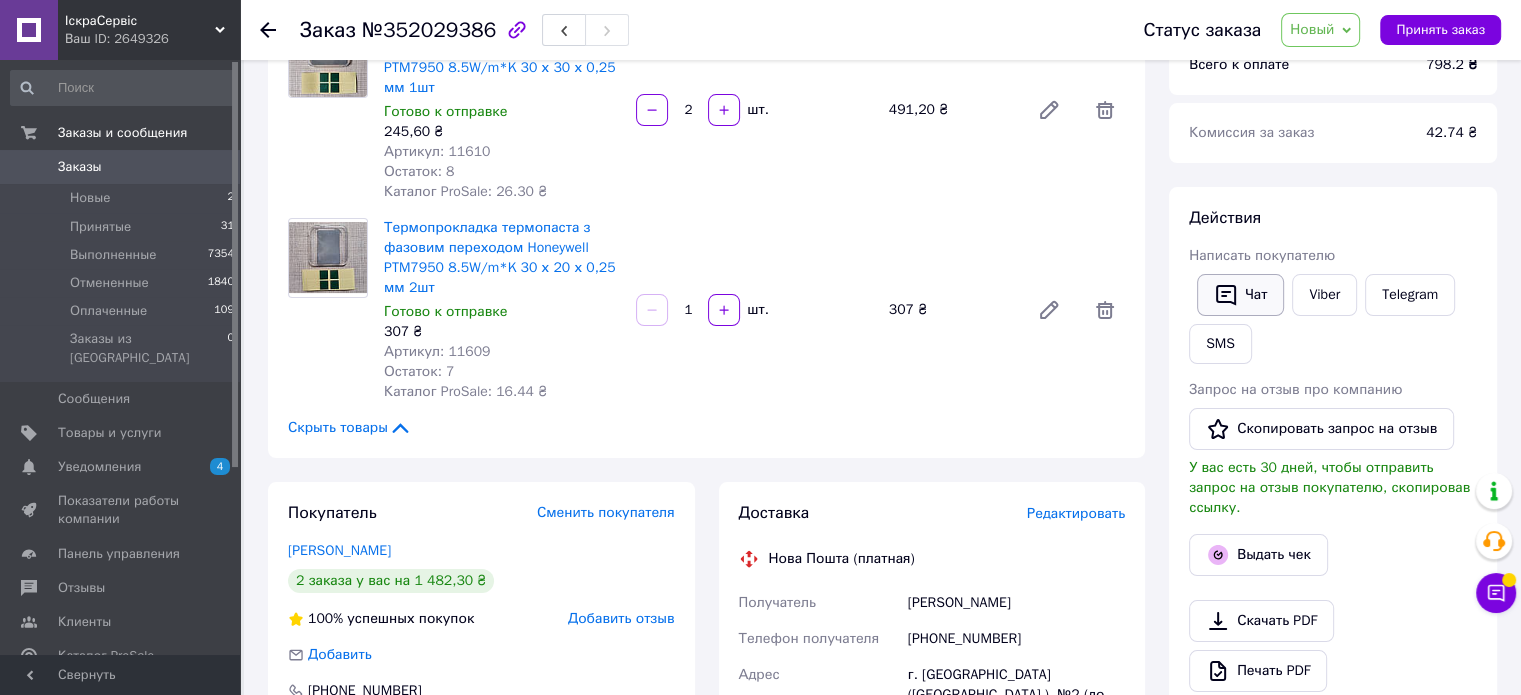 scroll, scrollTop: 200, scrollLeft: 0, axis: vertical 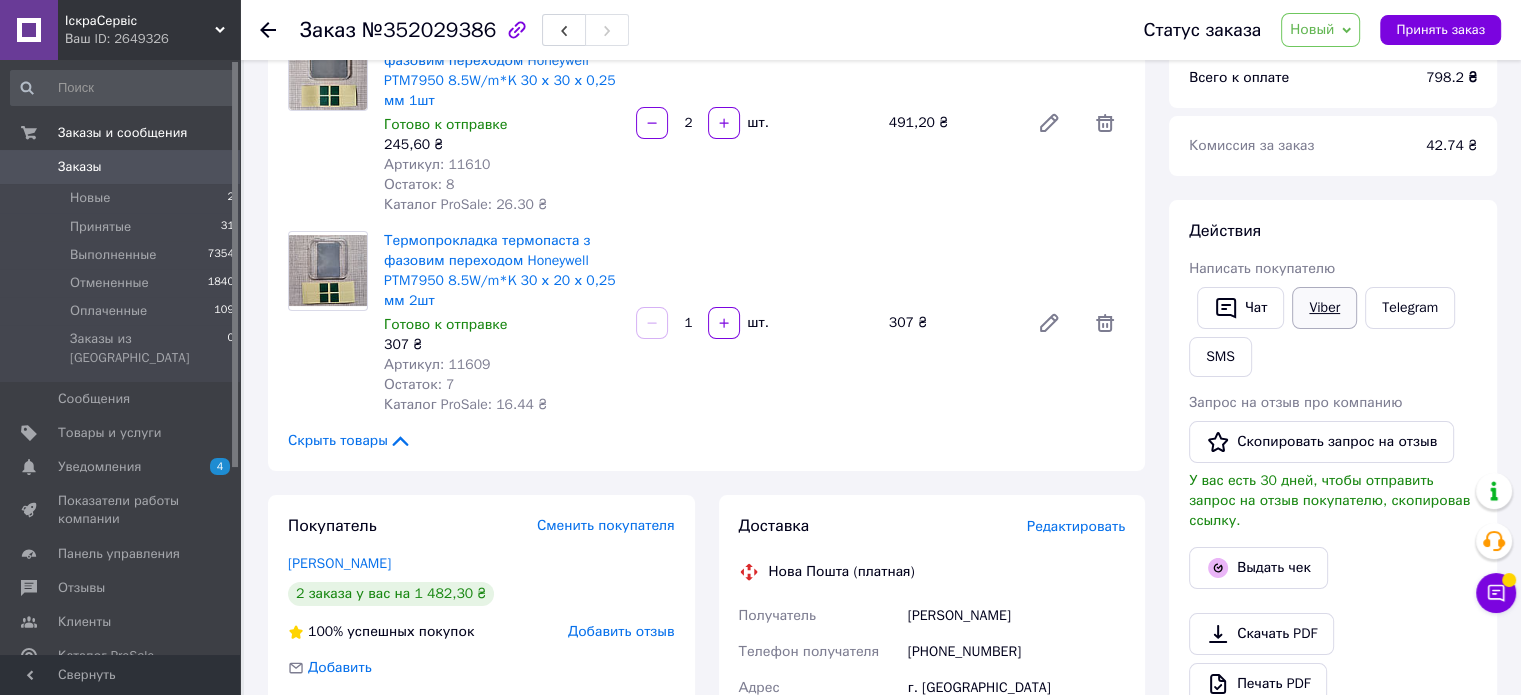 click on "Viber" at bounding box center (1324, 308) 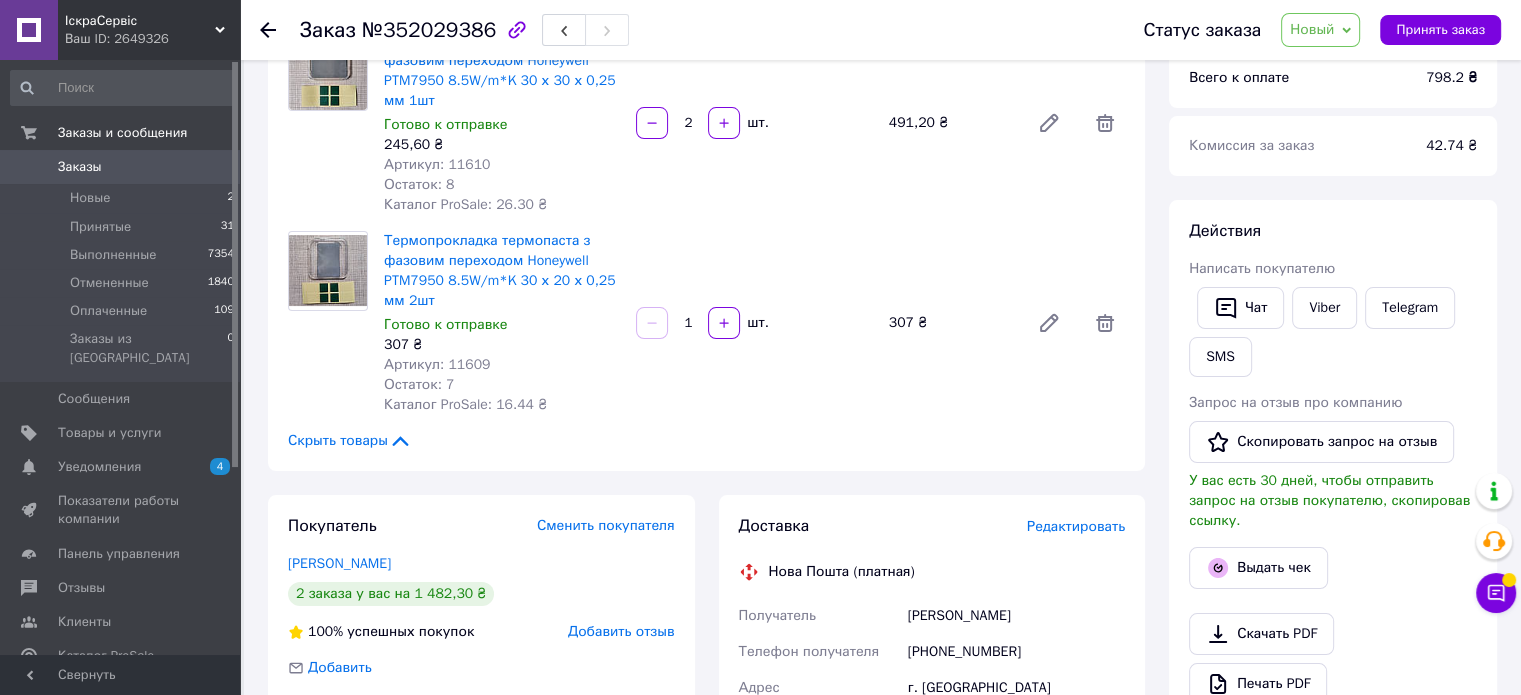 click on "Чат Viber Telegram SMS" at bounding box center (1333, 332) 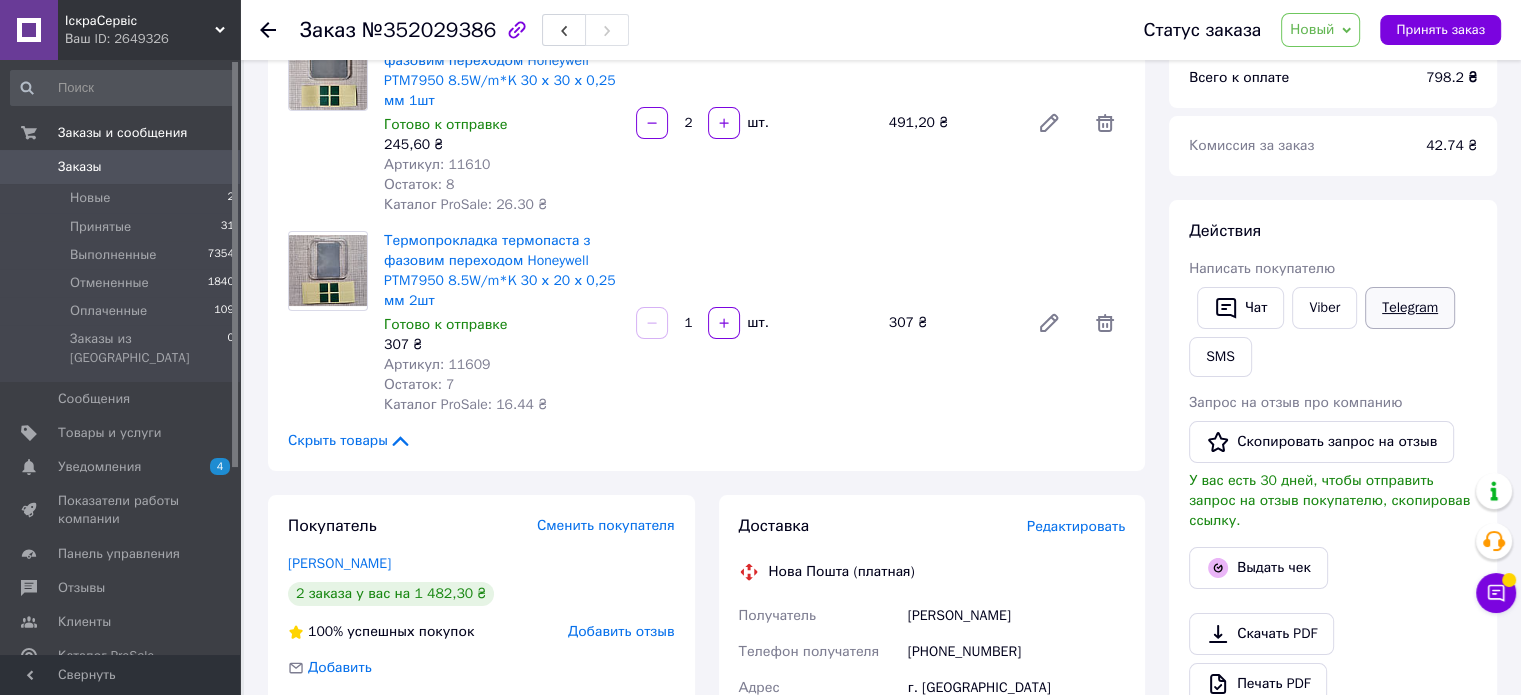click on "Telegram" at bounding box center (1410, 308) 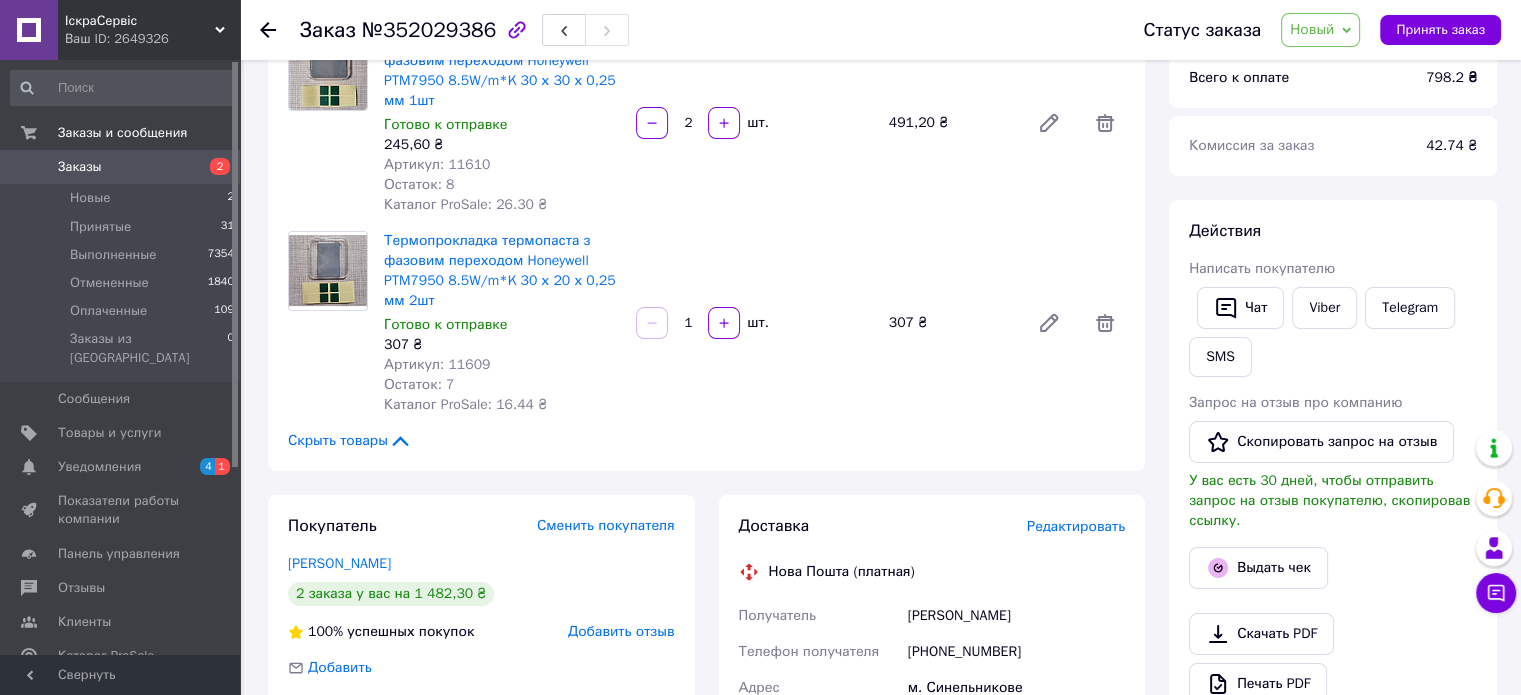 scroll, scrollTop: 500, scrollLeft: 0, axis: vertical 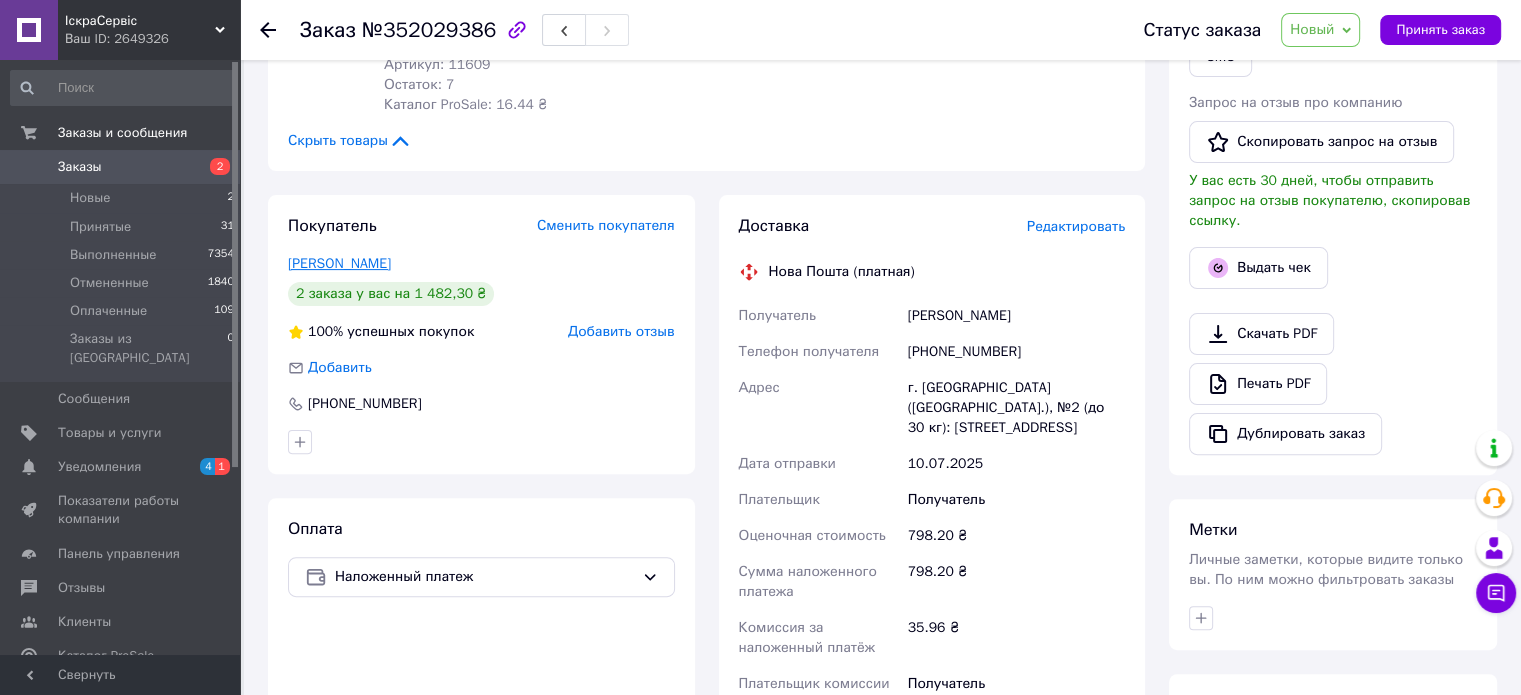 click on "[PERSON_NAME]" at bounding box center [339, 263] 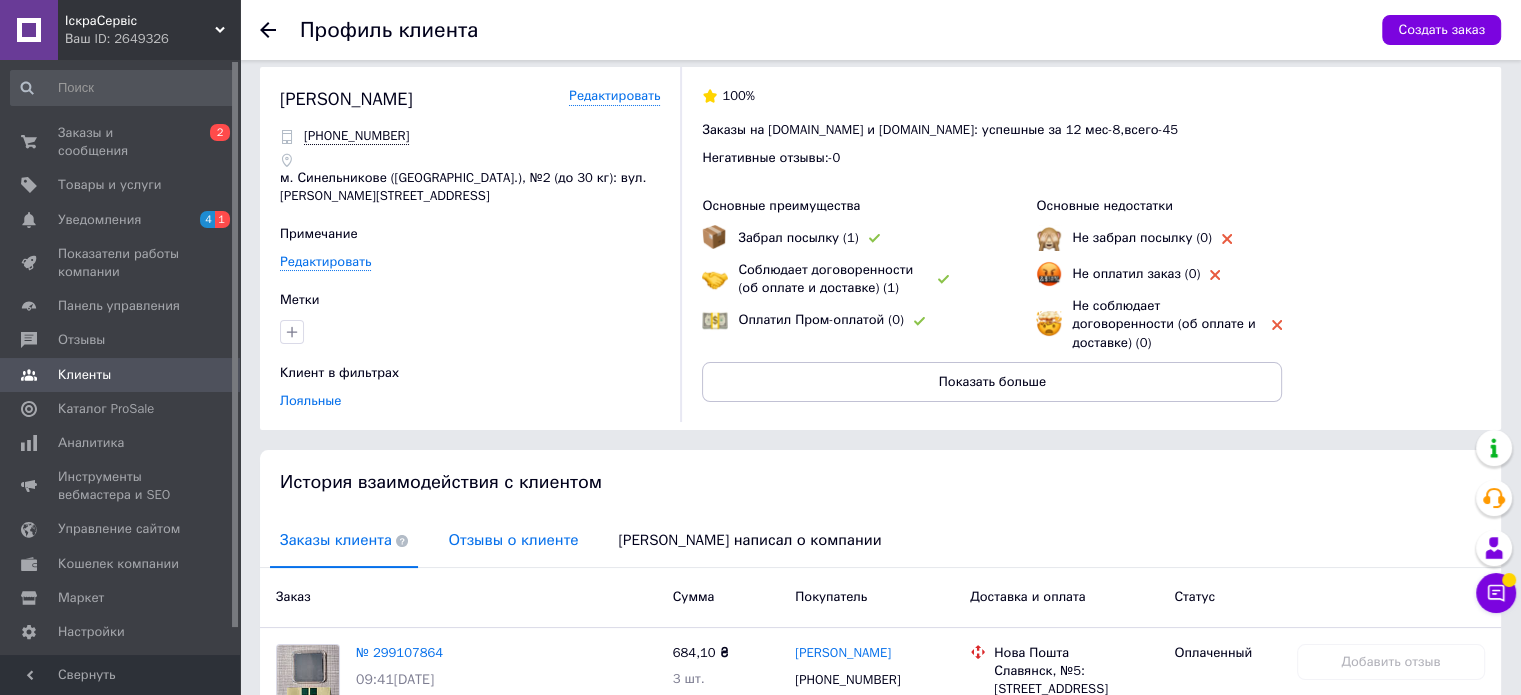 scroll, scrollTop: 0, scrollLeft: 0, axis: both 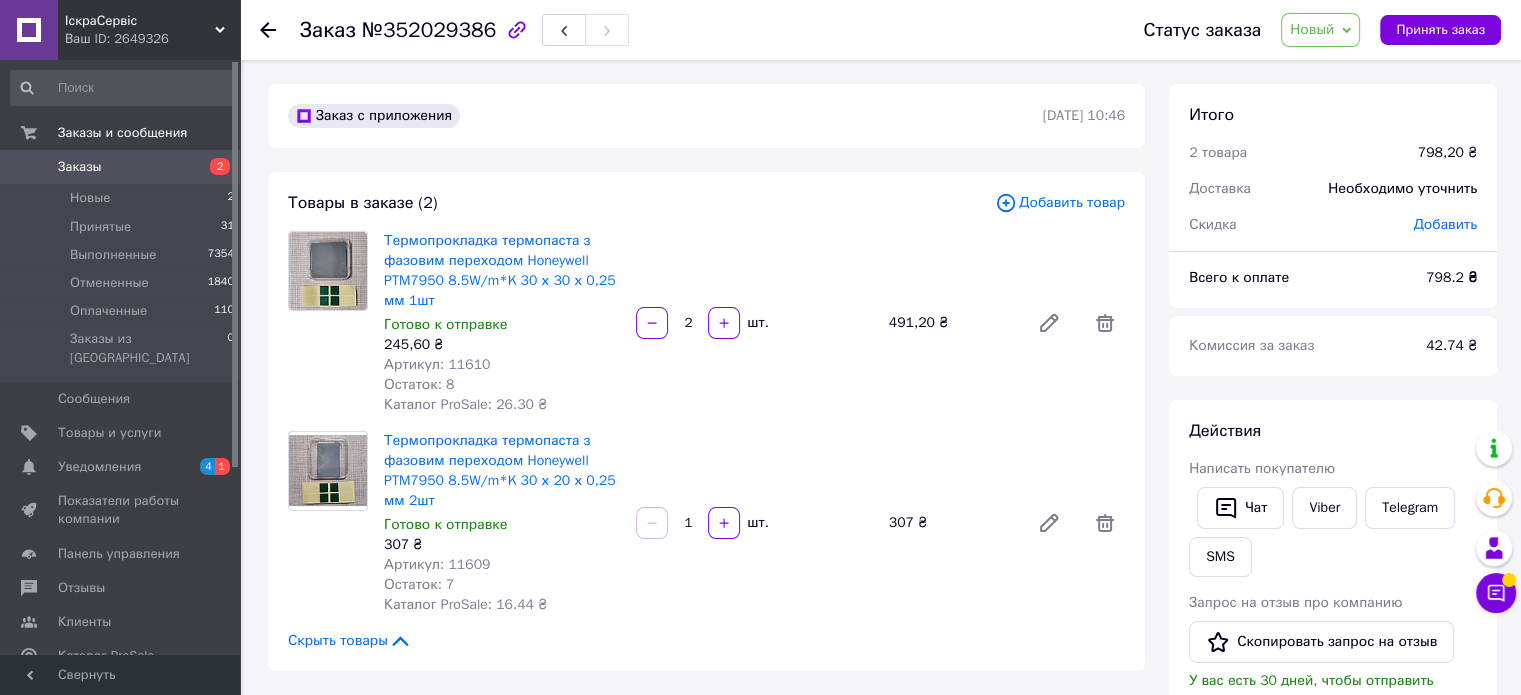 click on "Новый" at bounding box center [1312, 29] 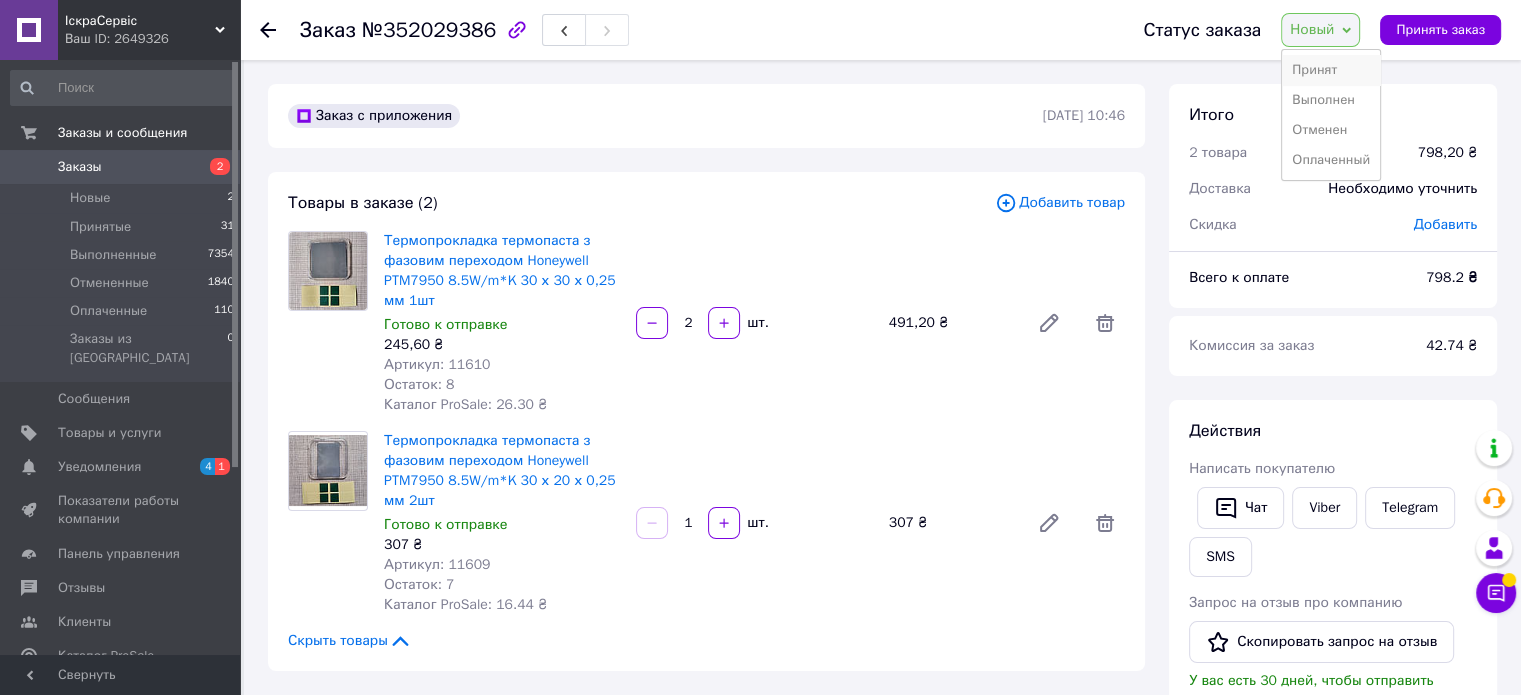 click on "Принят" at bounding box center [1331, 70] 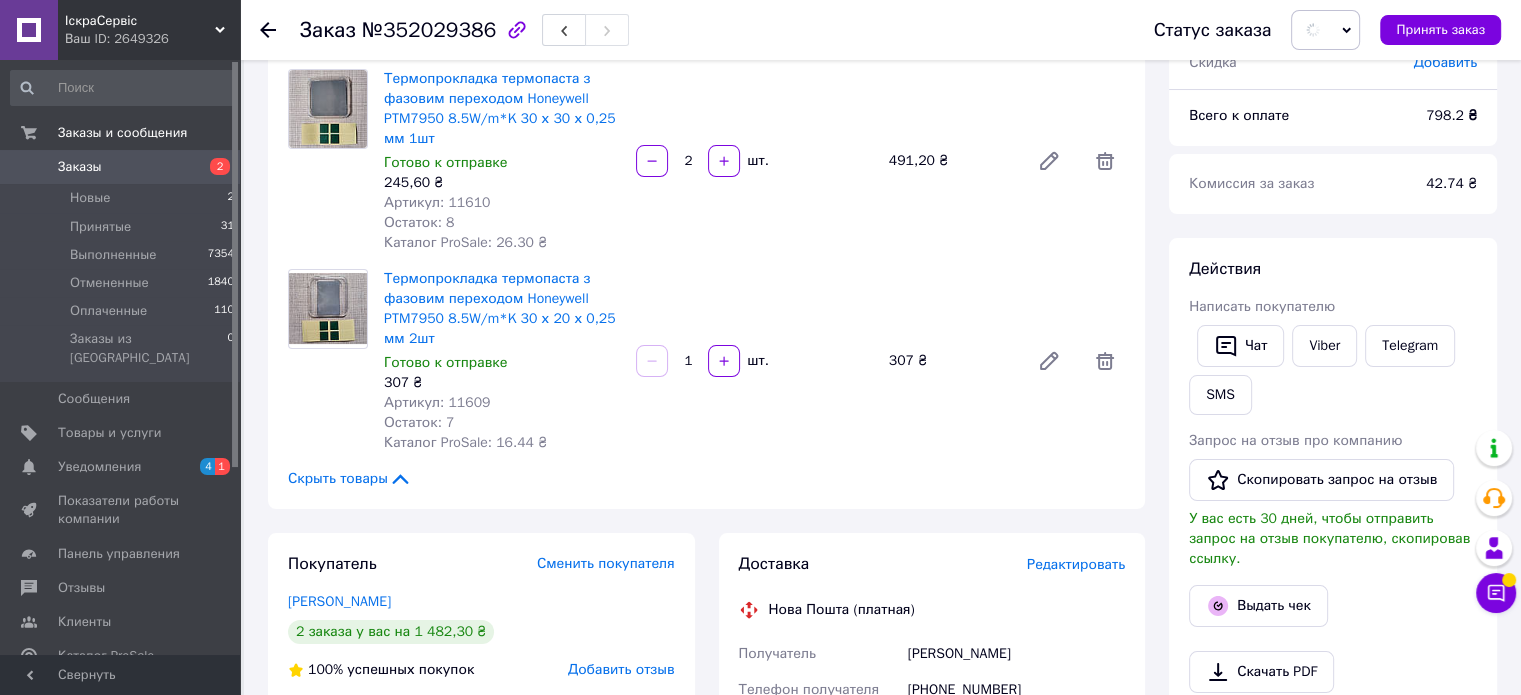 scroll, scrollTop: 0, scrollLeft: 0, axis: both 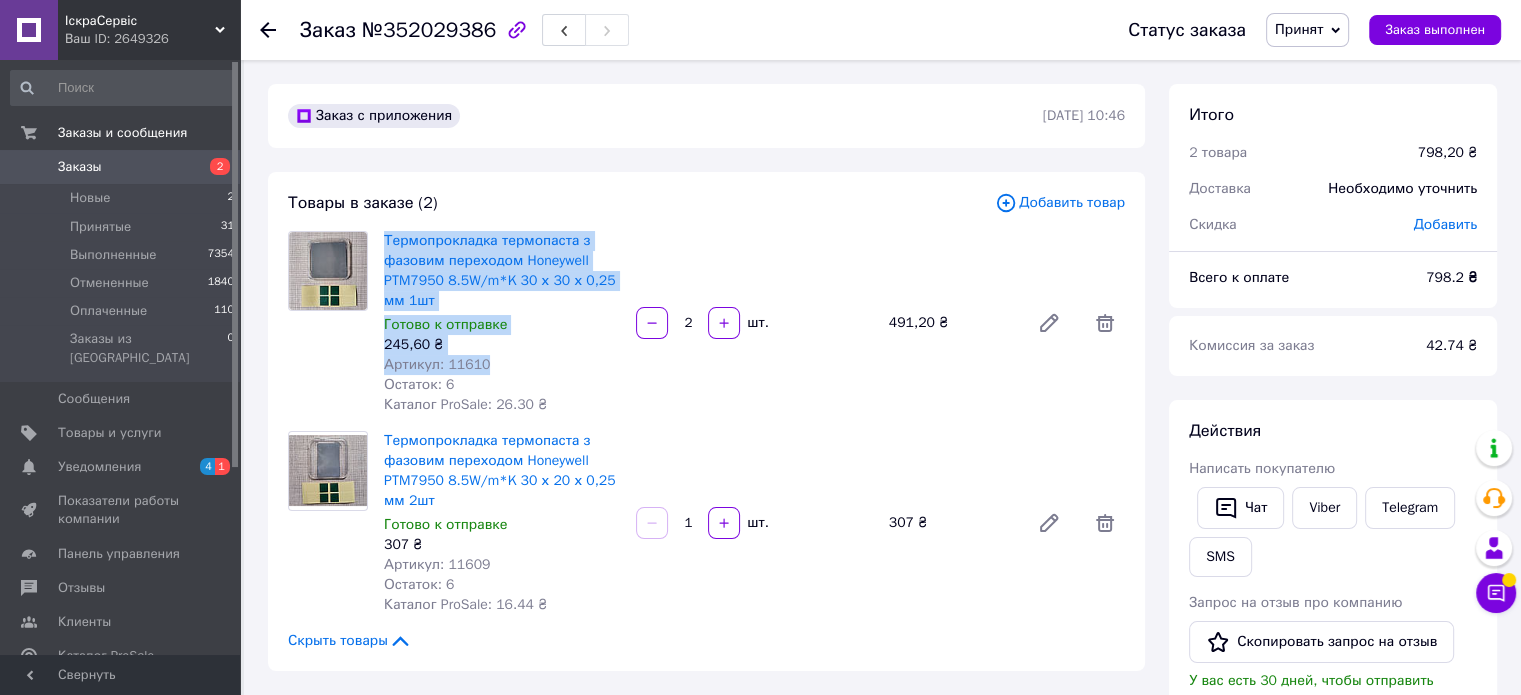 drag, startPoint x: 376, startPoint y: 236, endPoint x: 520, endPoint y: 361, distance: 190.68561 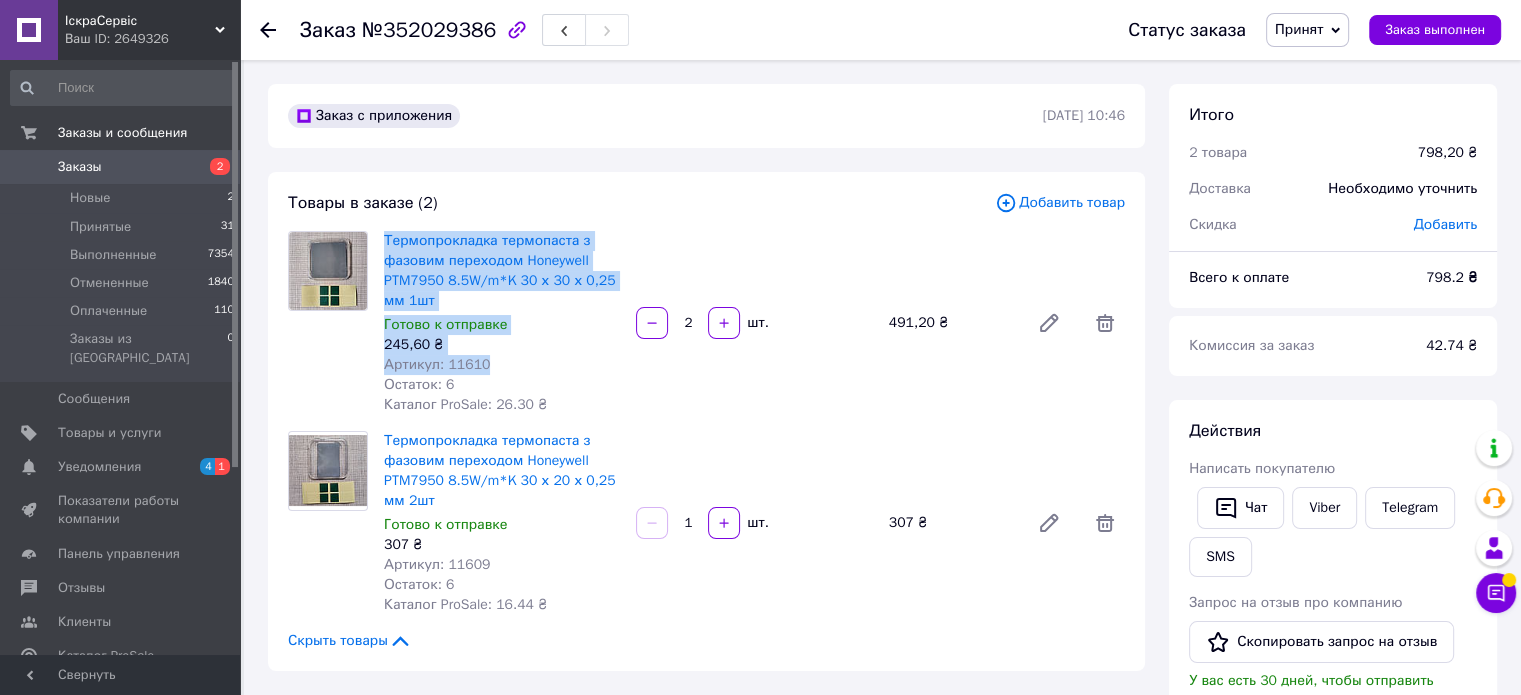 click on "Термопрокладка термопаста з фазовим переходом Honeywell PTM7950 8.5W/m*K 30 х 30 х 0,25 мм 1шт Готово к отправке 245,60 ₴ Артикул: 11610 Остаток: 6 Каталог ProSale: 26.30 ₴" at bounding box center (502, 323) 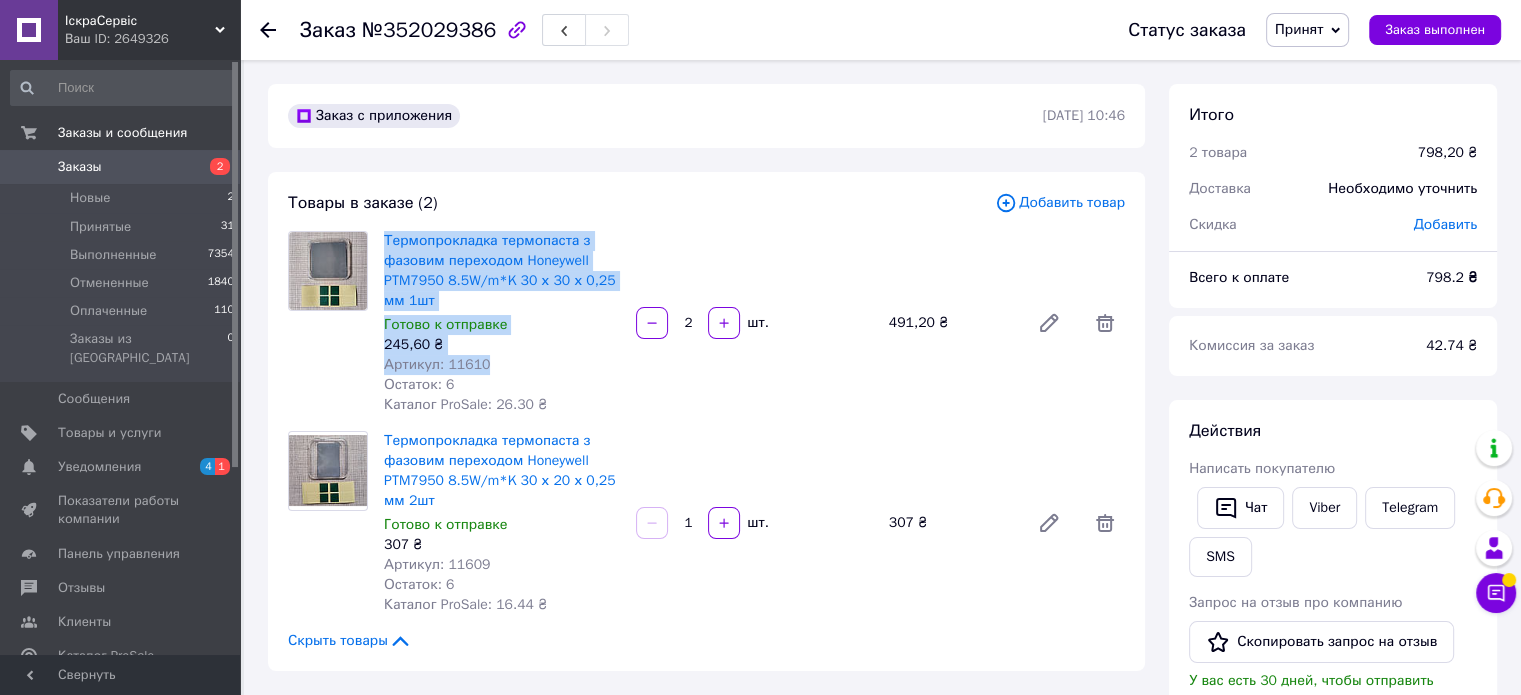 copy on "Термопрокладка термопаста з фазовим переходом Honeywell PTM7950 8.5W/m*K 30 х 30 х 0,25 мм 1шт Готово к отправке 245,60 ₴ Артикул: 11610" 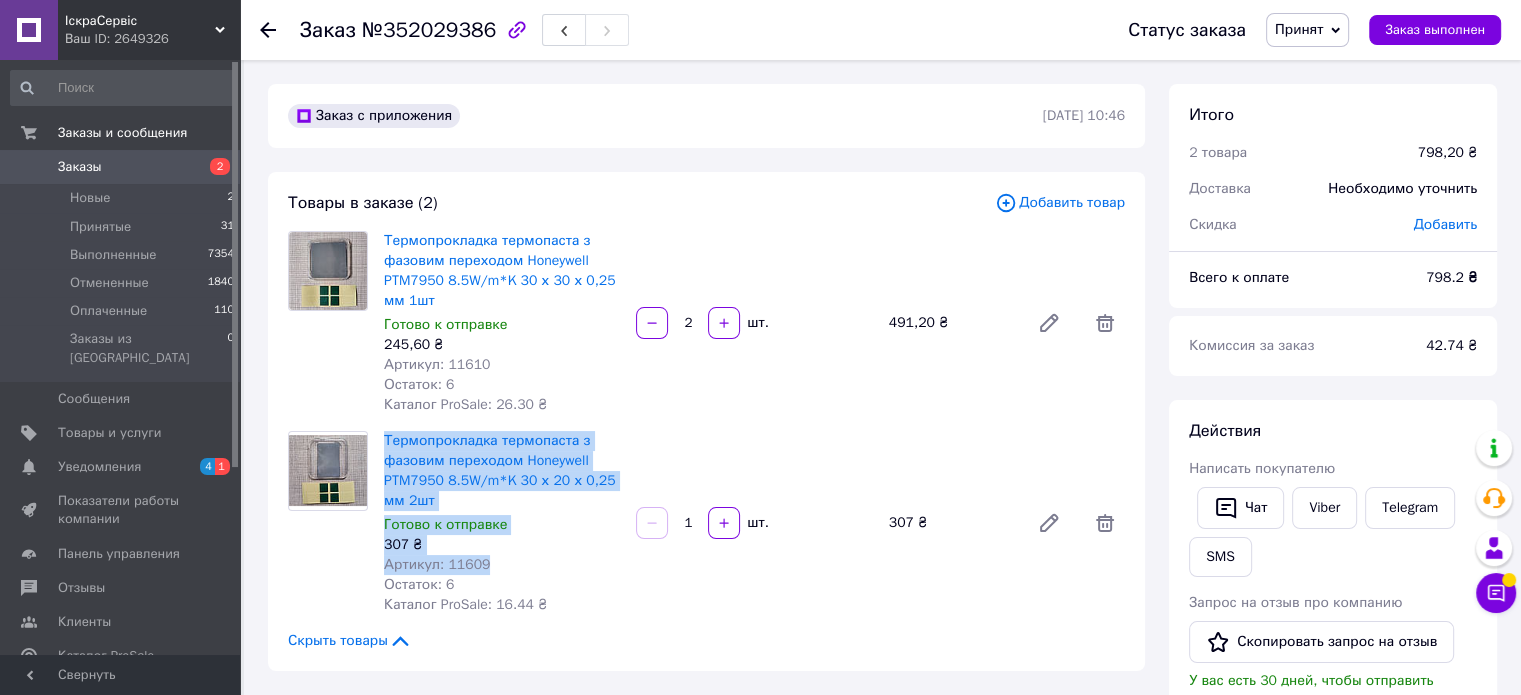 drag, startPoint x: 380, startPoint y: 436, endPoint x: 495, endPoint y: 559, distance: 168.38646 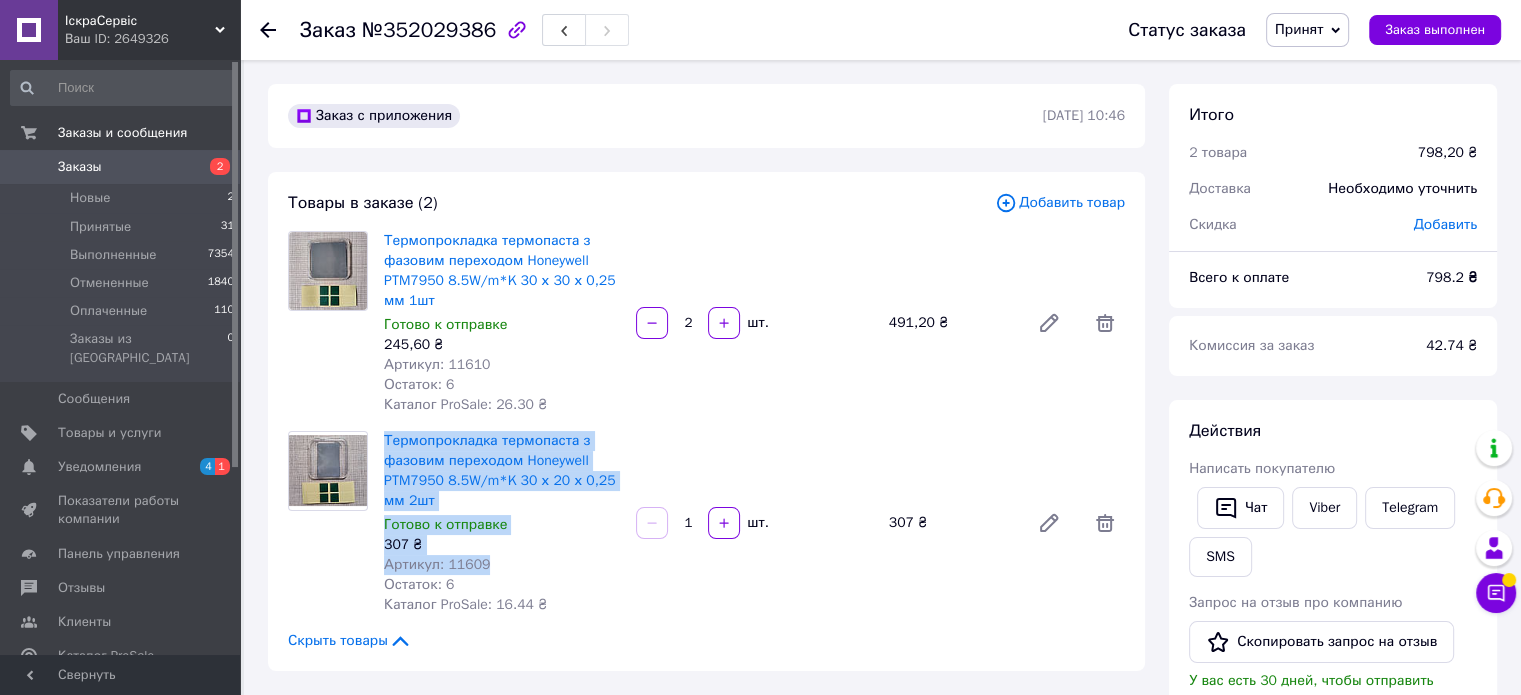 click on "Термопрокладка термопаста з фазовим переходом Honeywell PTM7950 8.5W/m*K 30 х 20 х 0,25 мм 2шт Готово к отправке 307 ₴ Артикул: 11609 Остаток: 6 Каталог ProSale: 16.44 ₴" at bounding box center (502, 523) 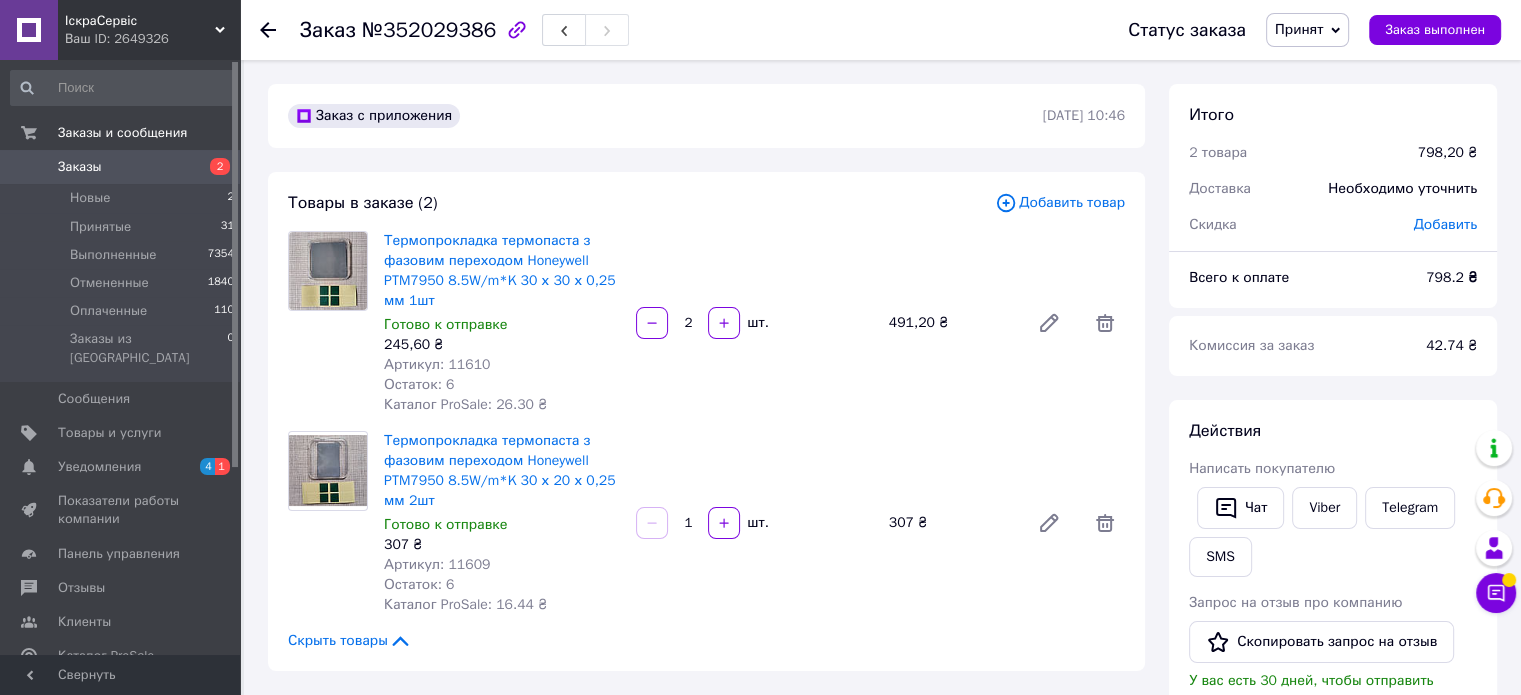 click on "491,20 ₴" at bounding box center (951, 323) 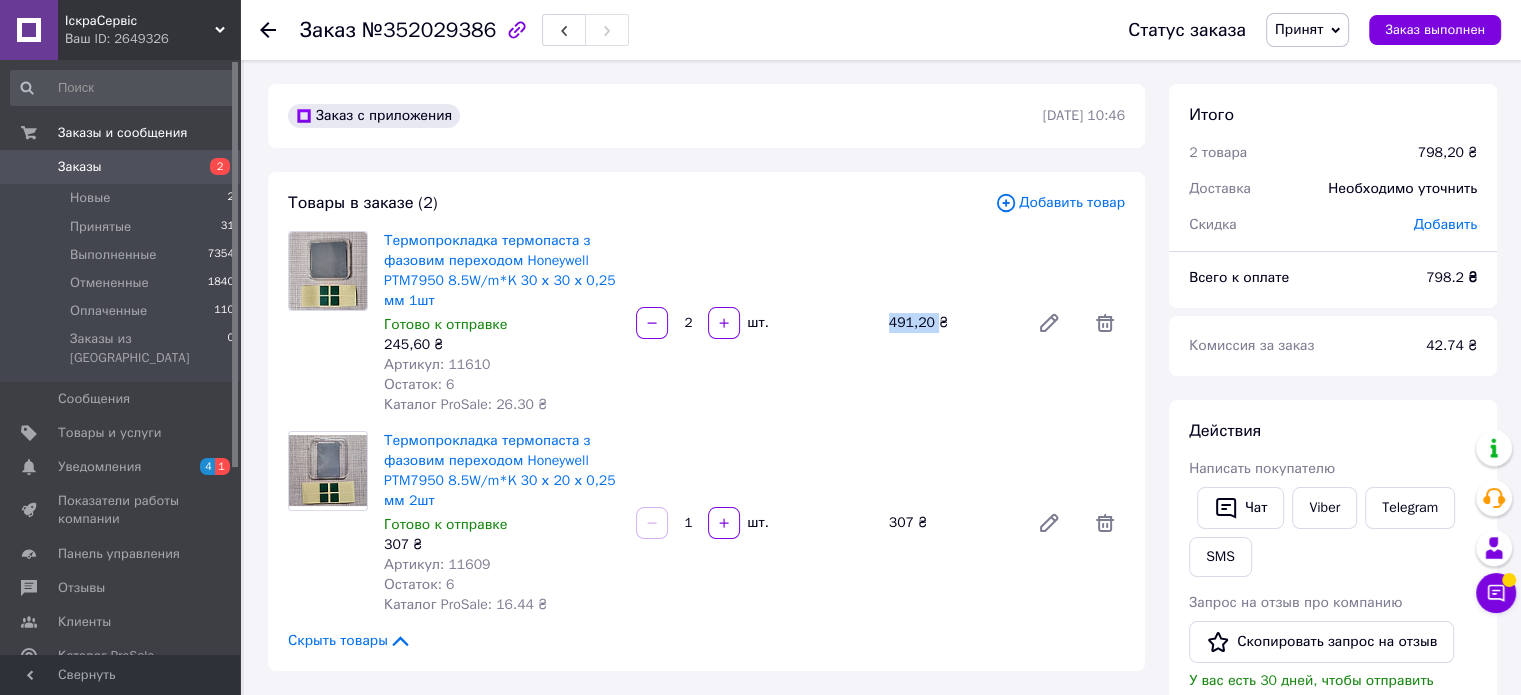 click on "491,20 ₴" at bounding box center [951, 323] 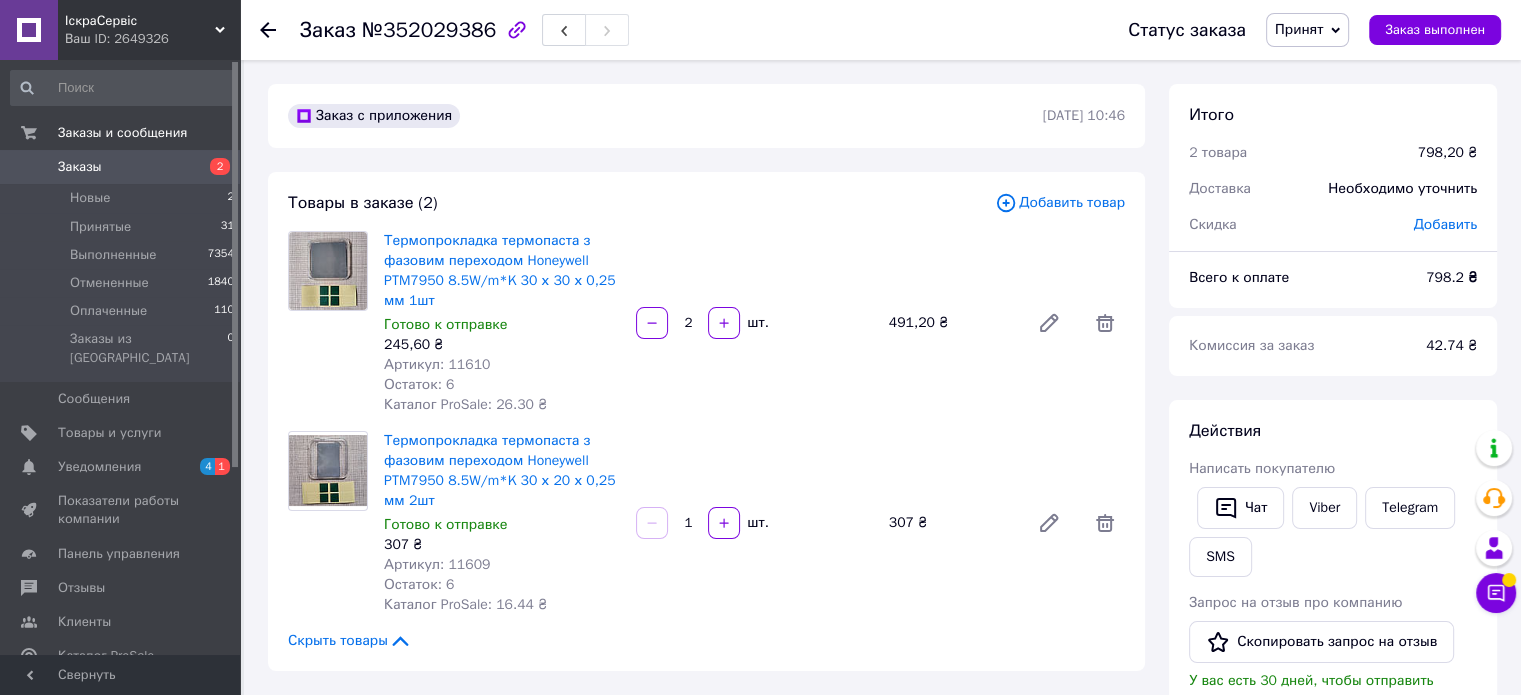 click on "307 ₴" at bounding box center (951, 523) 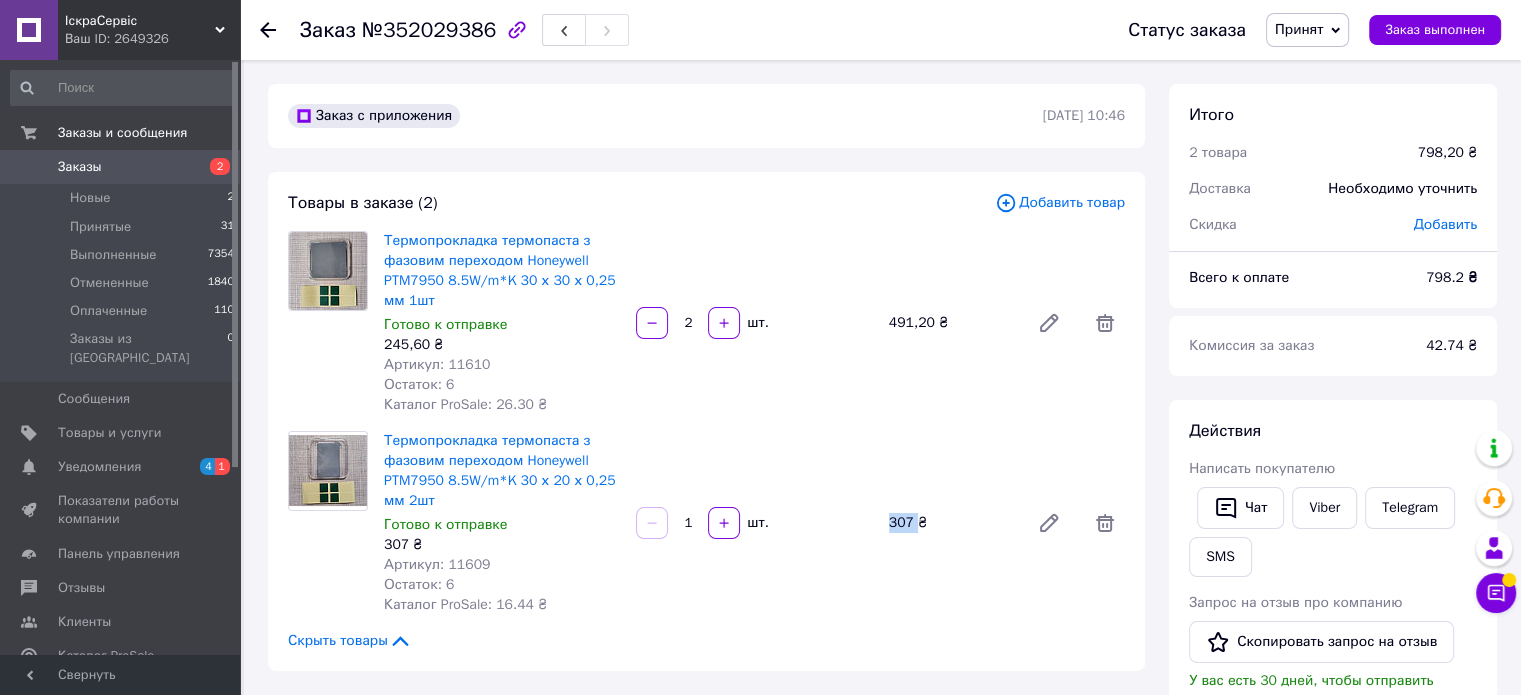 click on "307 ₴" at bounding box center (951, 523) 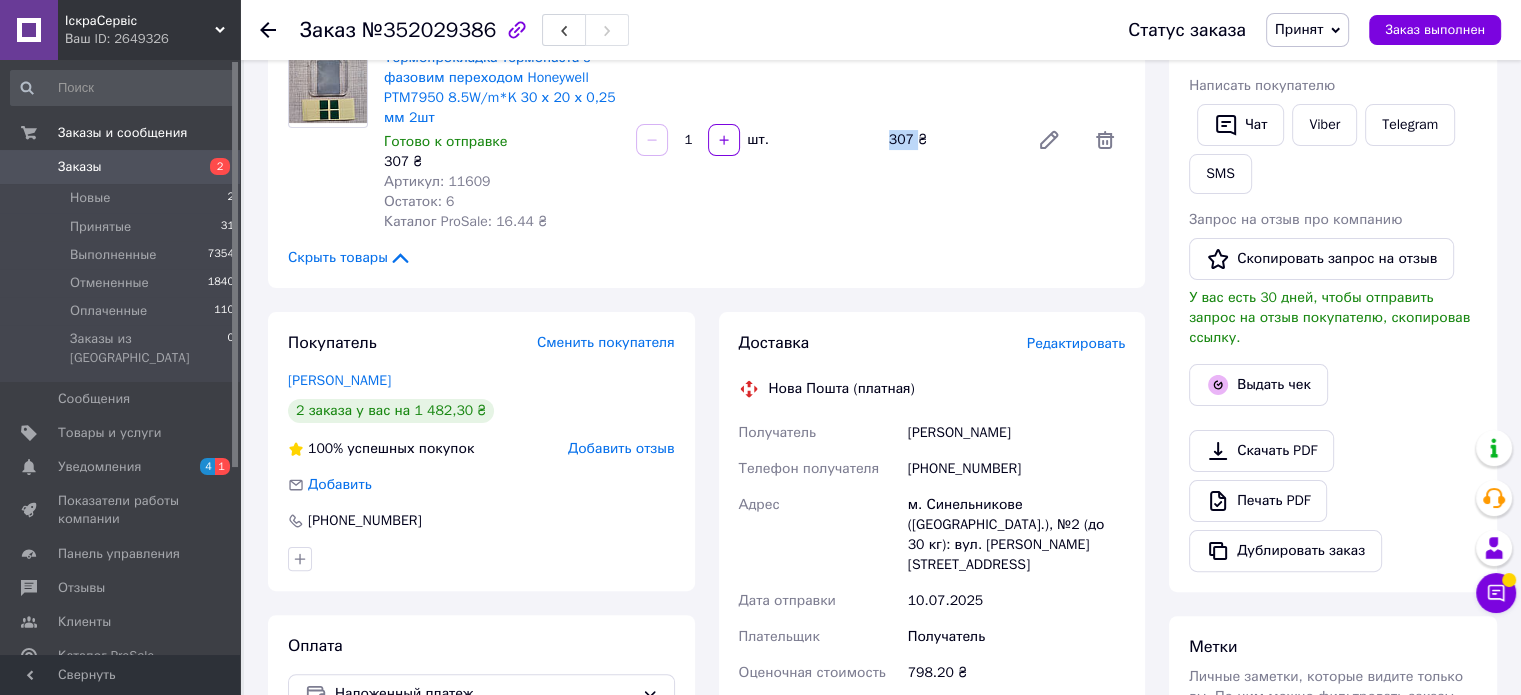 scroll, scrollTop: 400, scrollLeft: 0, axis: vertical 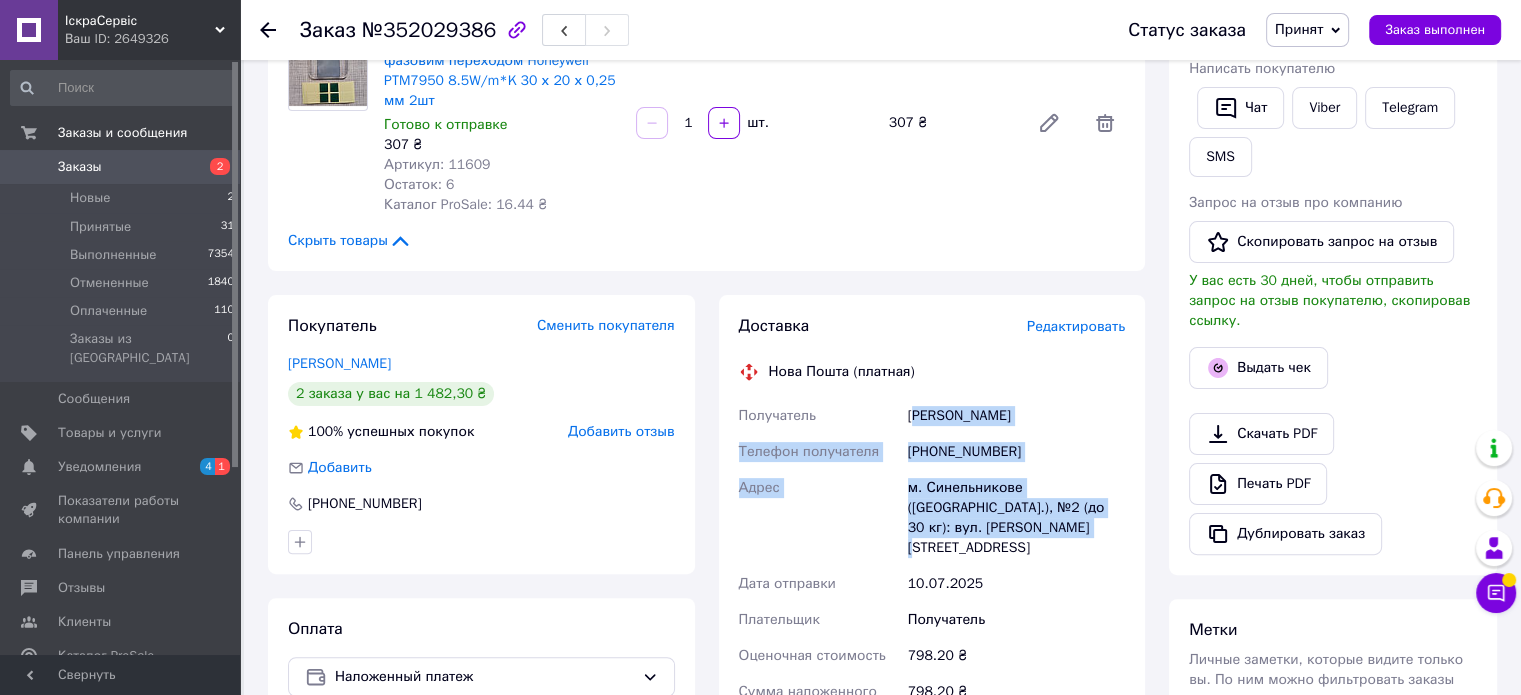 drag, startPoint x: 912, startPoint y: 420, endPoint x: 1079, endPoint y: 523, distance: 196.20908 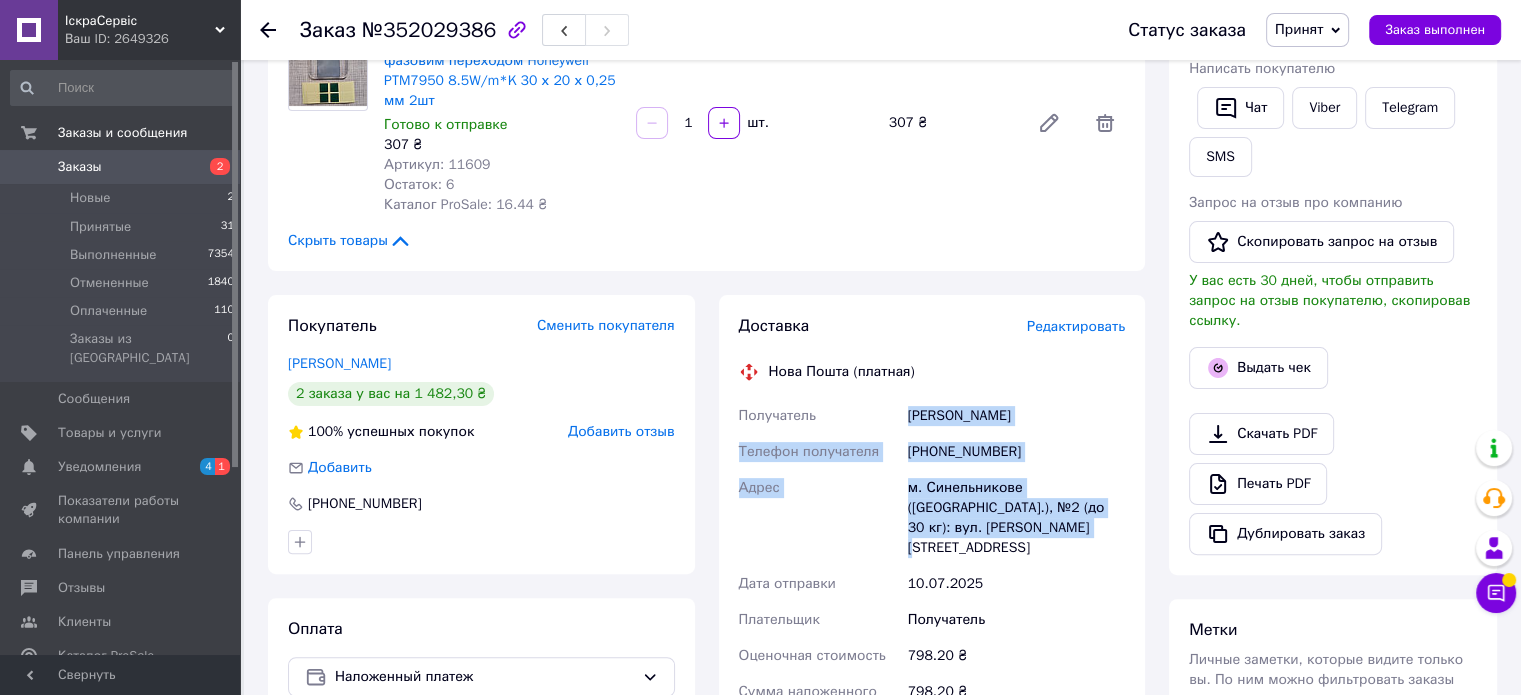 drag, startPoint x: 908, startPoint y: 417, endPoint x: 1068, endPoint y: 542, distance: 203.0394 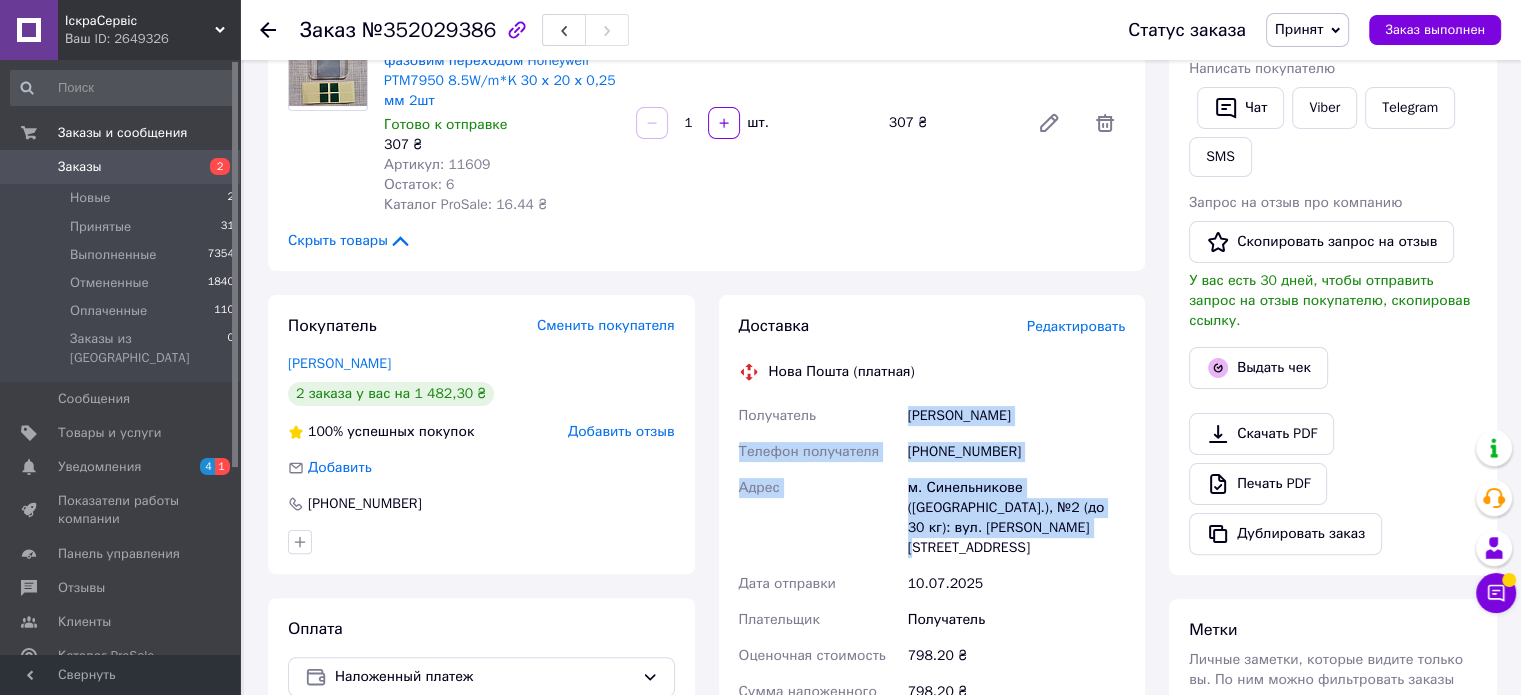click on "Получатель [PERSON_NAME] получателя [PHONE_NUMBER] Адрес м. Синельникове ([GEOGRAPHIC_DATA].), №2 (до 30 кг): вул. [PERSON_NAME], 124 Дата отправки [DATE] Плательщик Получатель Оценочная стоимость 798.20 ₴ Сумма наложенного платежа 798.20 ₴ Комиссия за наложенный платёж 35.96 ₴ Плательщик комиссии наложенного платежа Получатель" at bounding box center [932, 620] 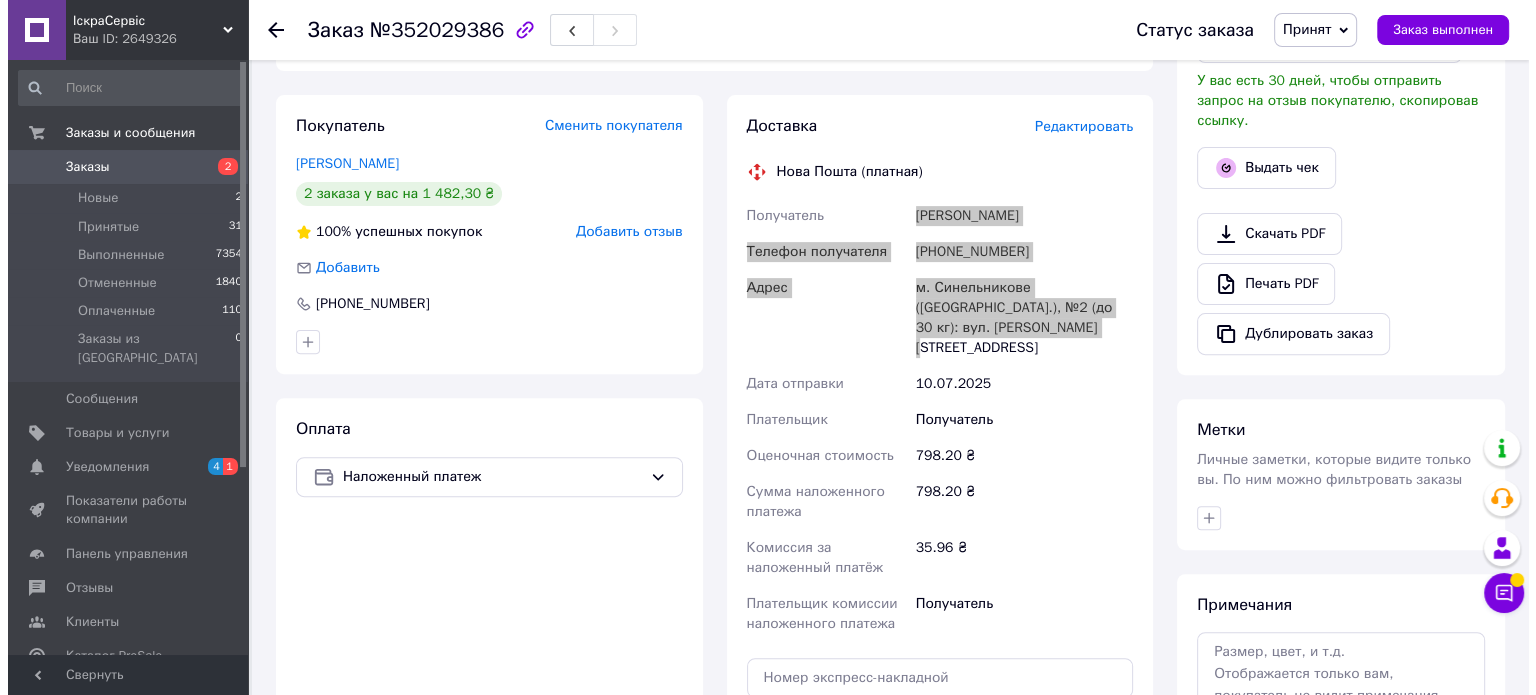 scroll, scrollTop: 200, scrollLeft: 0, axis: vertical 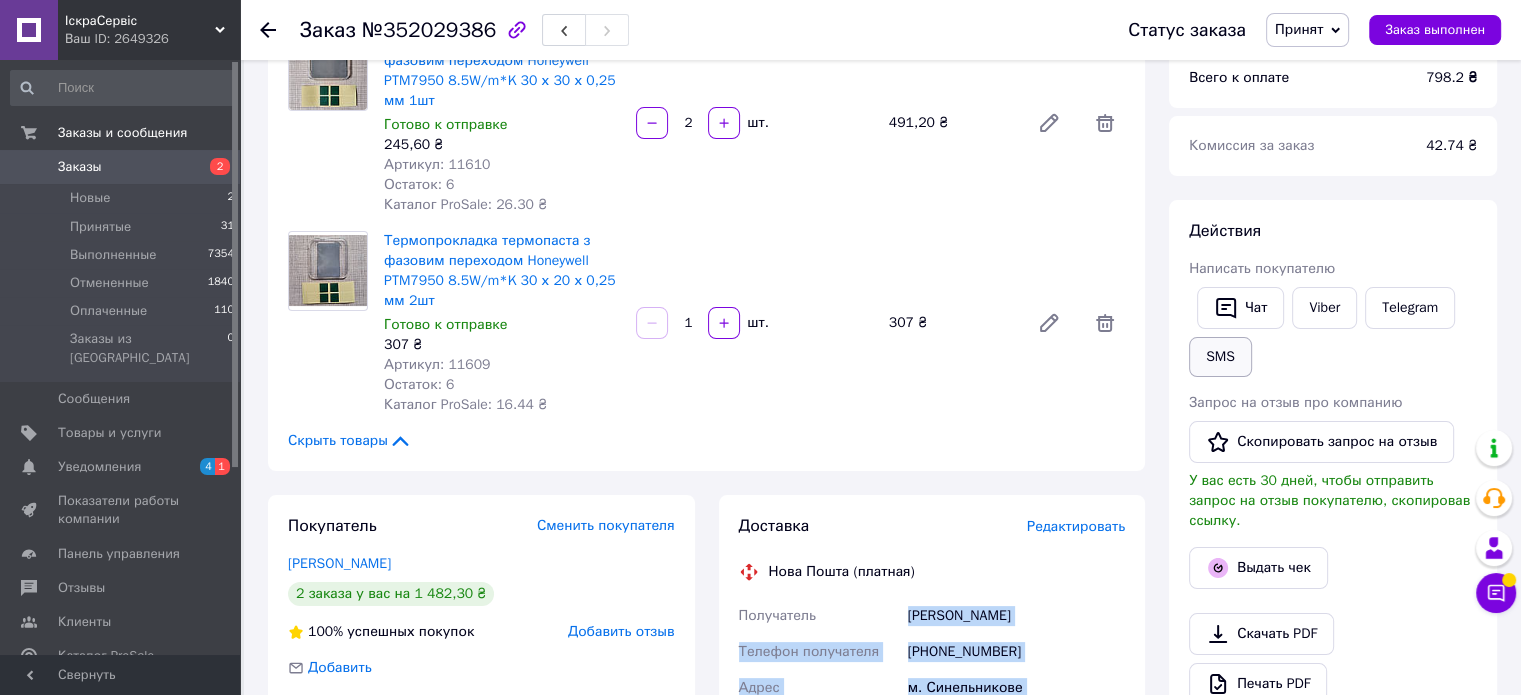 click on "SMS" at bounding box center (1220, 357) 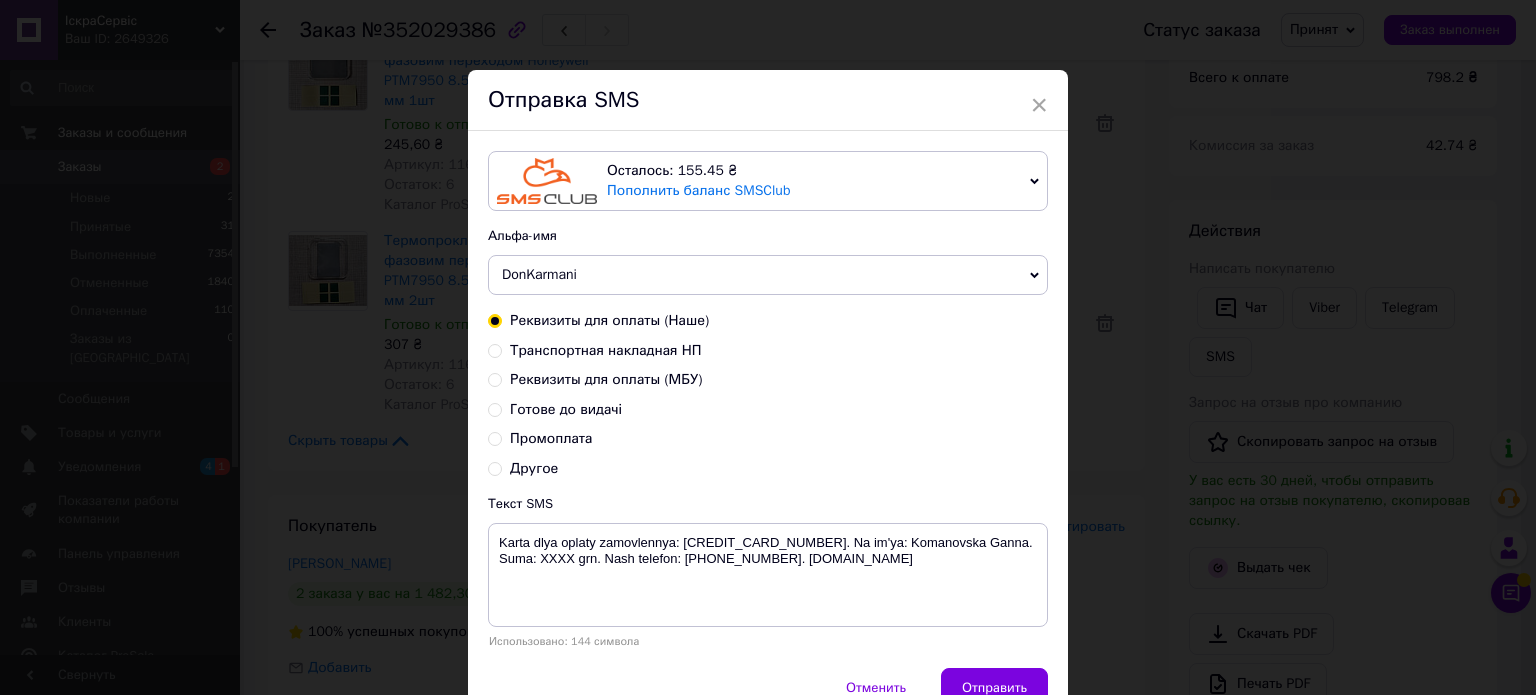 drag, startPoint x: 604, startPoint y: 275, endPoint x: 593, endPoint y: 296, distance: 23.70654 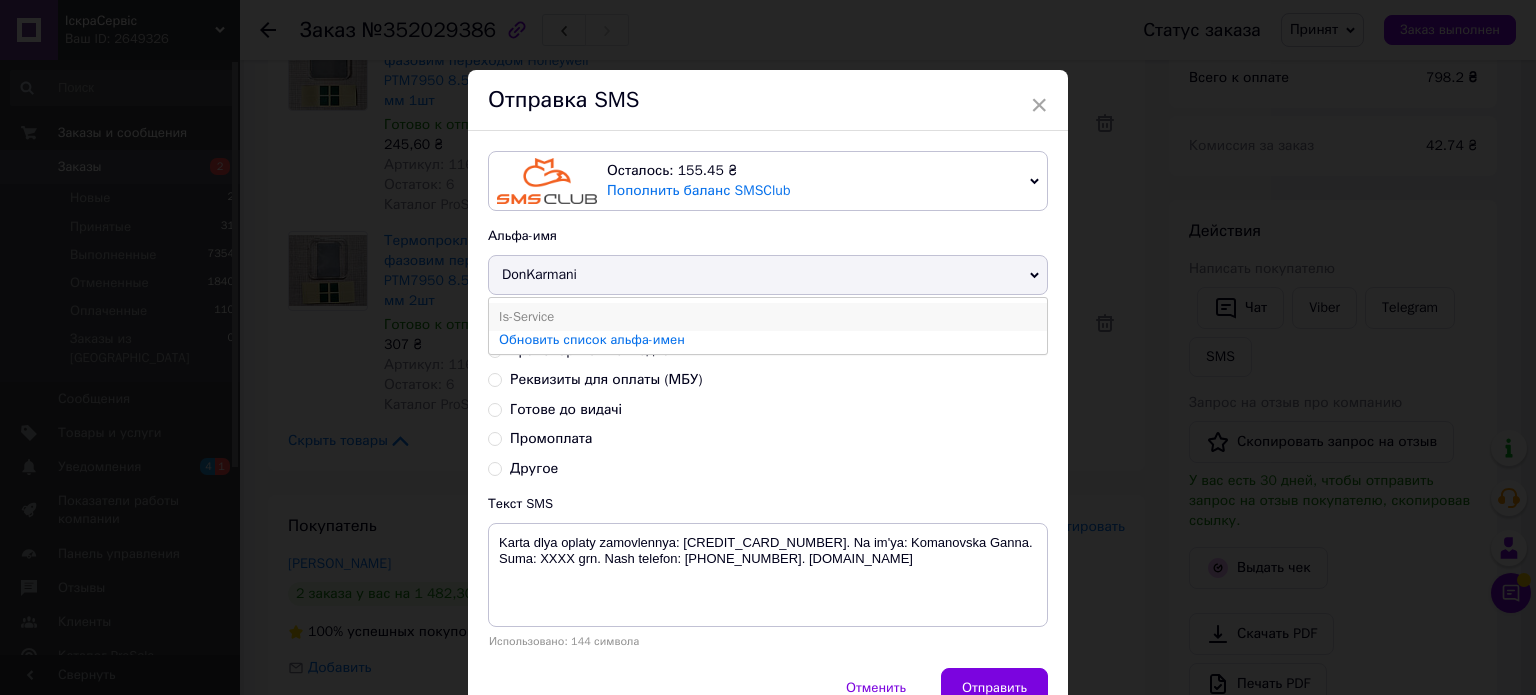 click on "Is-Service" at bounding box center [768, 317] 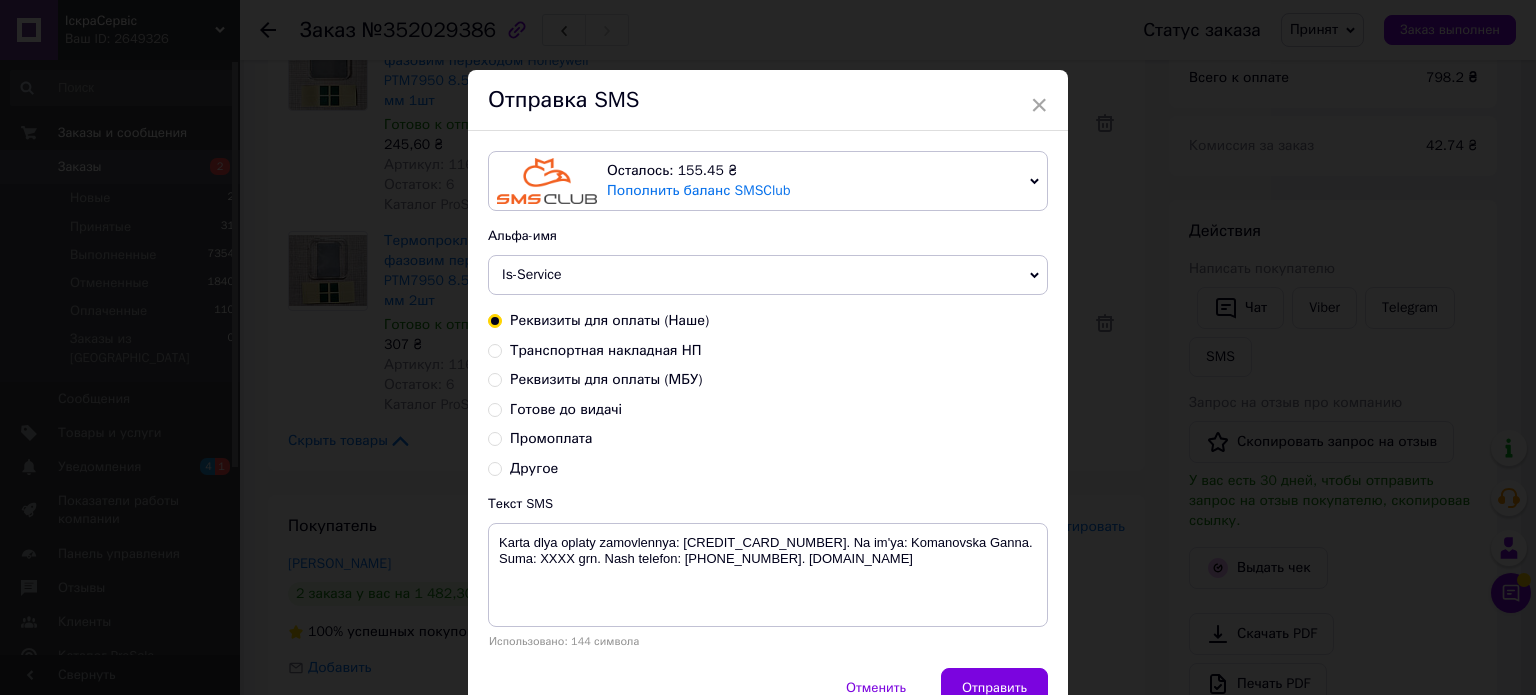 click on "Промоплата" at bounding box center [551, 438] 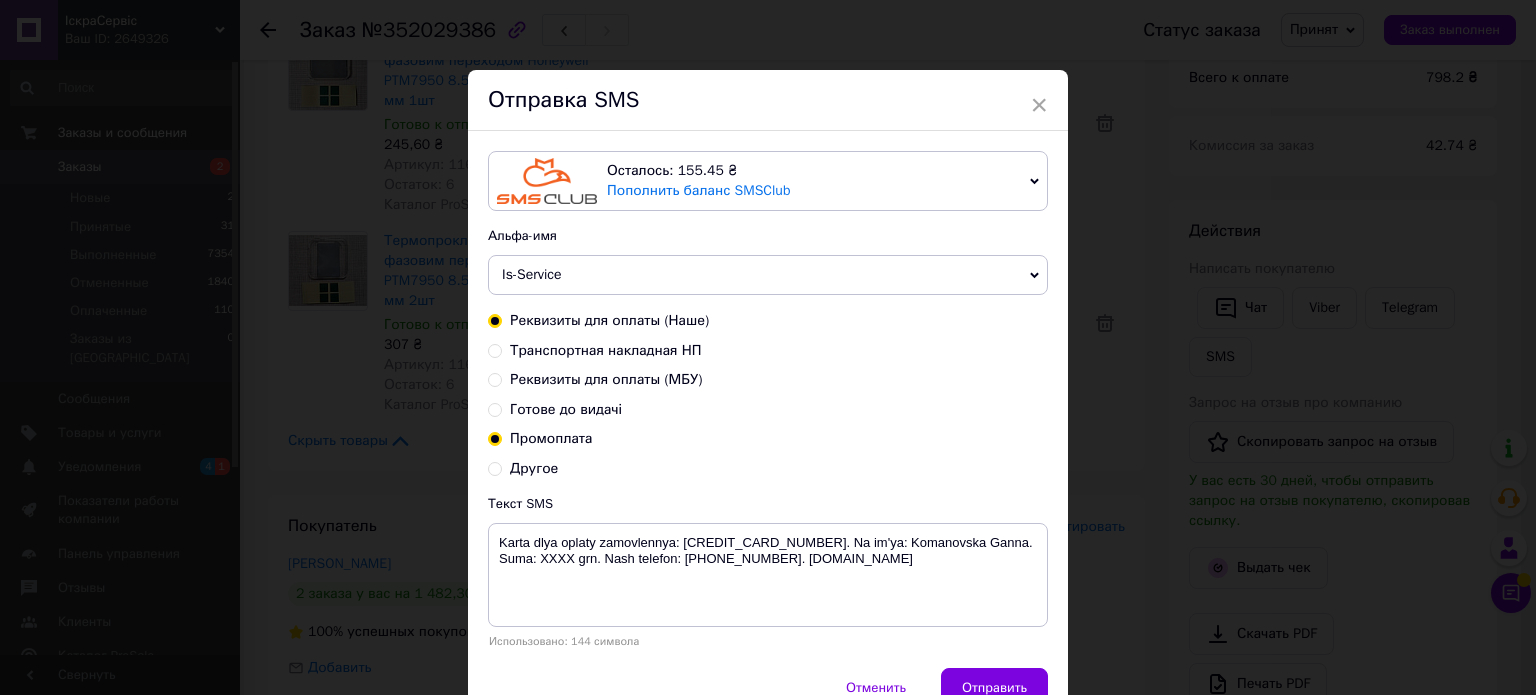 radio on "false" 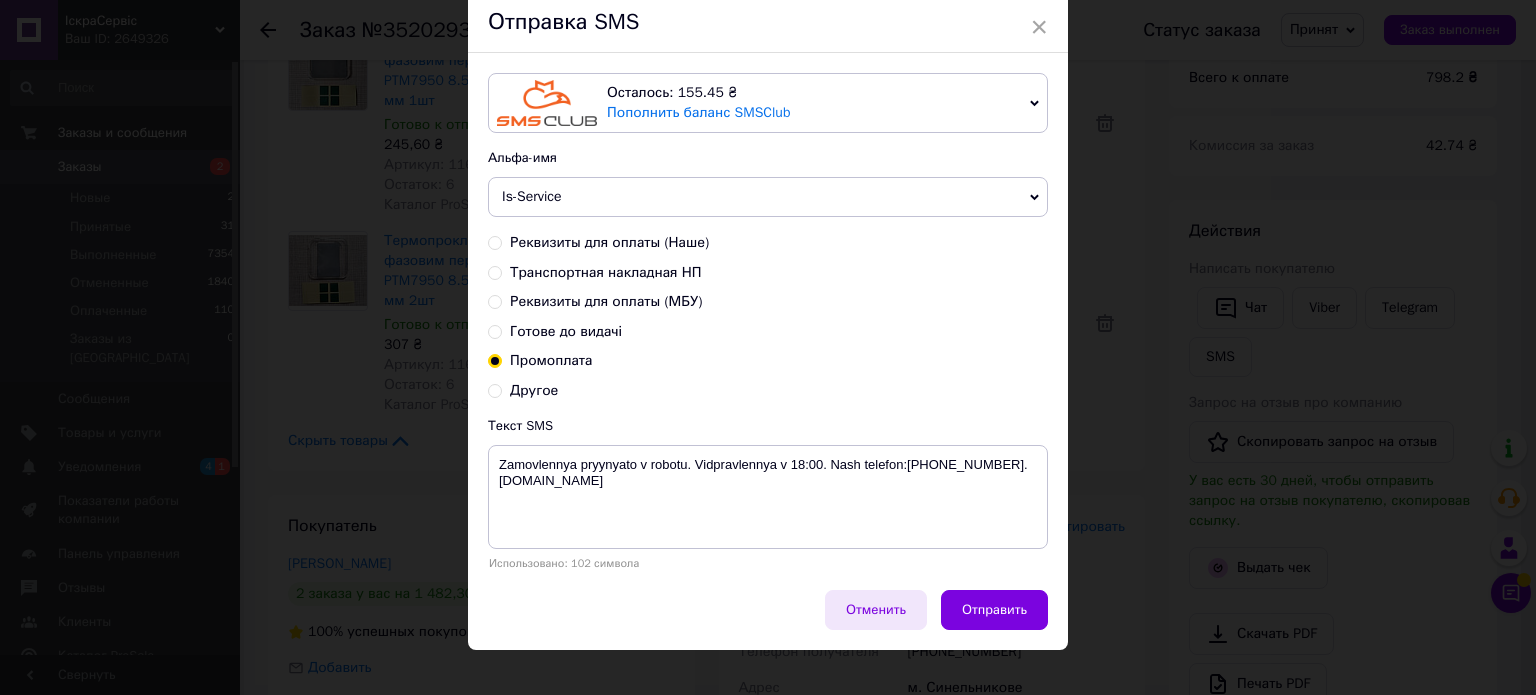 scroll, scrollTop: 100, scrollLeft: 0, axis: vertical 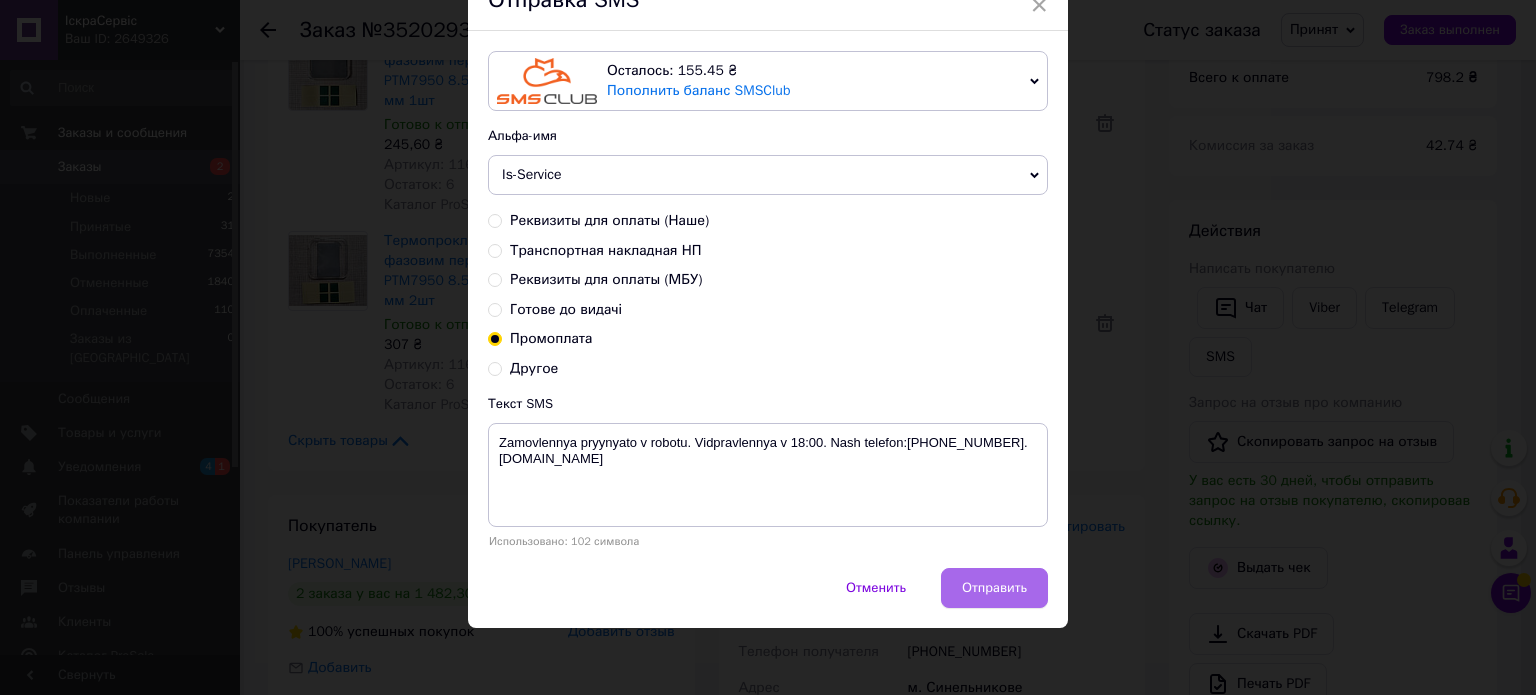 click on "Отправить" at bounding box center [994, 588] 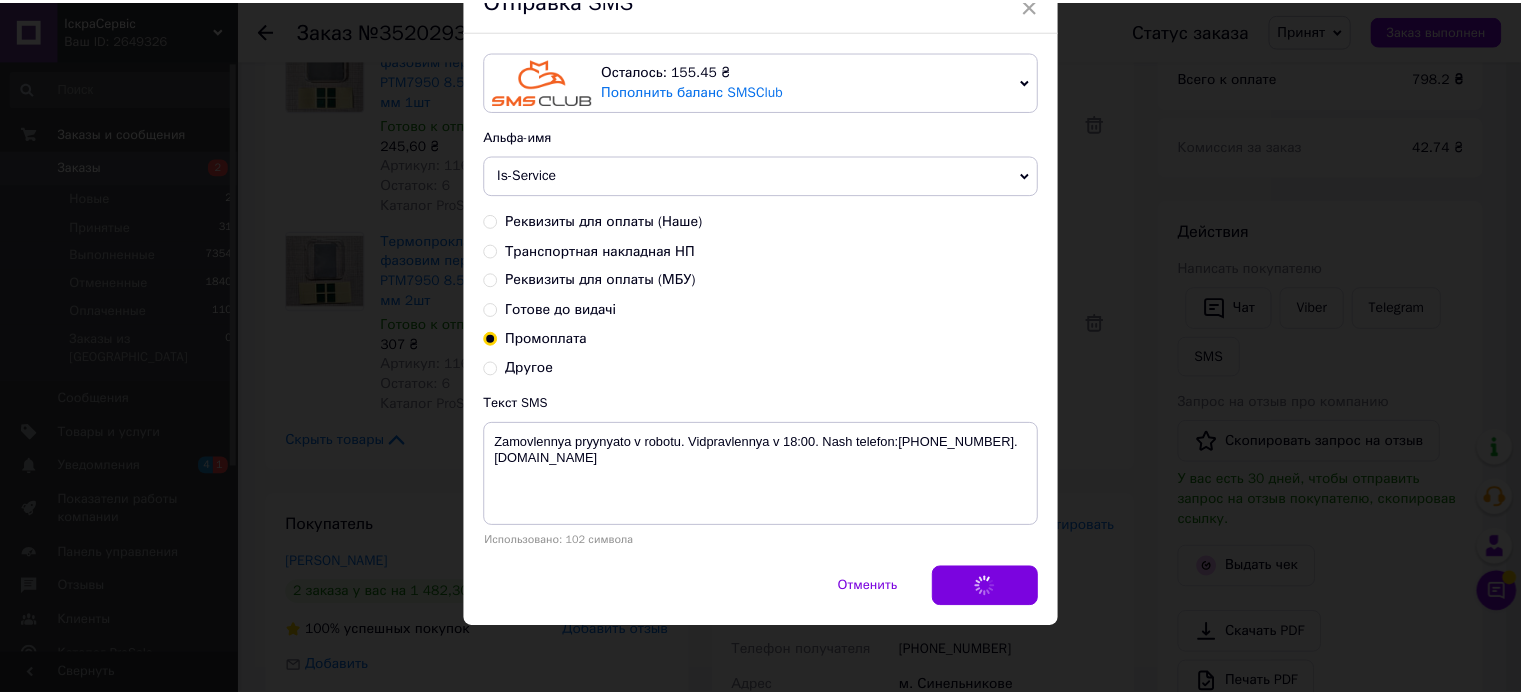 scroll, scrollTop: 0, scrollLeft: 0, axis: both 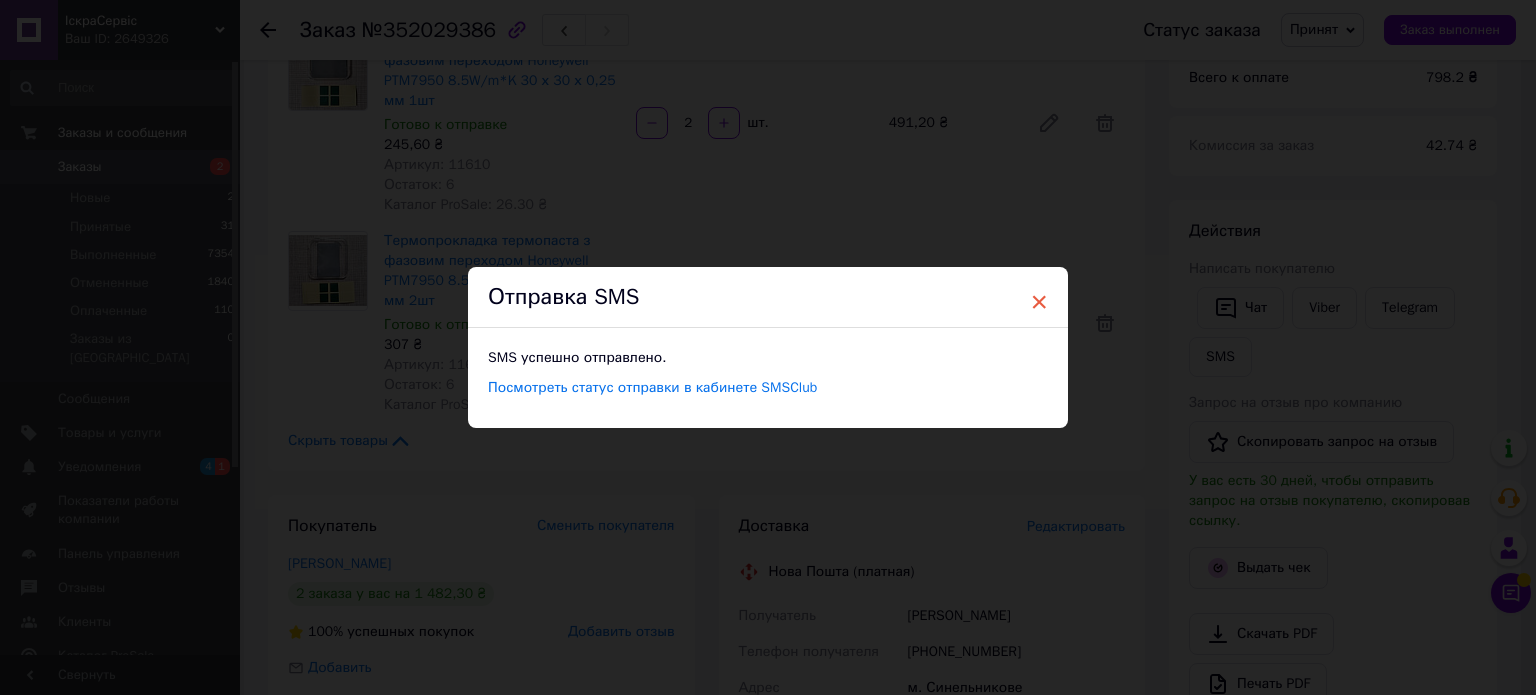 click on "×" at bounding box center [1039, 302] 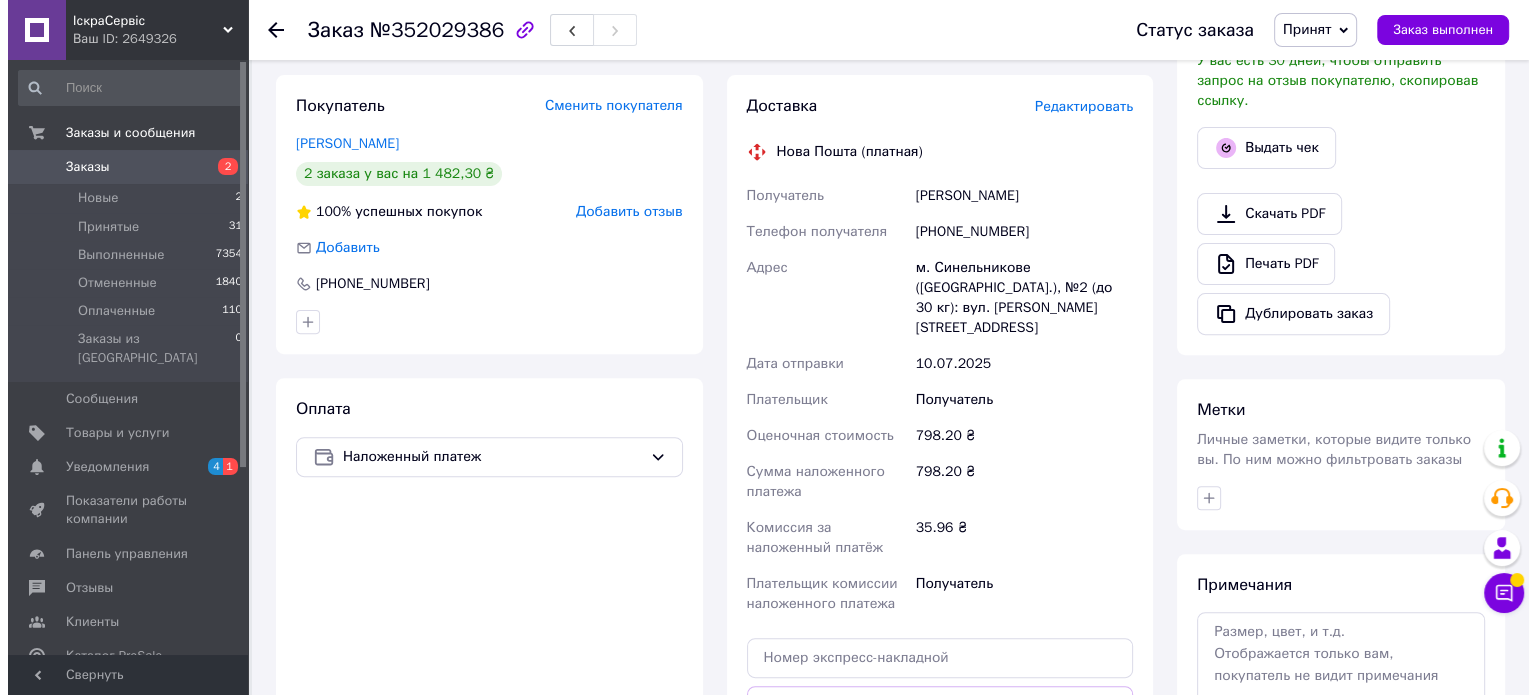 scroll, scrollTop: 405, scrollLeft: 0, axis: vertical 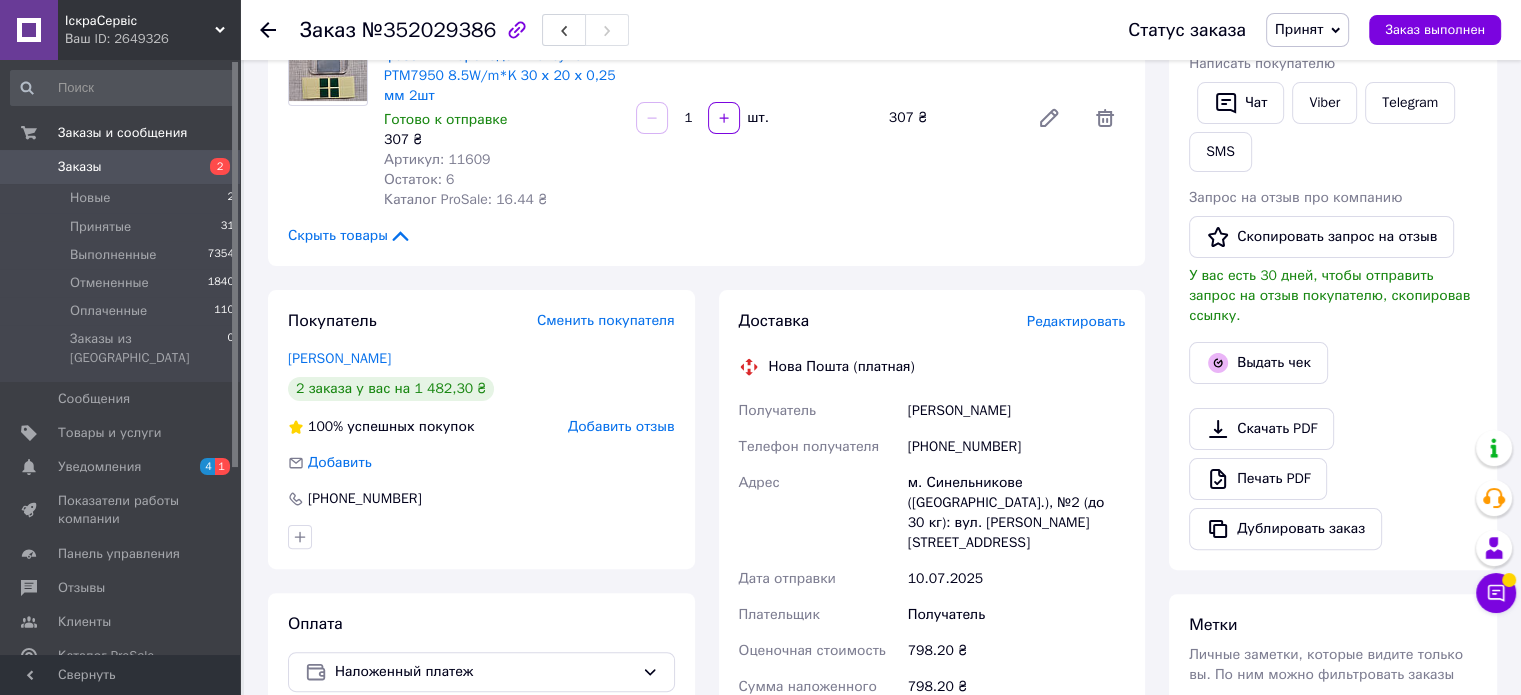 click on "Редактировать" at bounding box center [1076, 321] 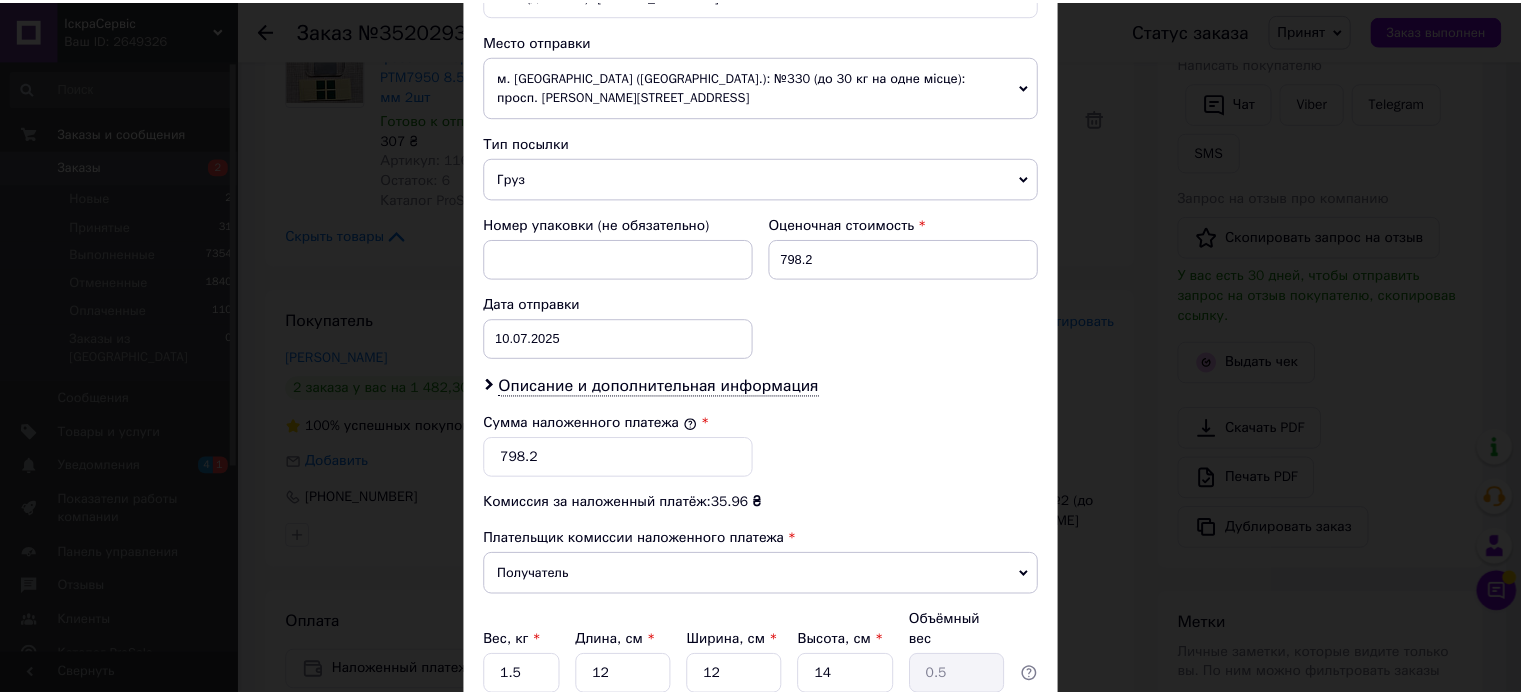 scroll, scrollTop: 824, scrollLeft: 0, axis: vertical 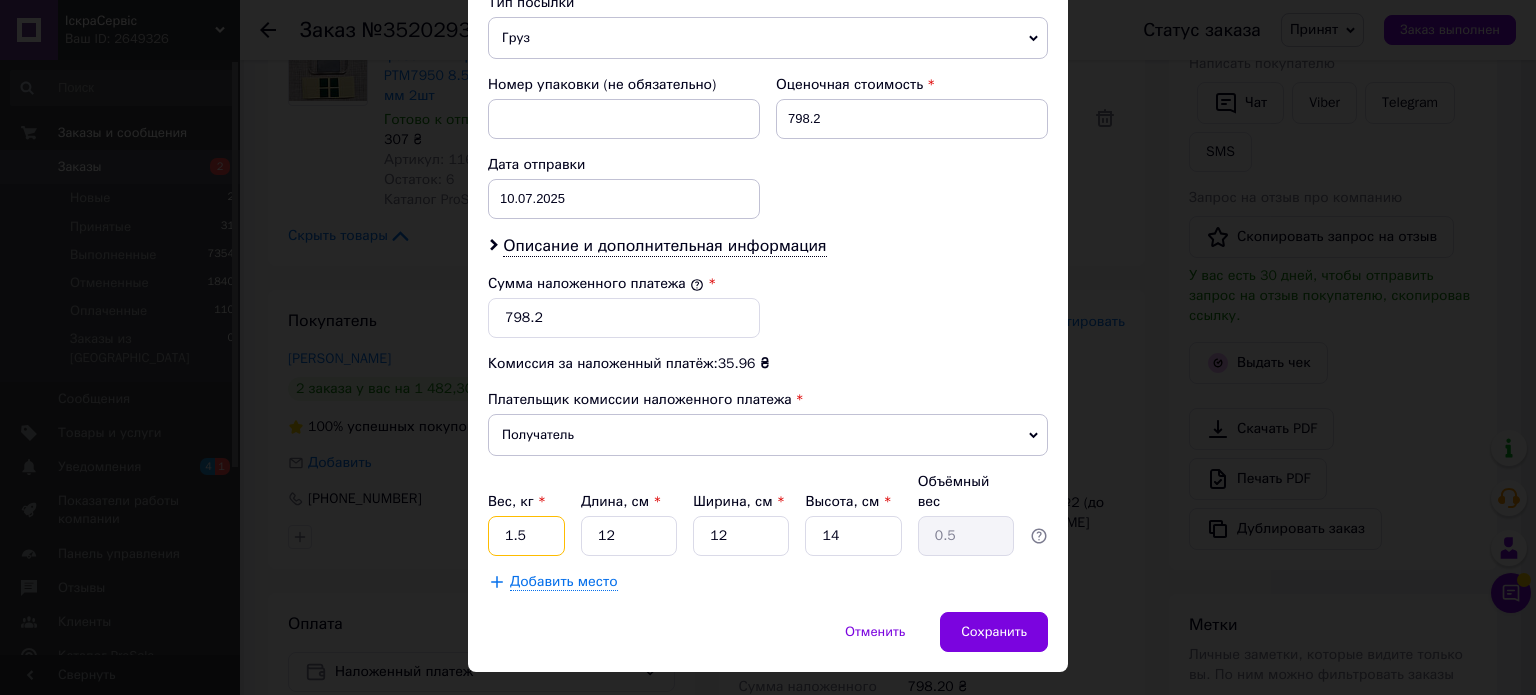 click on "1.5" at bounding box center (526, 536) 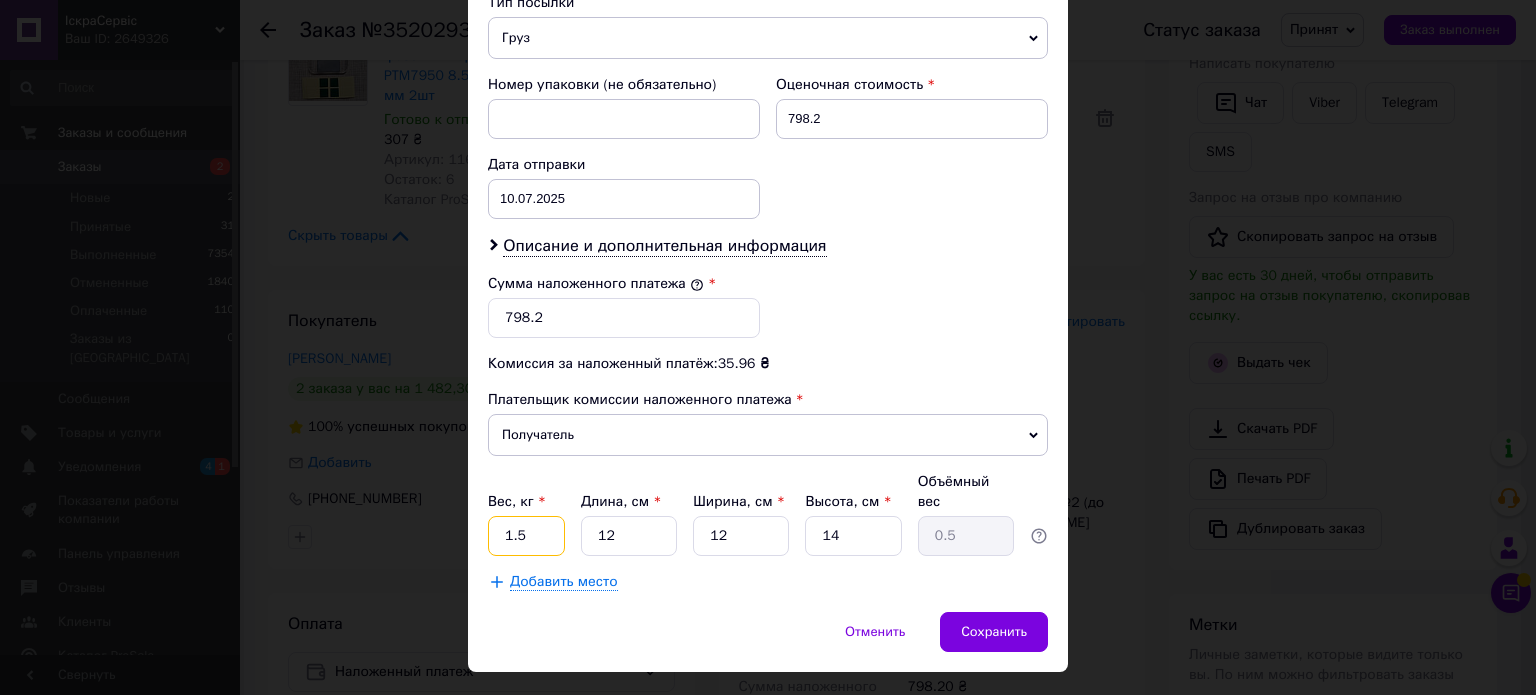 drag, startPoint x: 536, startPoint y: 498, endPoint x: 485, endPoint y: 496, distance: 51.0392 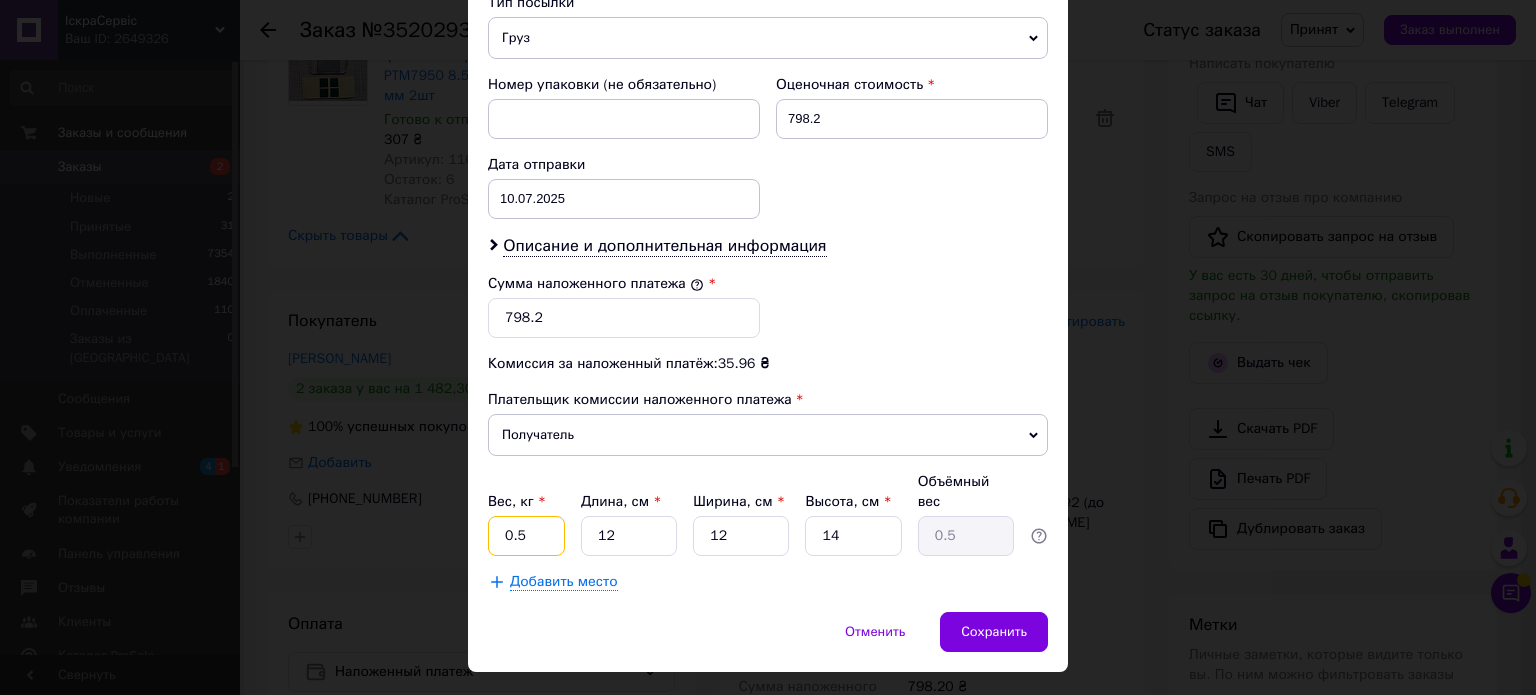 type on "0.5" 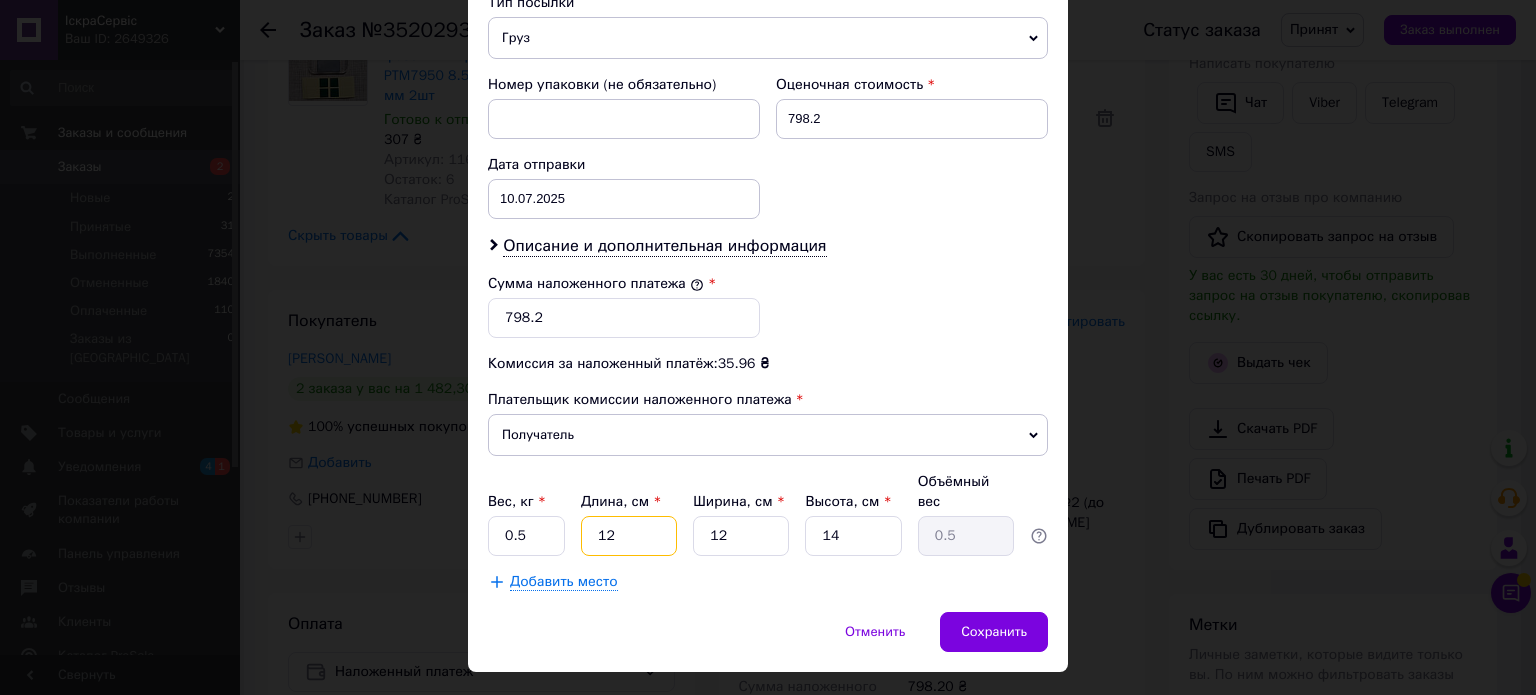 type on "1" 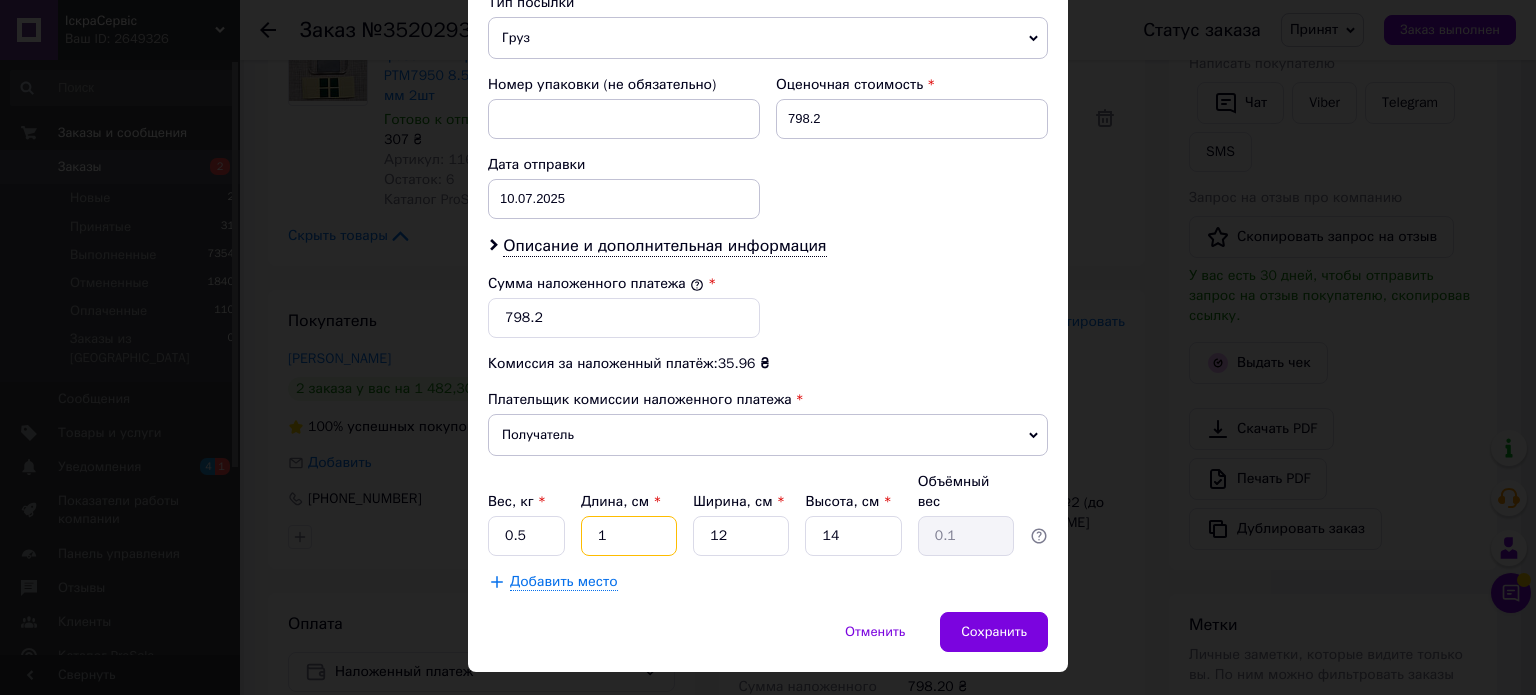 type on "12" 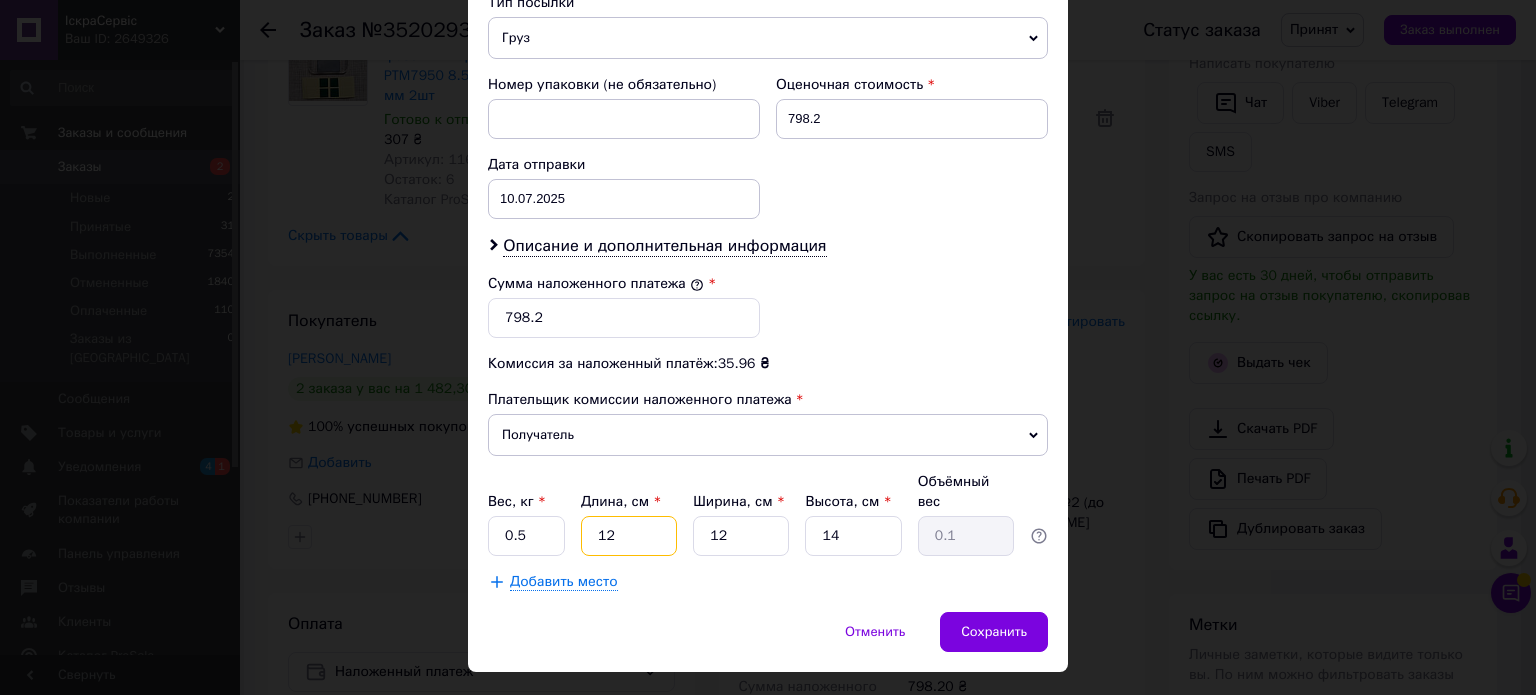 type on "0.5" 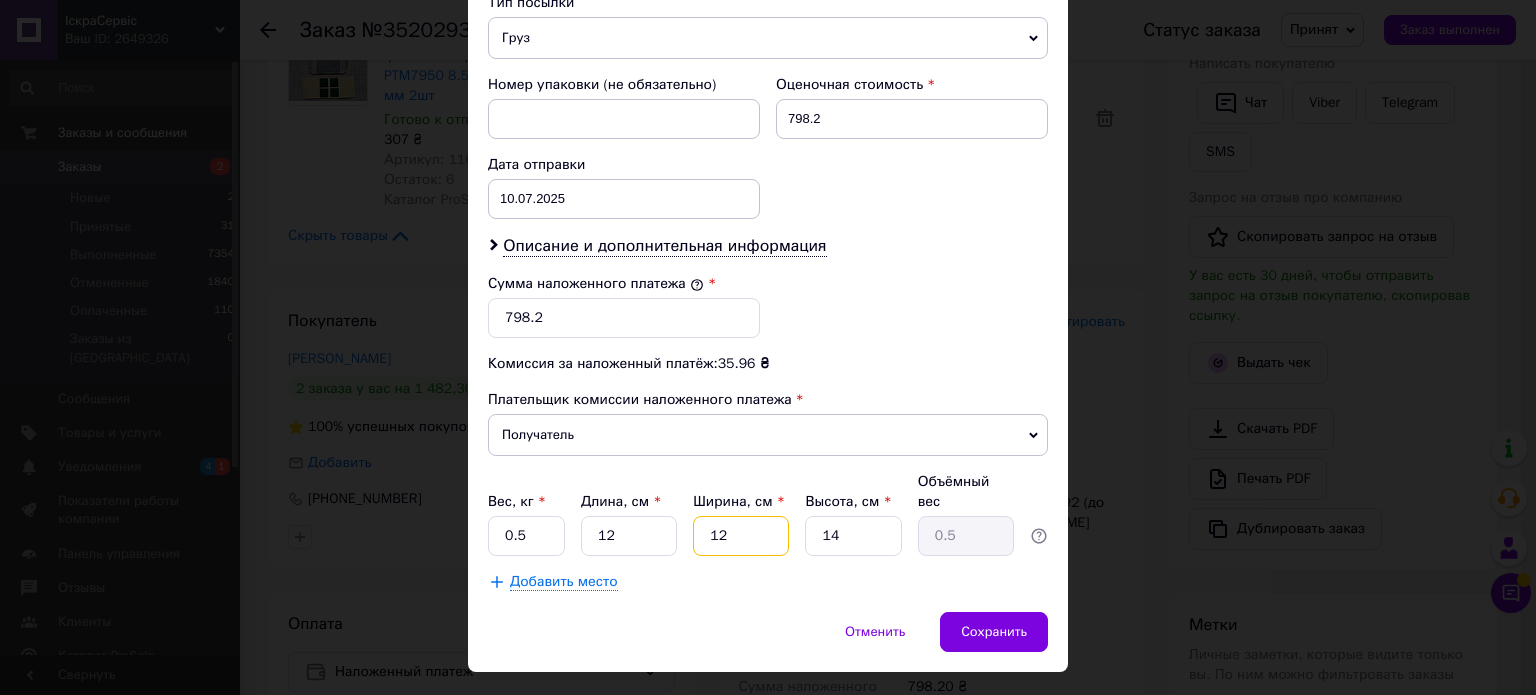 type on "1" 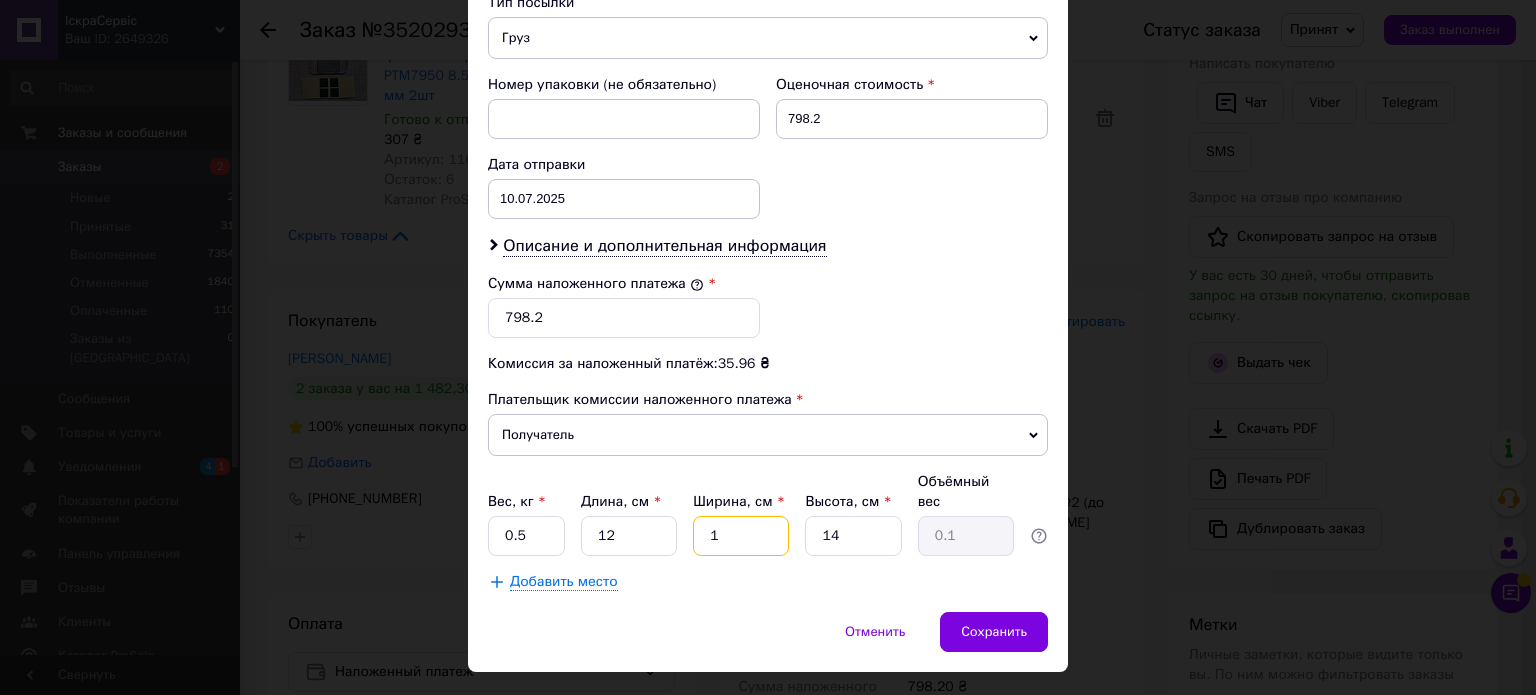 type on "12" 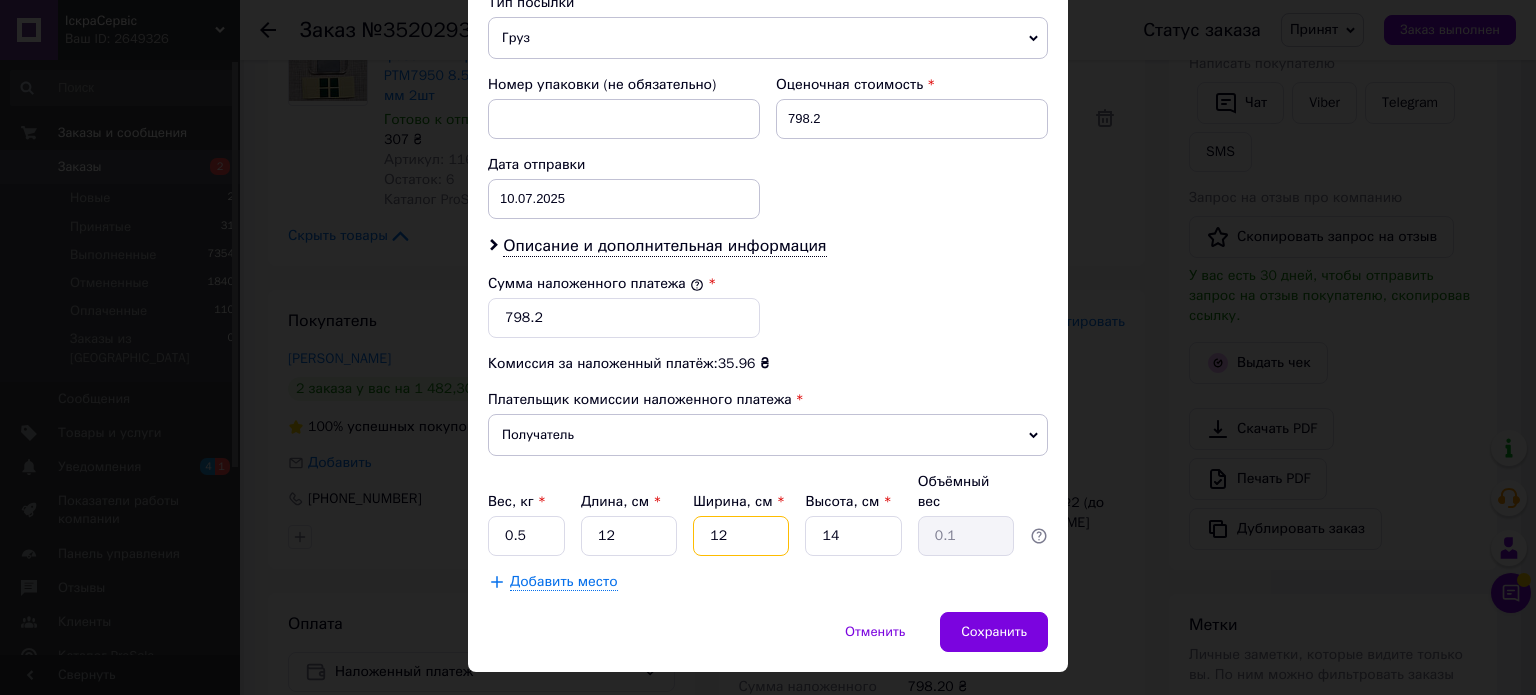 type on "0.5" 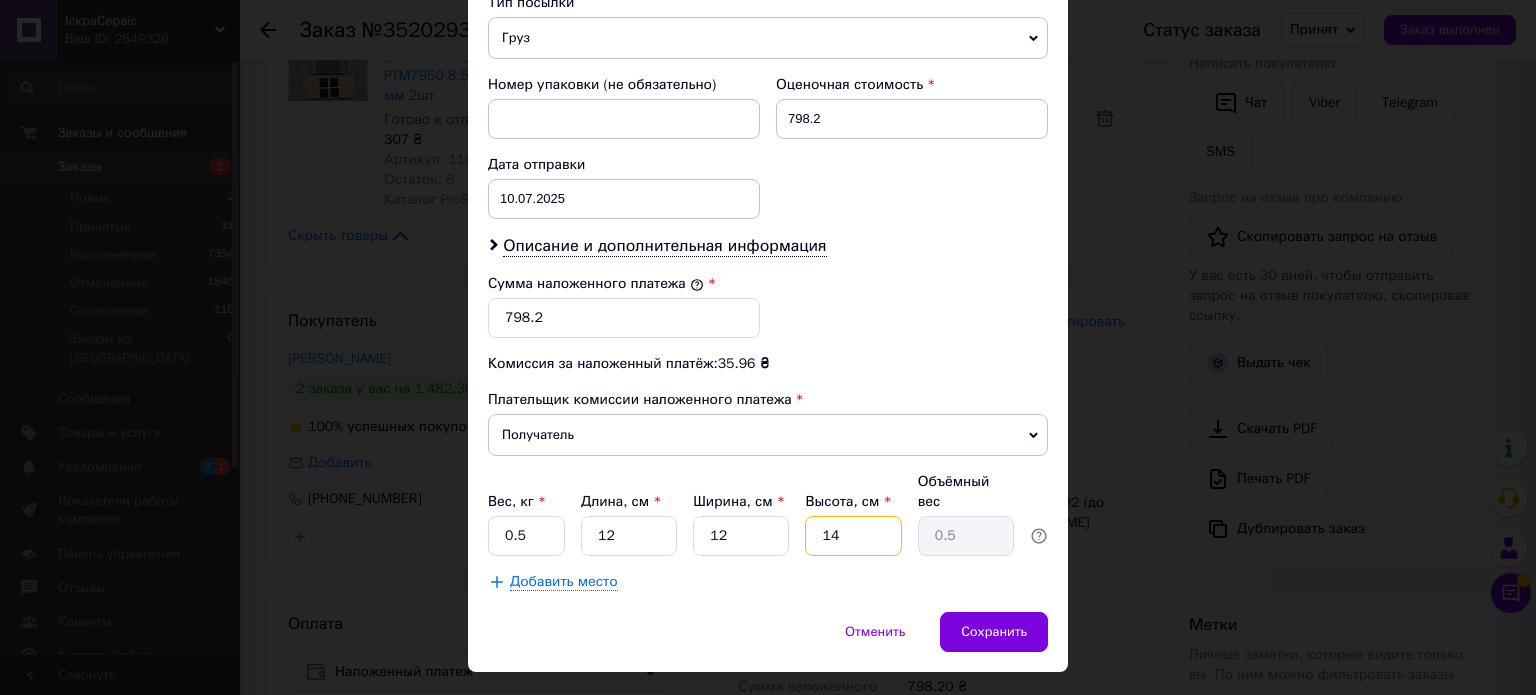 type on "1" 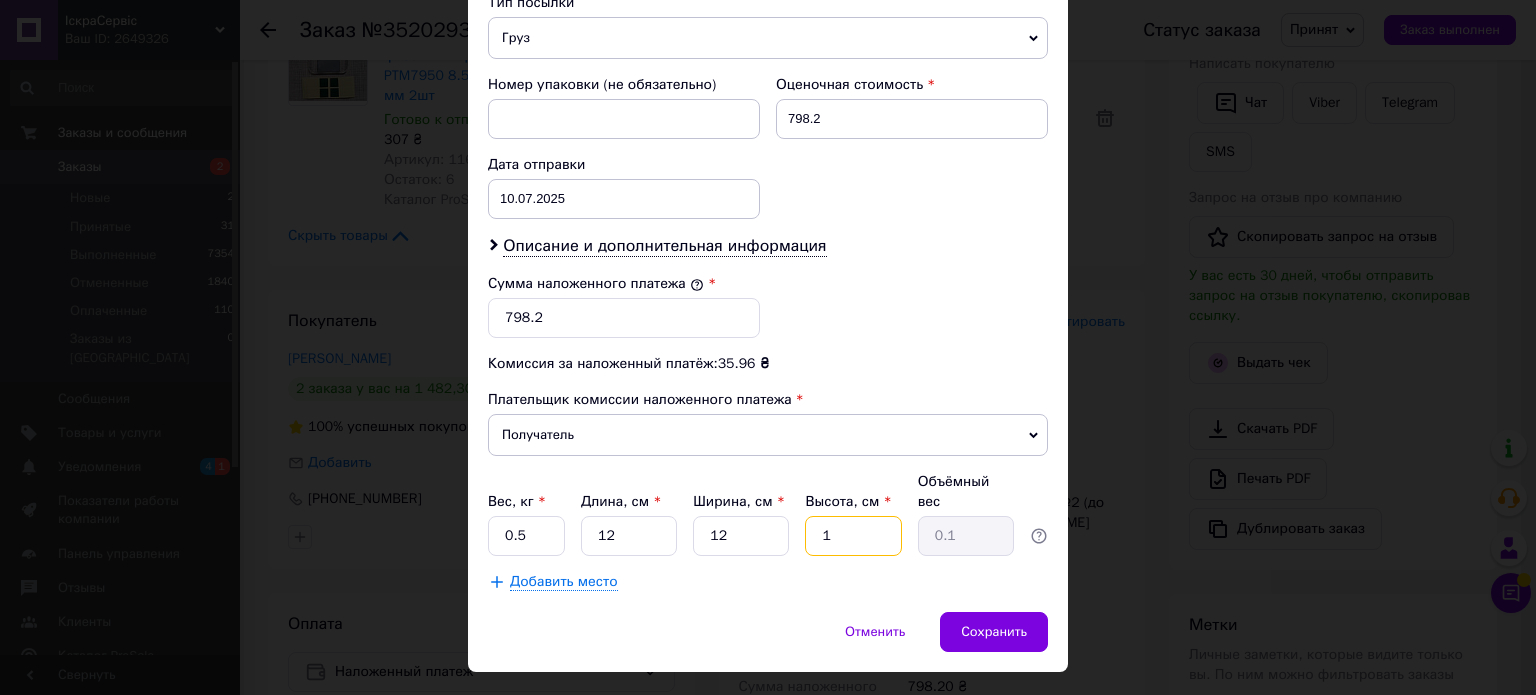 type on "12" 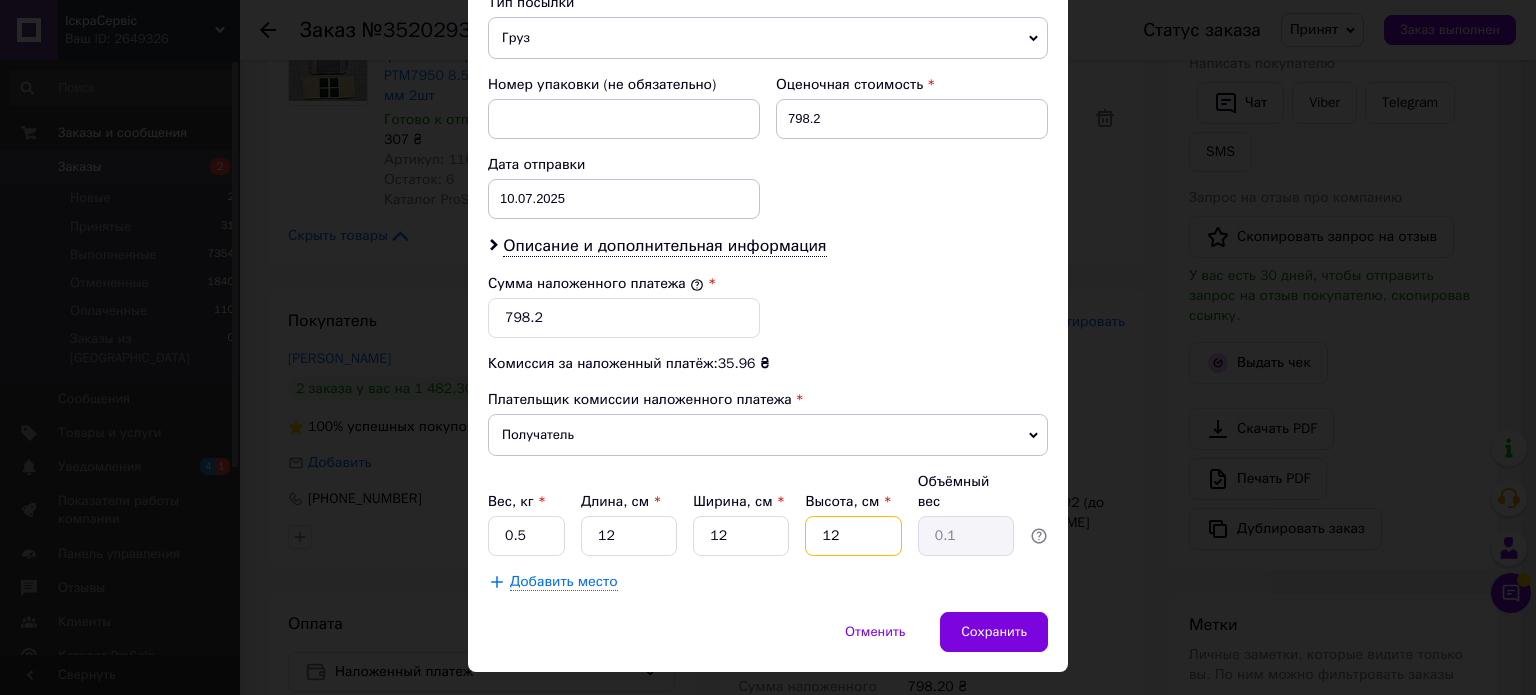 type on "0.43" 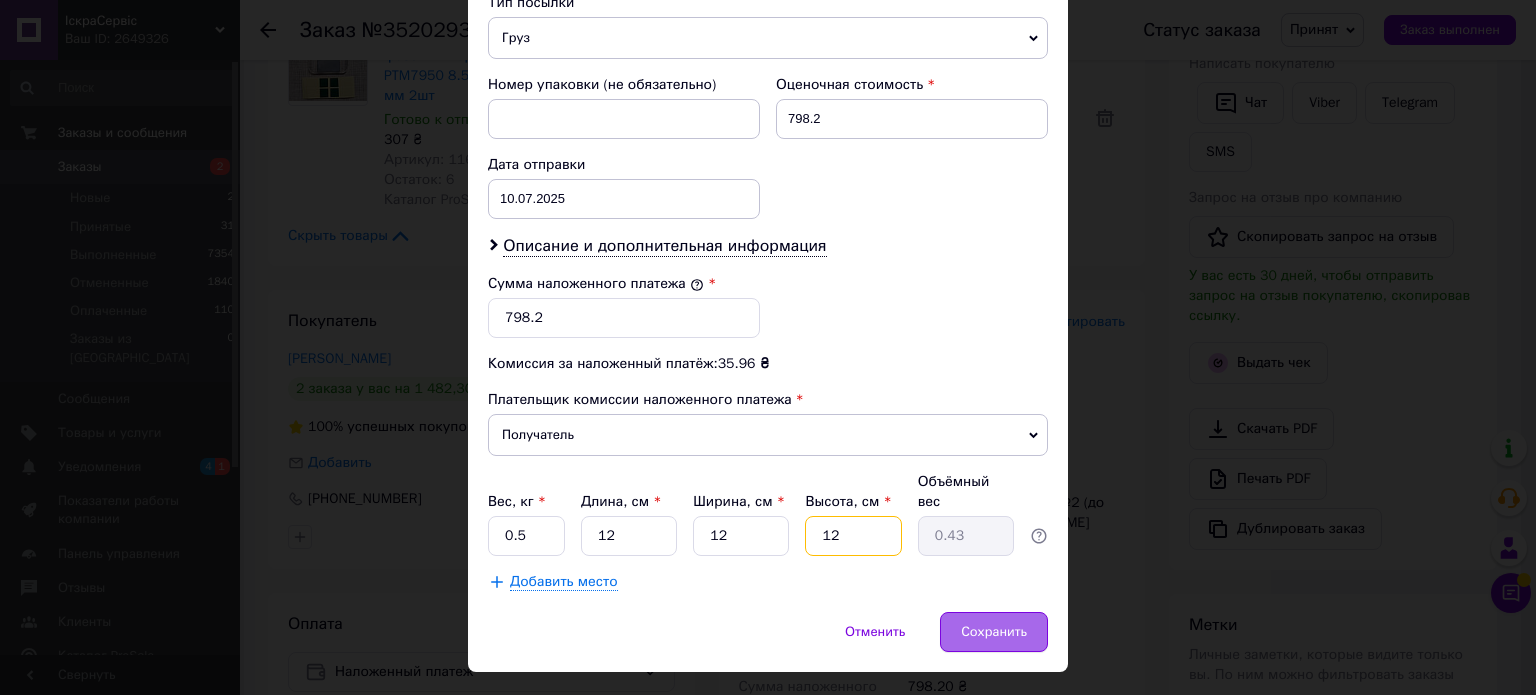 type on "12" 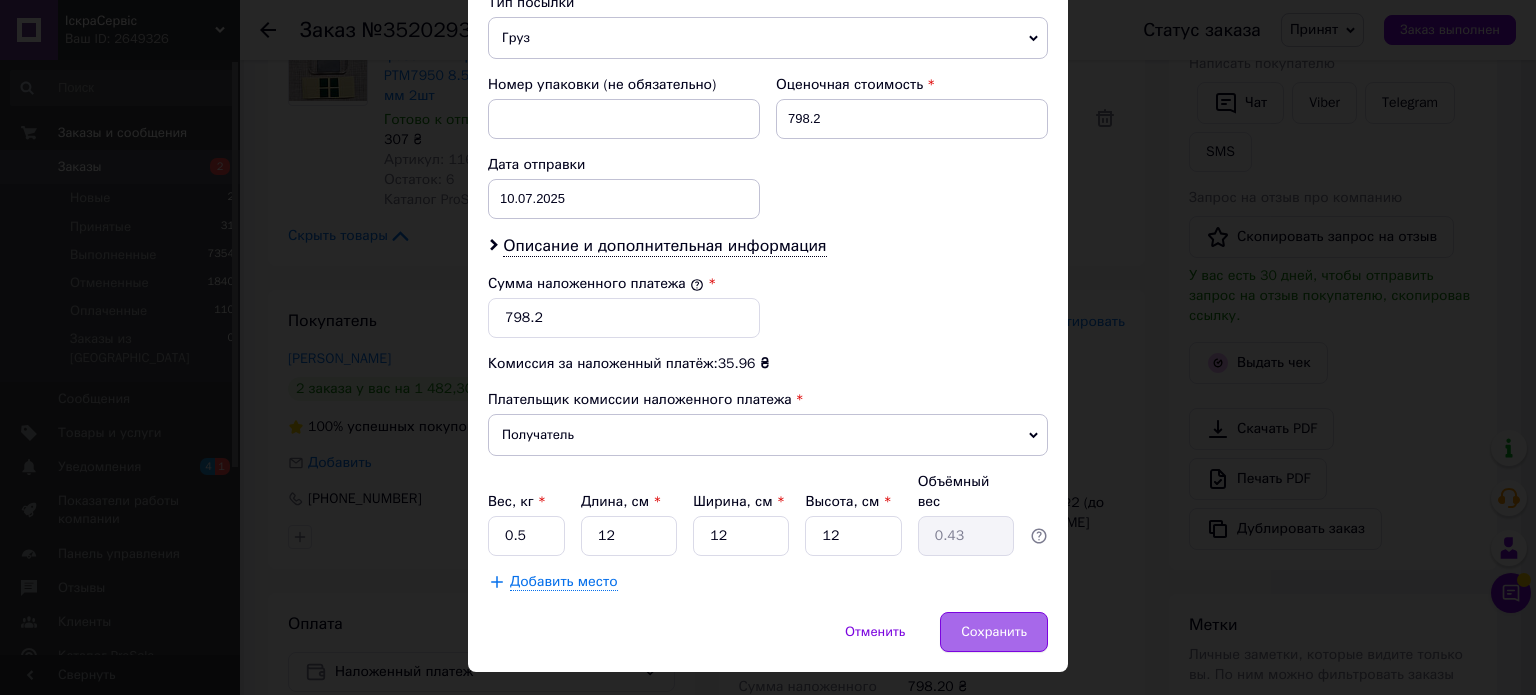 drag, startPoint x: 1020, startPoint y: 569, endPoint x: 1014, endPoint y: 578, distance: 10.816654 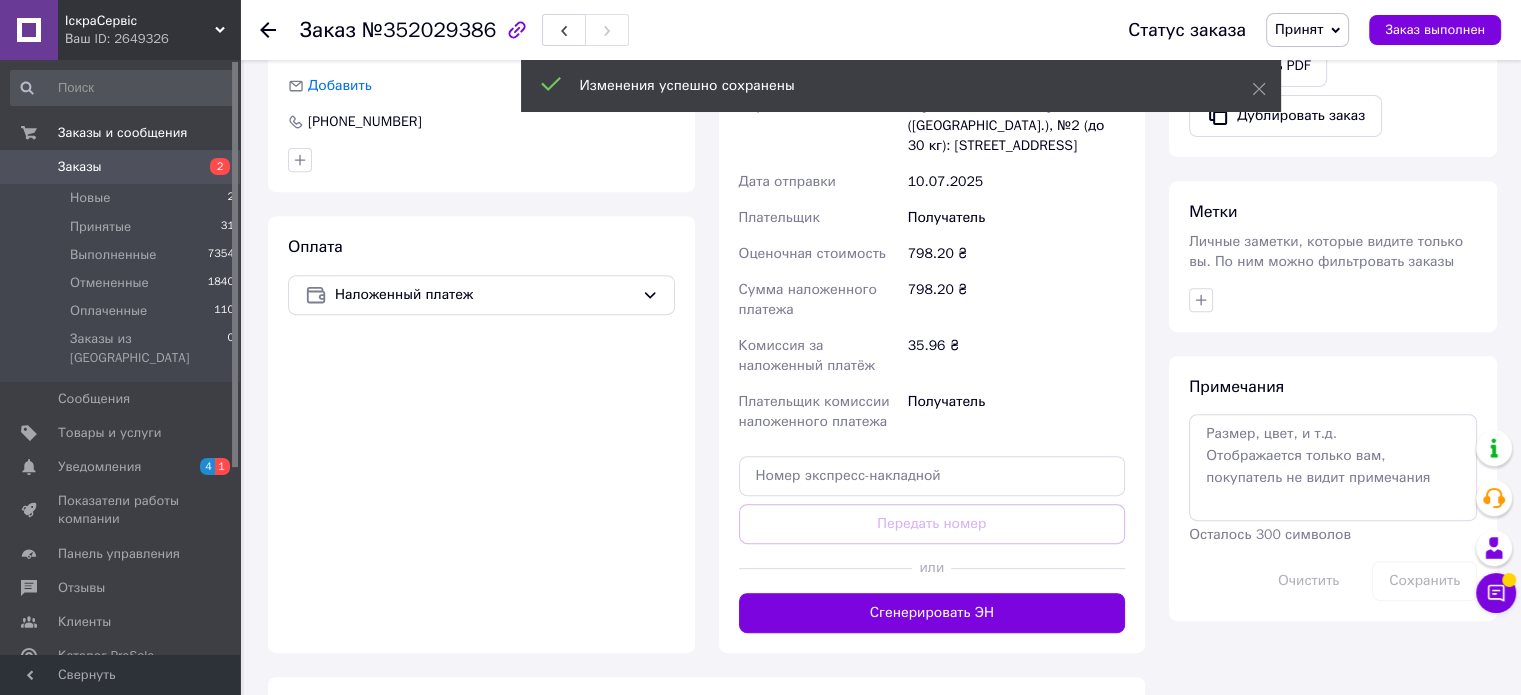 scroll, scrollTop: 905, scrollLeft: 0, axis: vertical 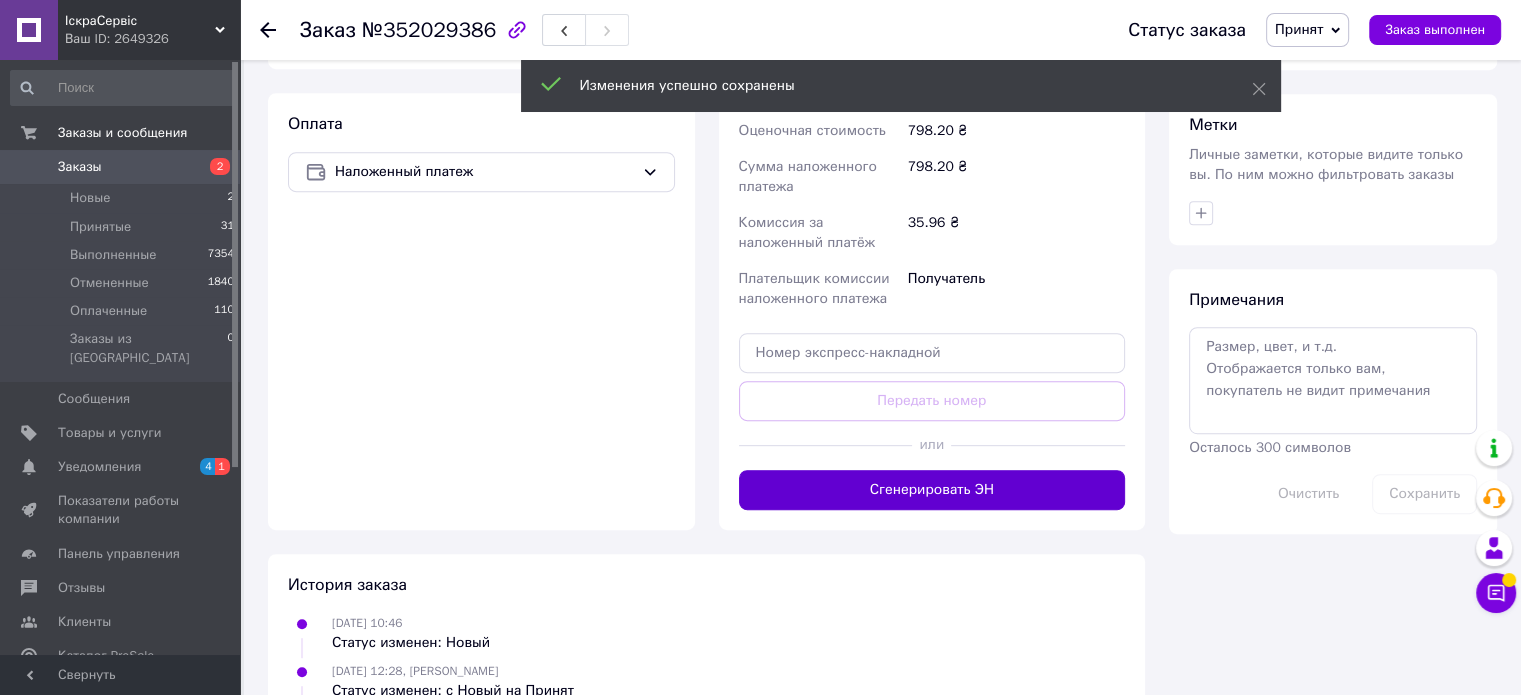 click on "Сгенерировать ЭН" at bounding box center (932, 490) 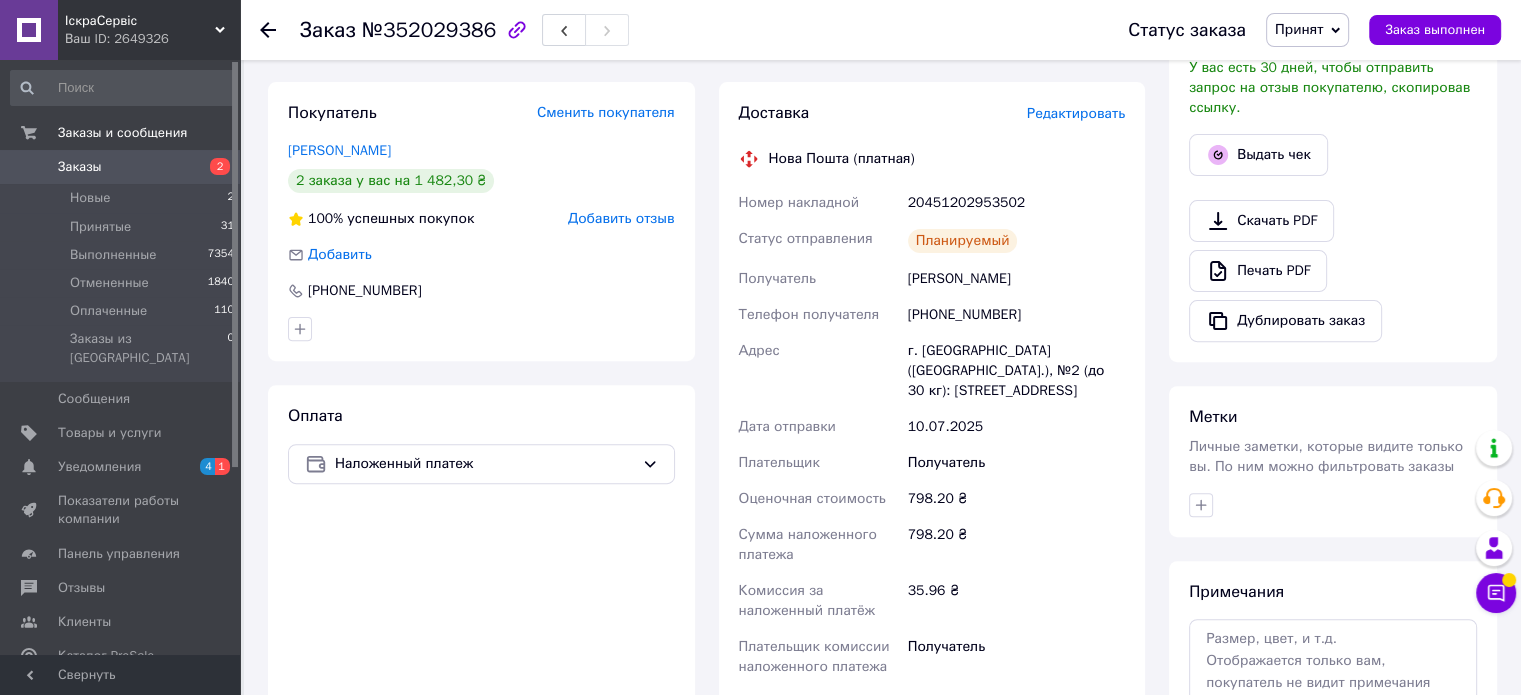 scroll, scrollTop: 605, scrollLeft: 0, axis: vertical 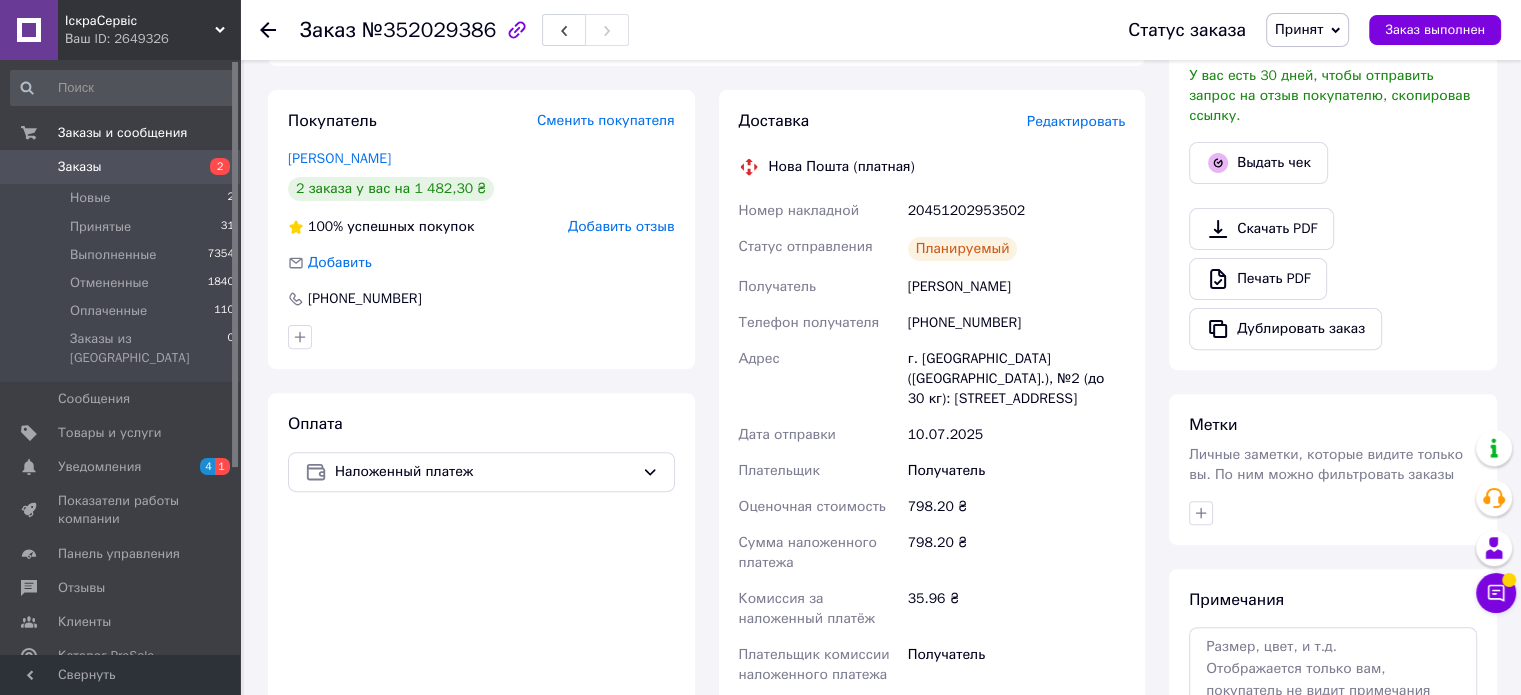 click on "20451202953502" at bounding box center (1016, 211) 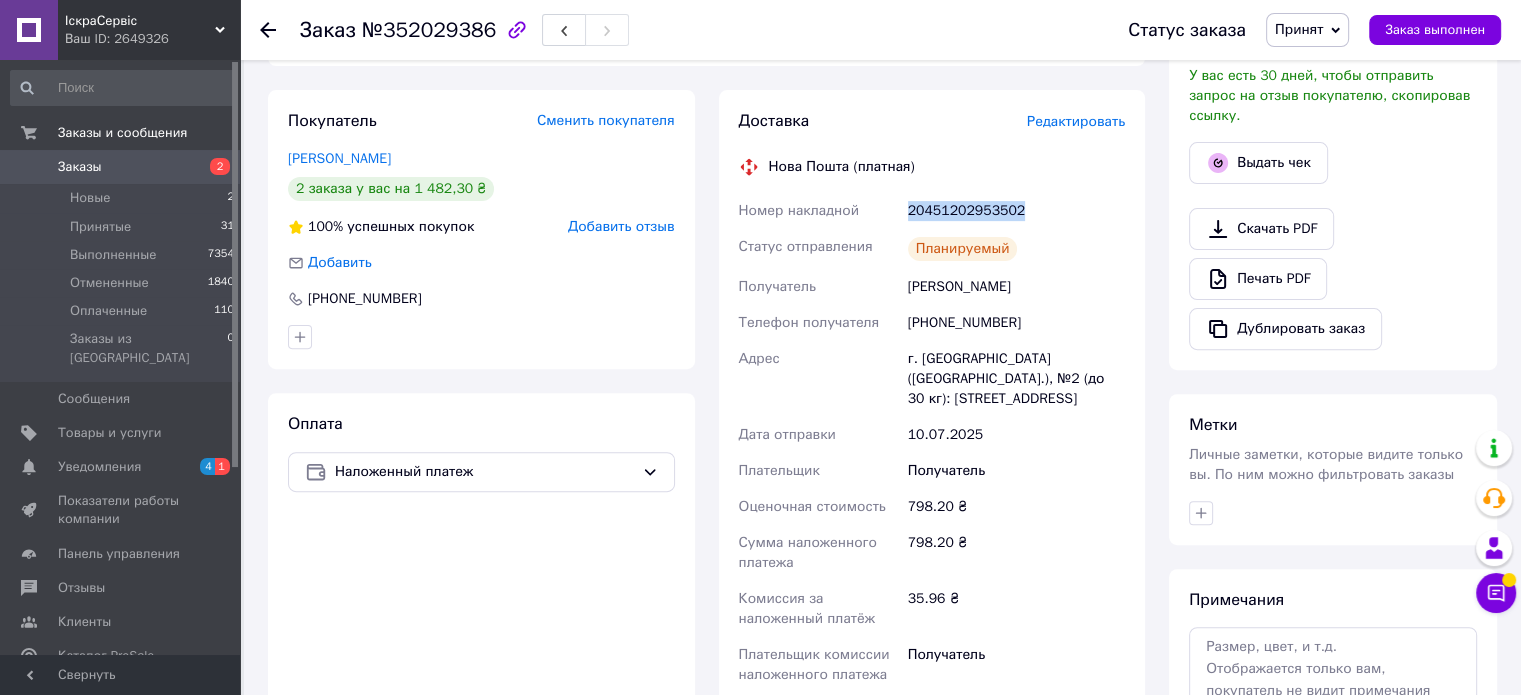 click on "20451202953502" at bounding box center (1016, 211) 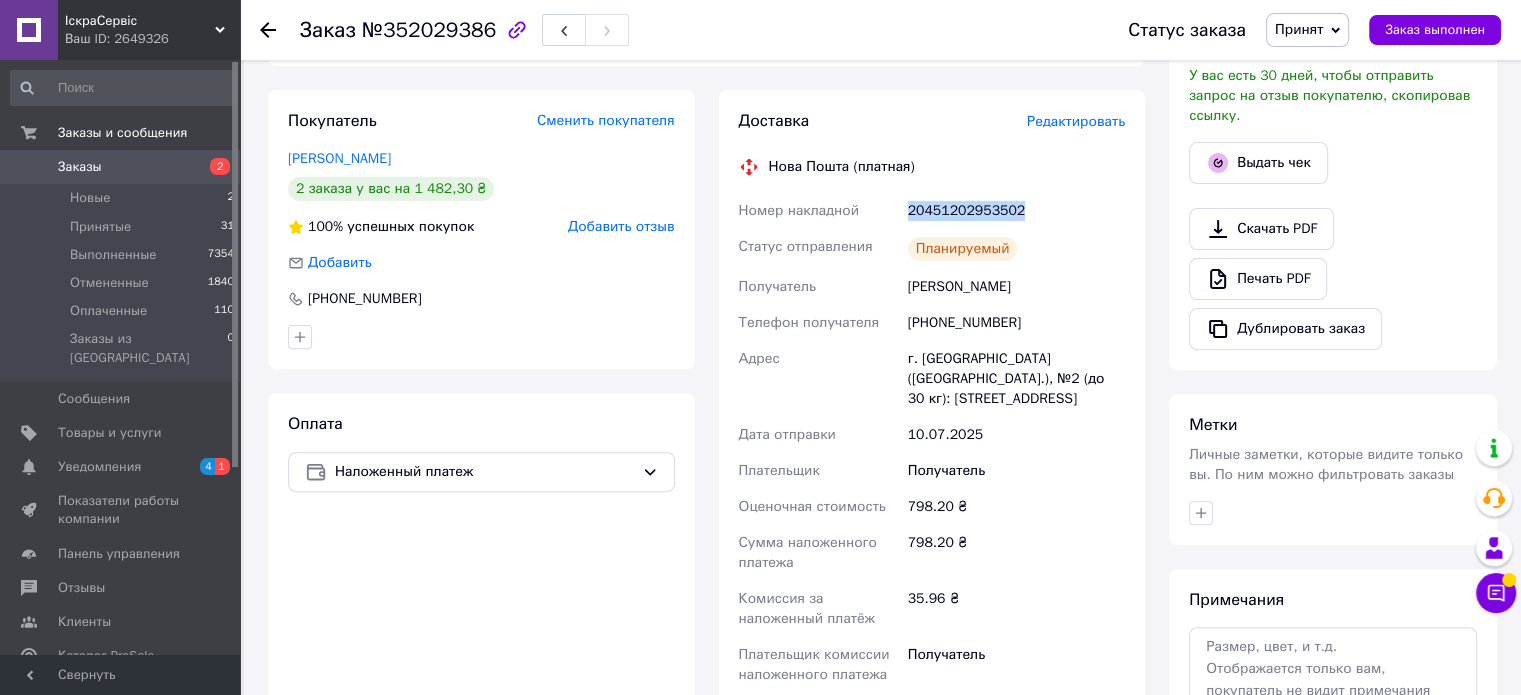 copy on "20451202953502" 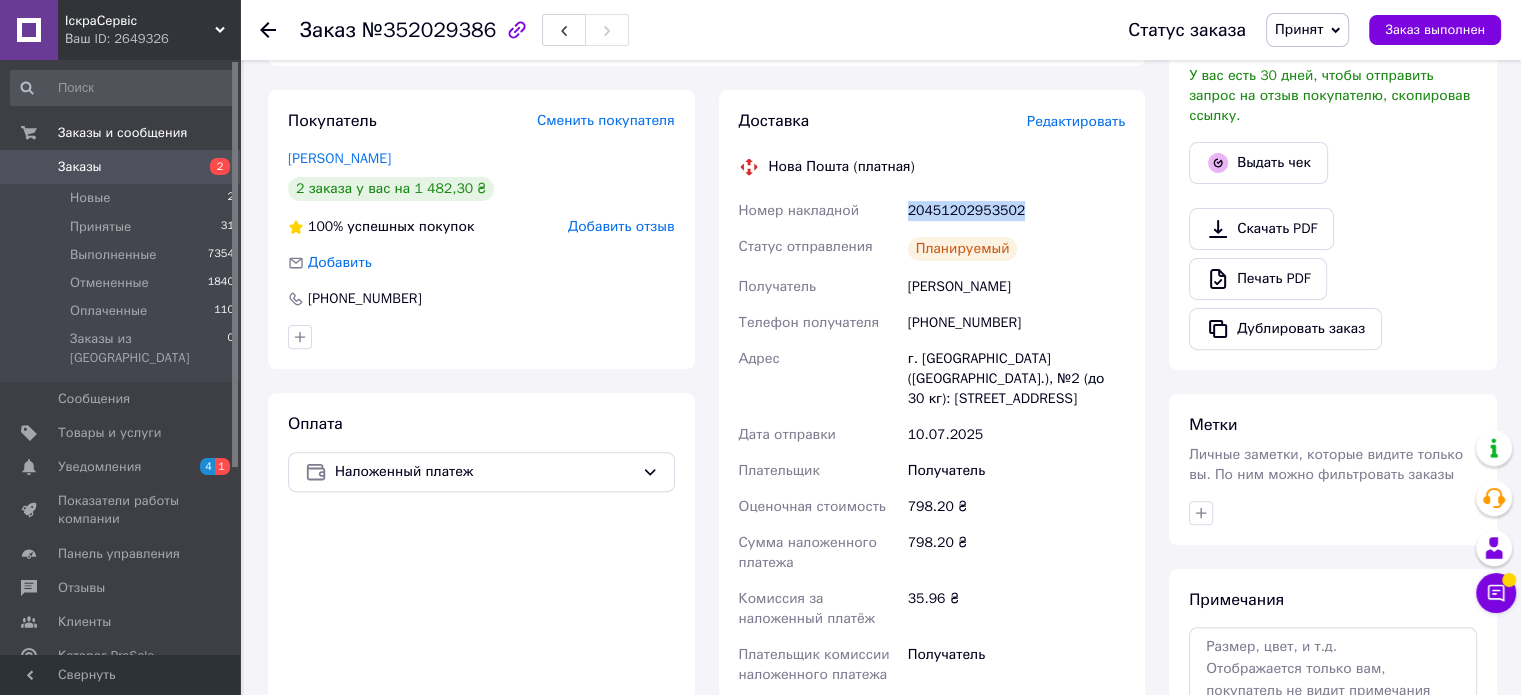 click on "Заказы" at bounding box center [80, 167] 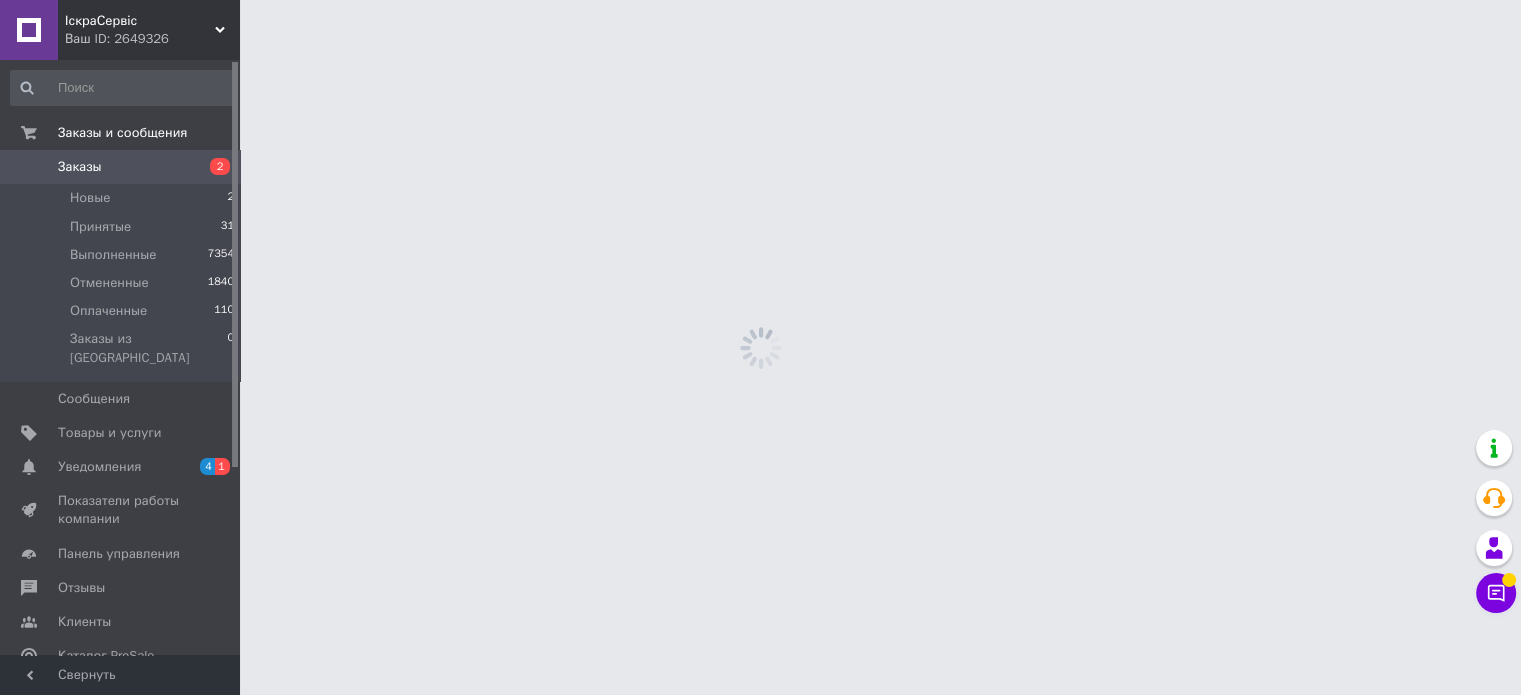 scroll, scrollTop: 0, scrollLeft: 0, axis: both 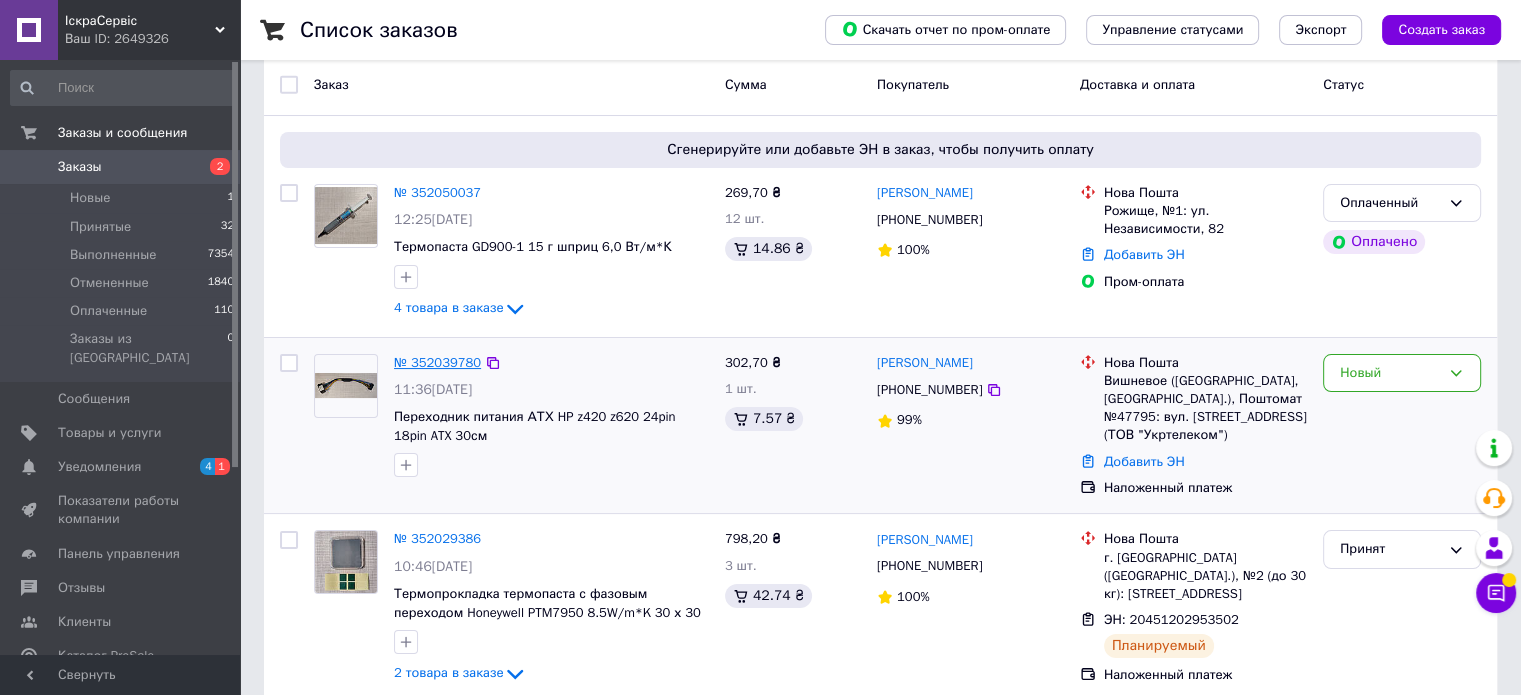 click on "№ 352039780" at bounding box center [437, 362] 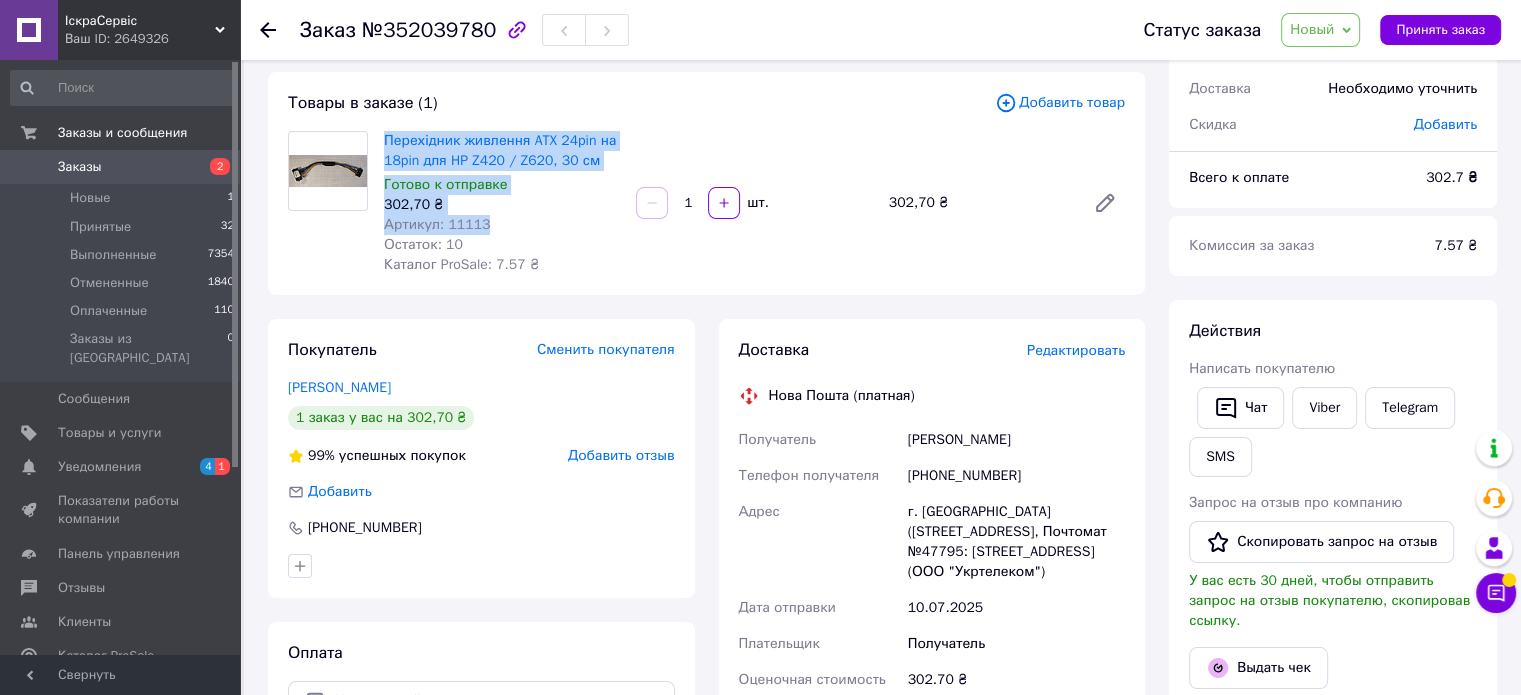drag, startPoint x: 380, startPoint y: 139, endPoint x: 501, endPoint y: 222, distance: 146.73105 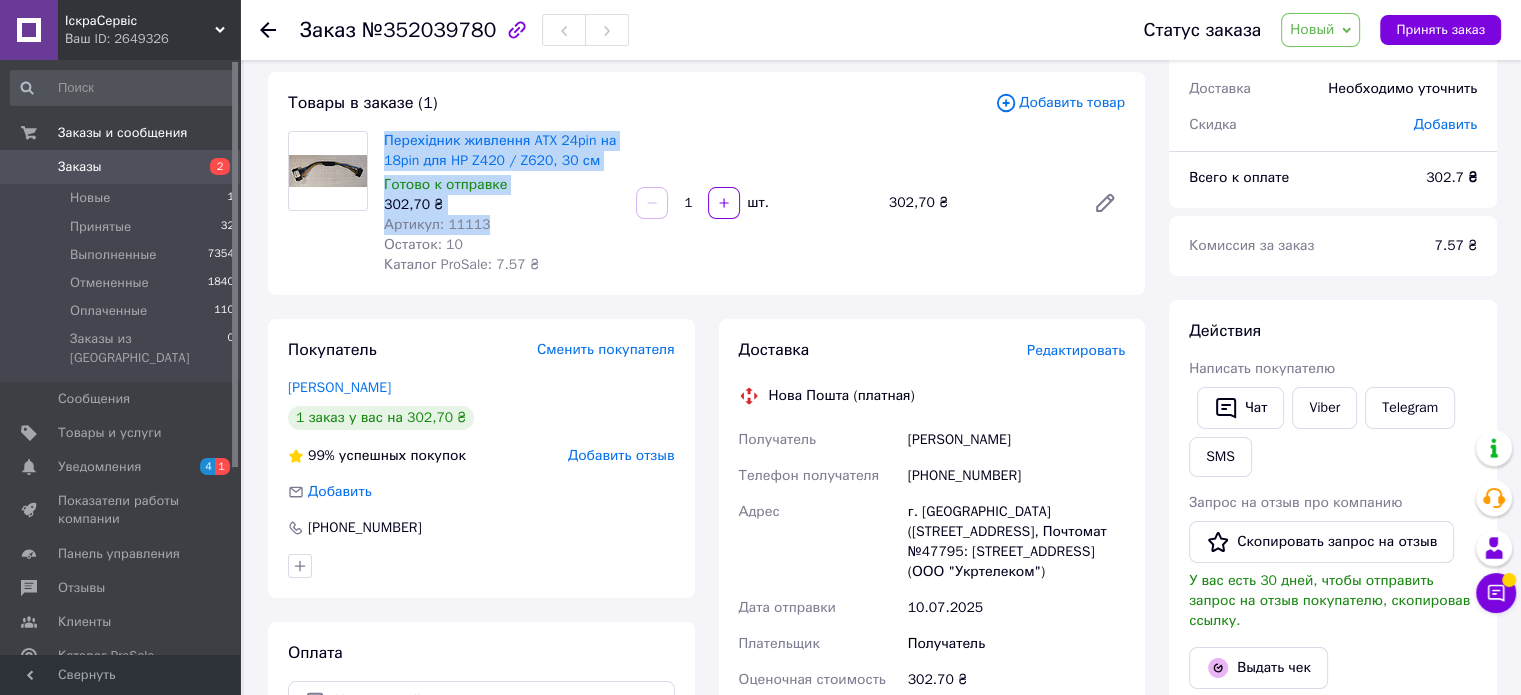 click on "Перехідник живлення ATX 24pin на 18pin для HP Z420 / Z620, 30 см Готово к отправке 302,70 ₴ Артикул: 11113 Остаток: 10 Каталог ProSale: 7.57 ₴" at bounding box center (502, 203) 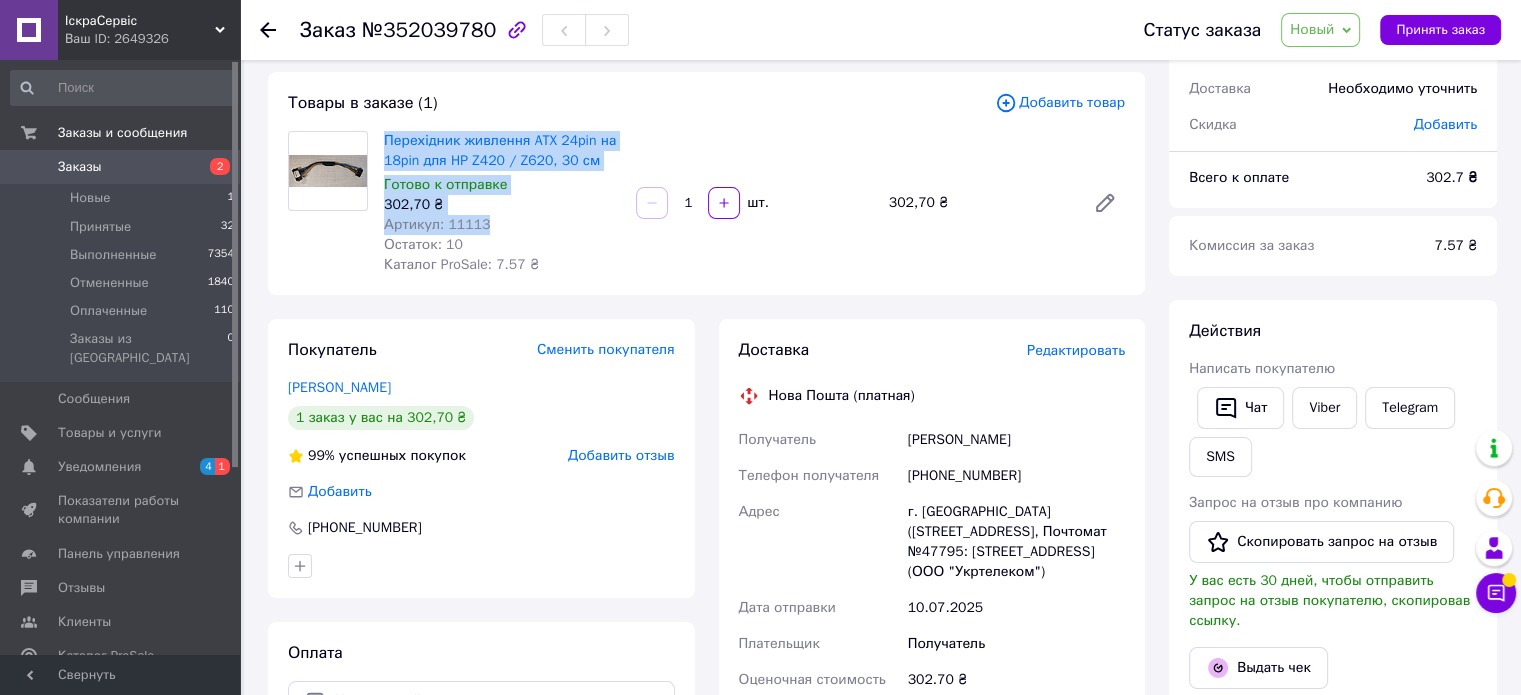 scroll, scrollTop: 300, scrollLeft: 0, axis: vertical 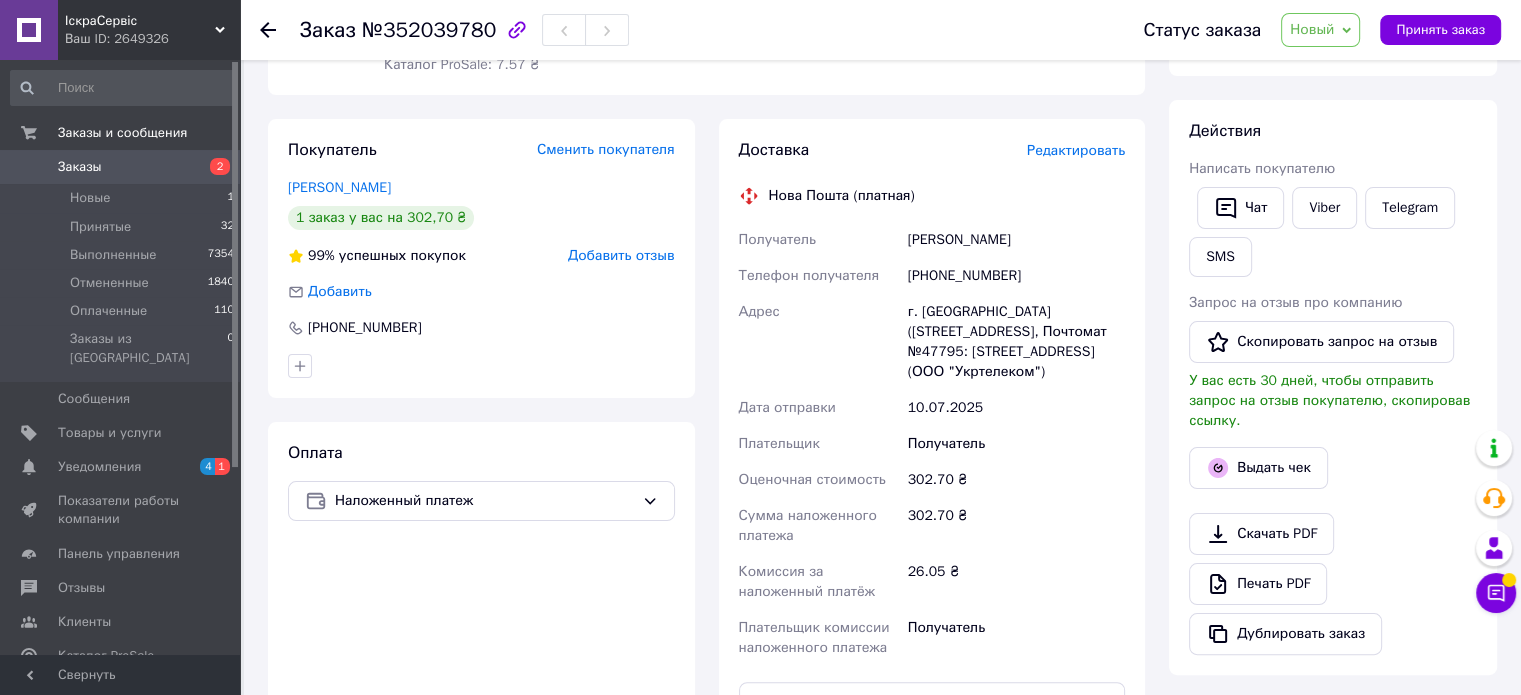drag, startPoint x: 905, startPoint y: 239, endPoint x: 1062, endPoint y: 370, distance: 204.47493 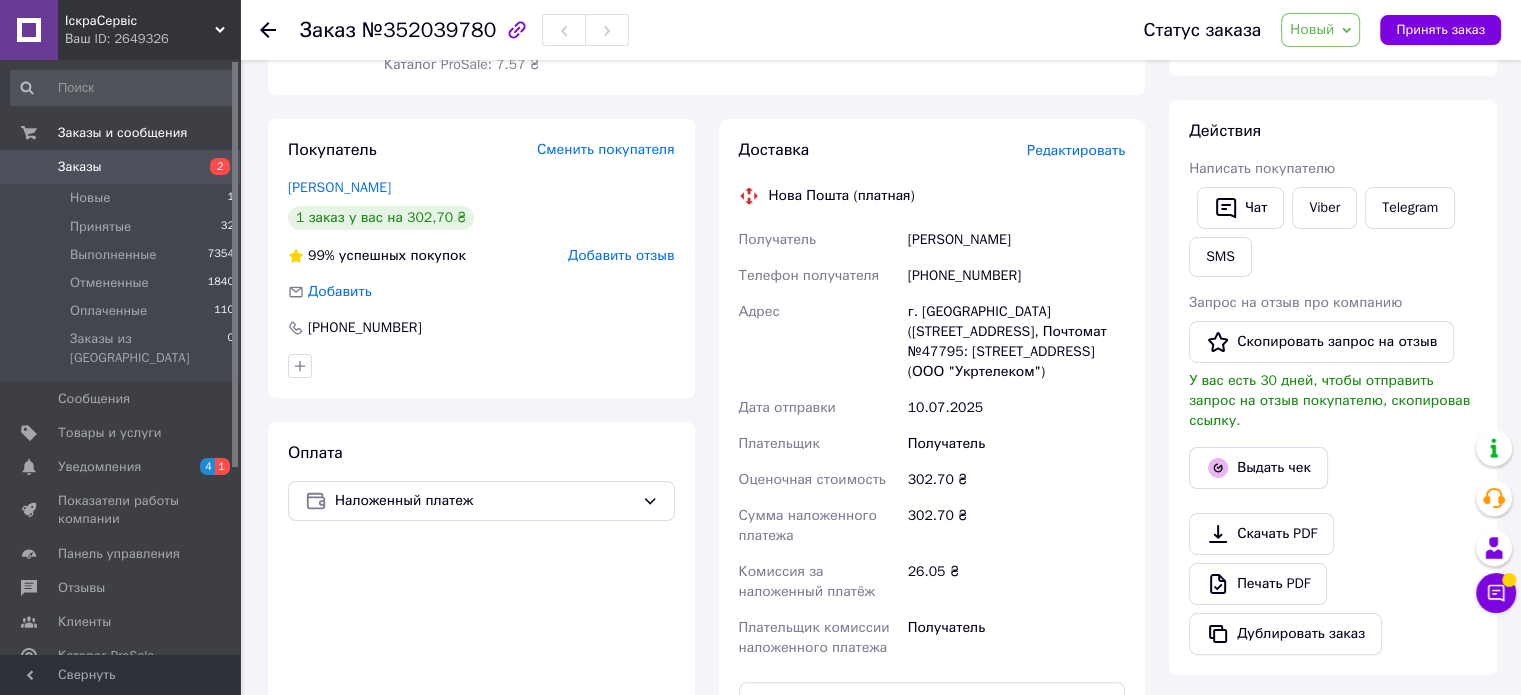 click on "Получатель [PERSON_NAME] Телефон получателя [PHONE_NUMBER] Адрес г. Вишневое ([STREET_ADDRESS], Почтомат №47795: [STREET_ADDRESS] (ООО "Укртелеком") Дата отправки [DATE] Плательщик Получатель Оценочная стоимость 302.70 ₴ Сумма наложенного платежа 302.70 ₴ Комиссия за наложенный платёж 26.05 ₴ Плательщик комиссии наложенного платежа Получатель" at bounding box center (932, 444) 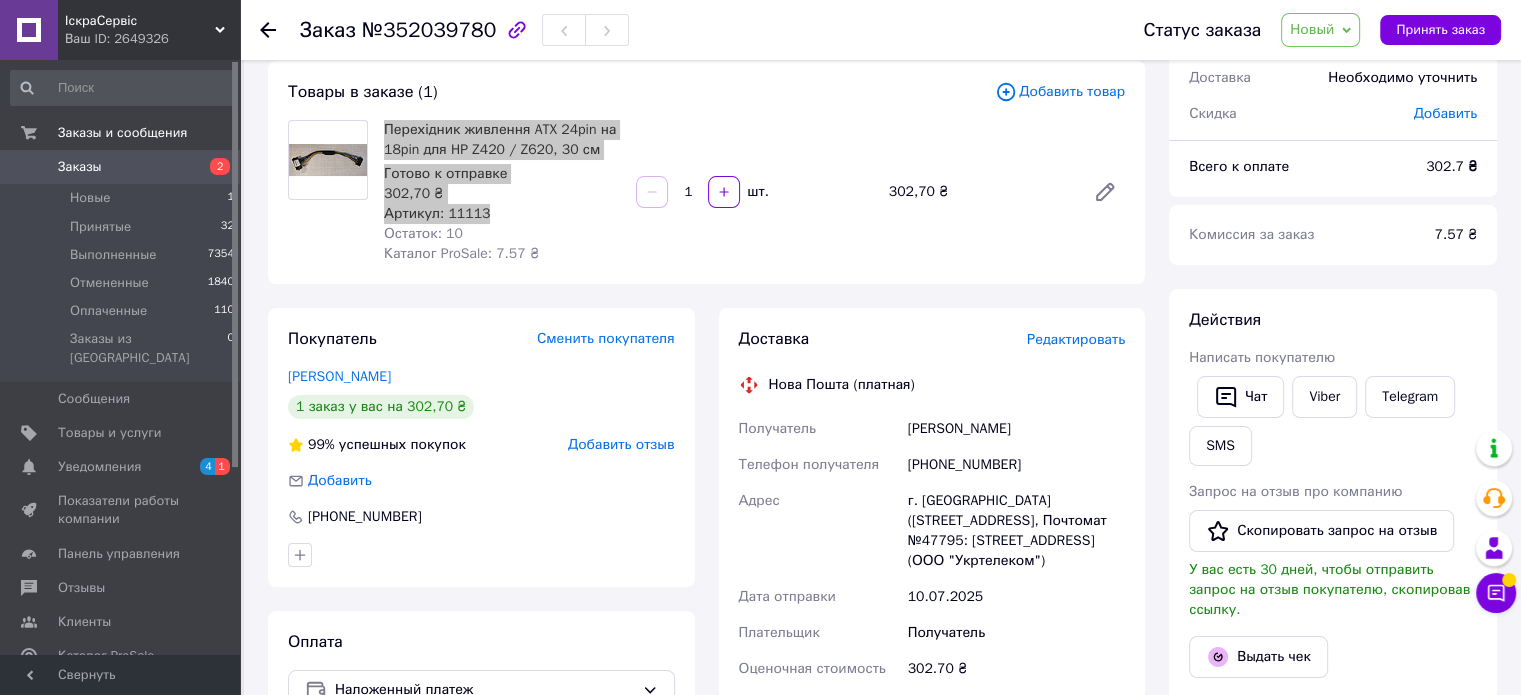 scroll, scrollTop: 0, scrollLeft: 0, axis: both 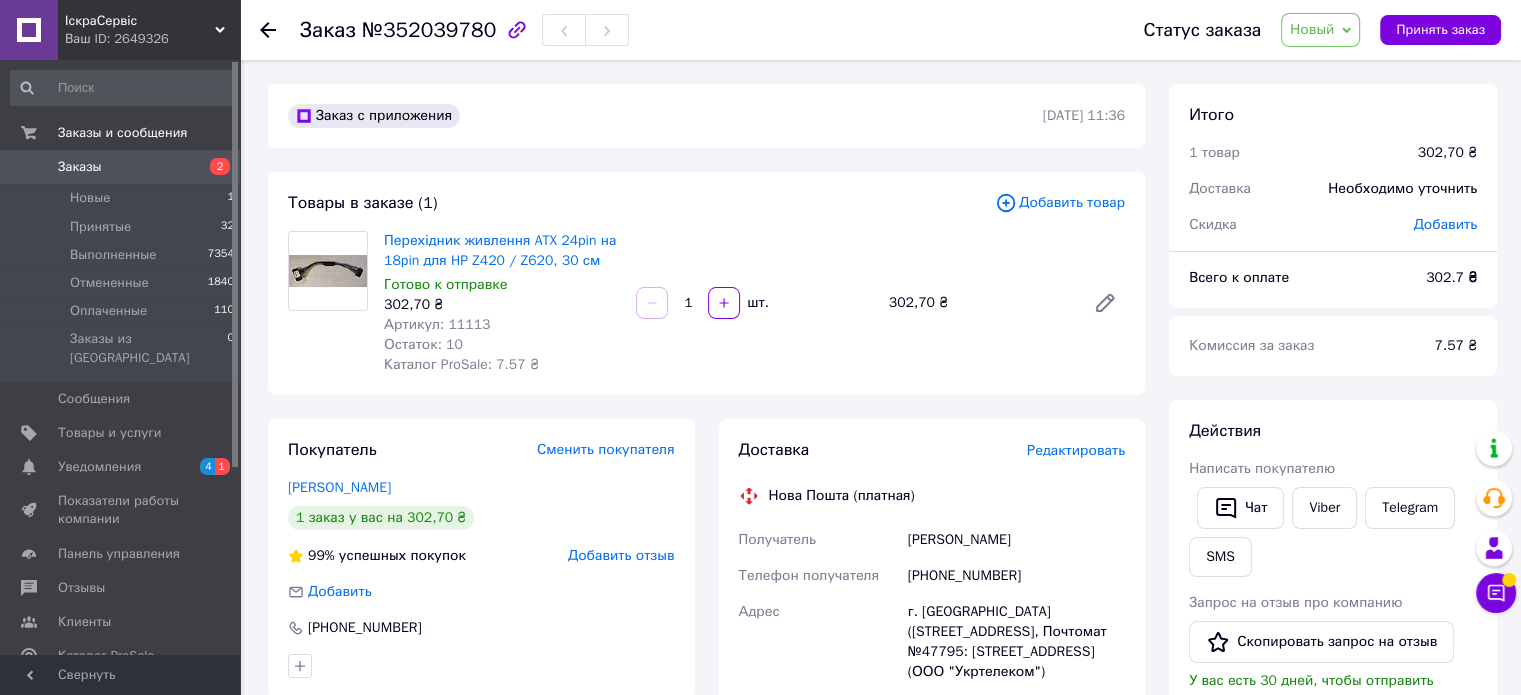 click on "302,70 ₴" at bounding box center [979, 303] 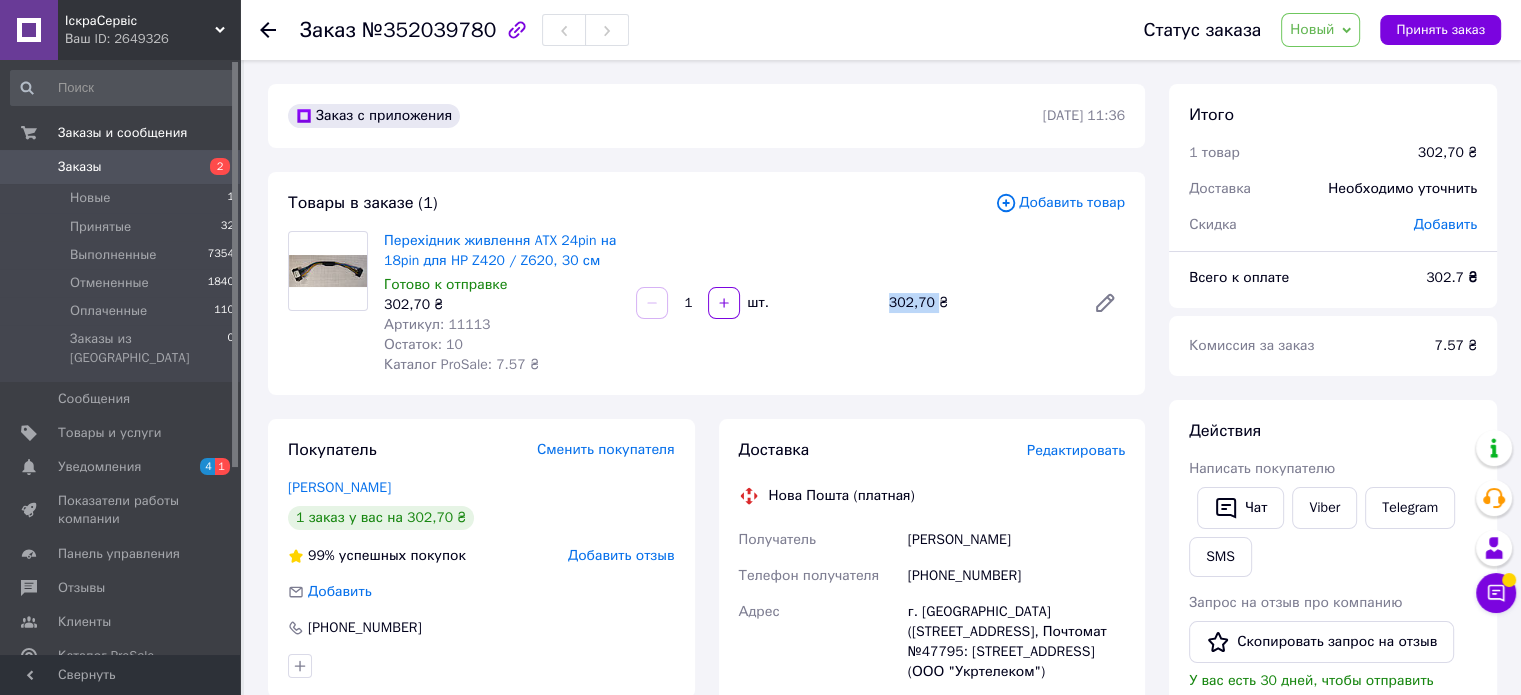 click on "302,70 ₴" at bounding box center [979, 303] 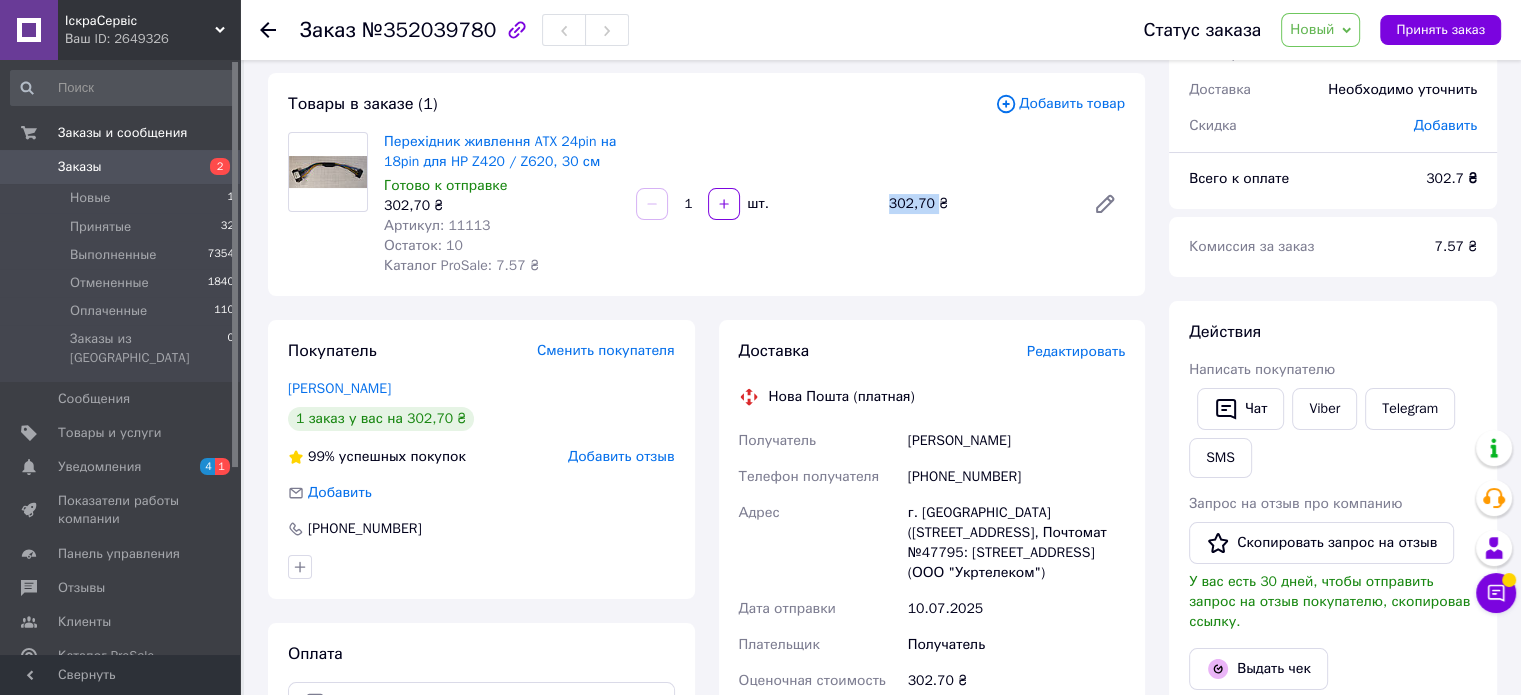 scroll, scrollTop: 100, scrollLeft: 0, axis: vertical 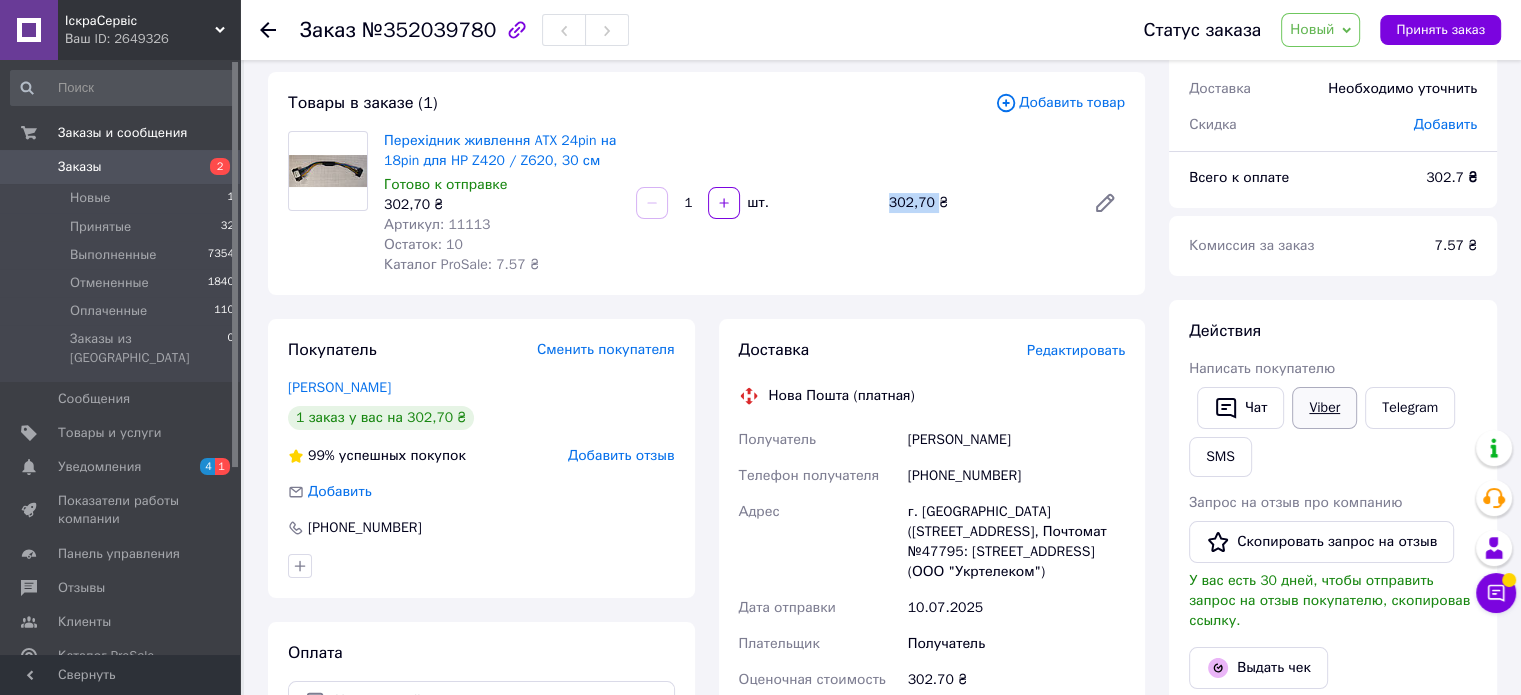click on "Viber" at bounding box center (1324, 408) 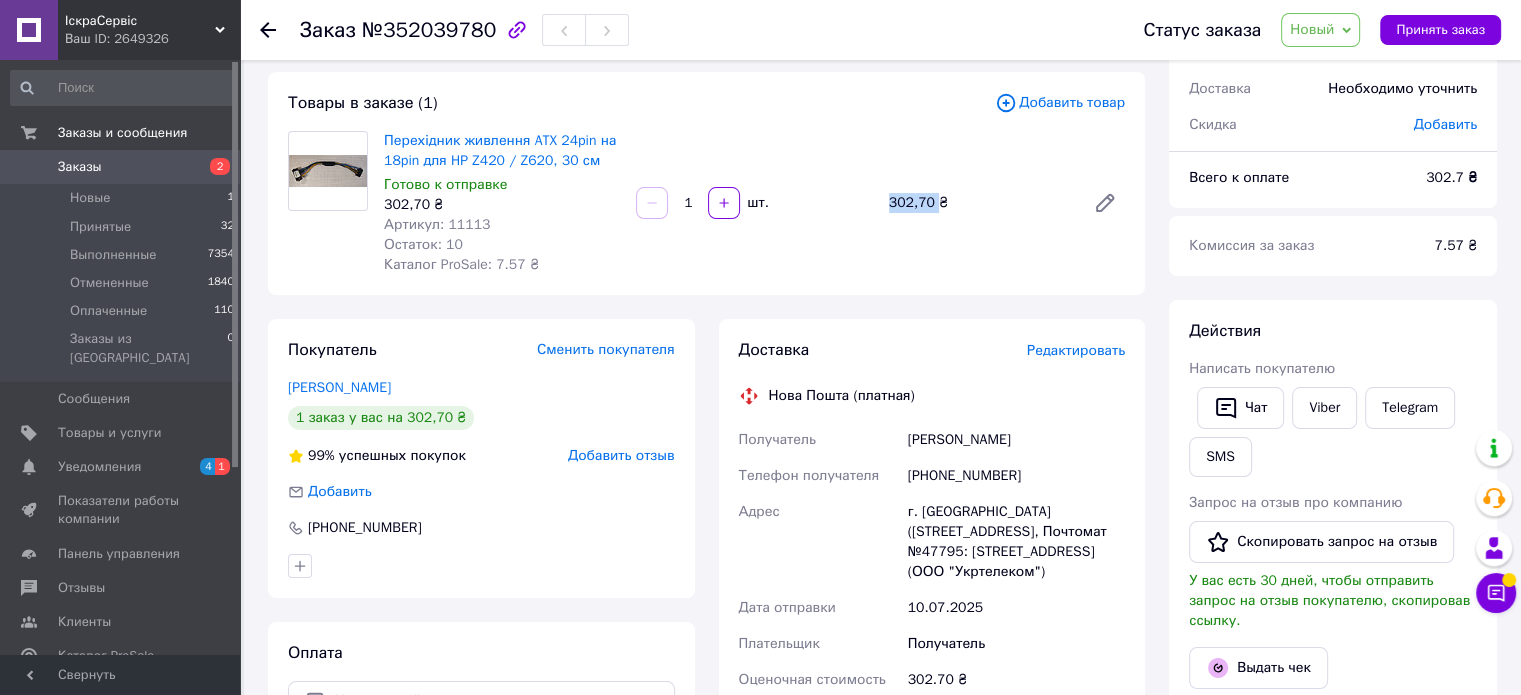 click on "Новый" at bounding box center (1320, 30) 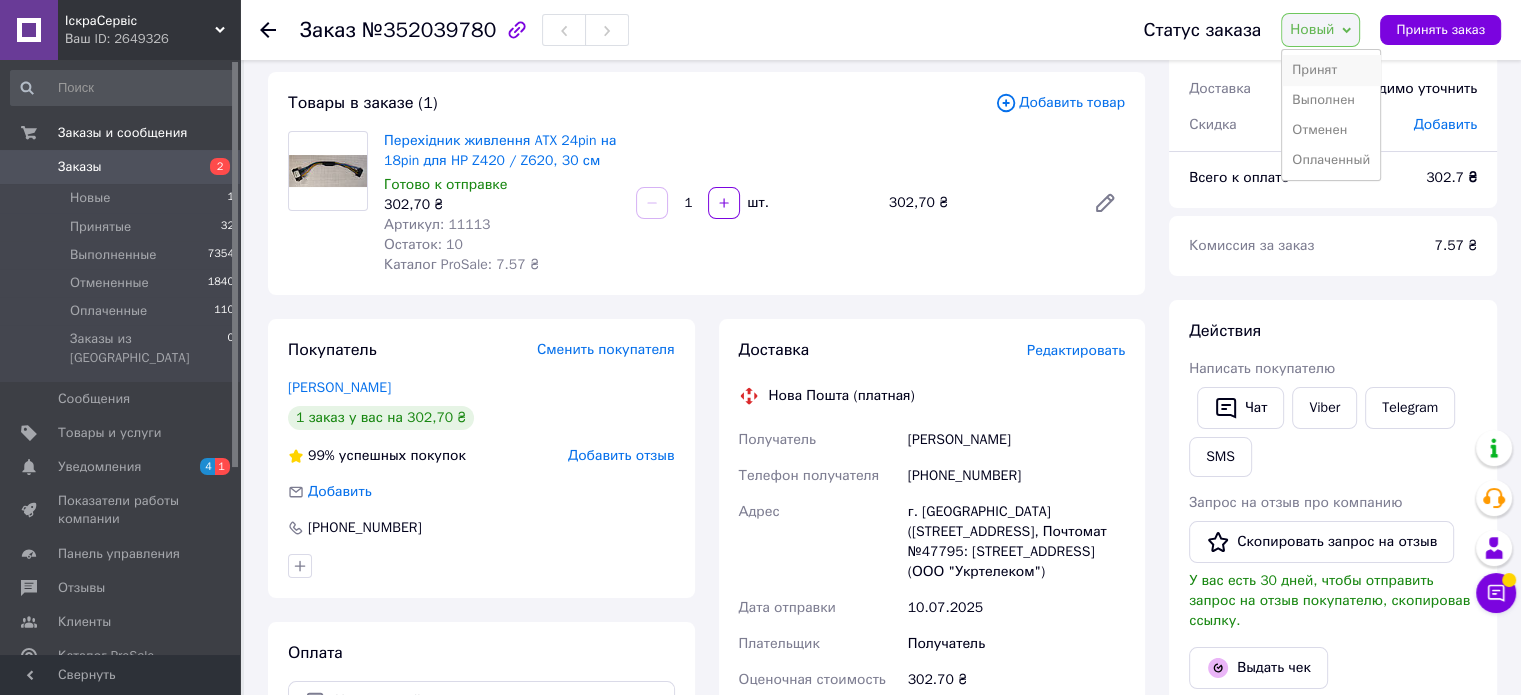 click on "Принят" at bounding box center [1331, 70] 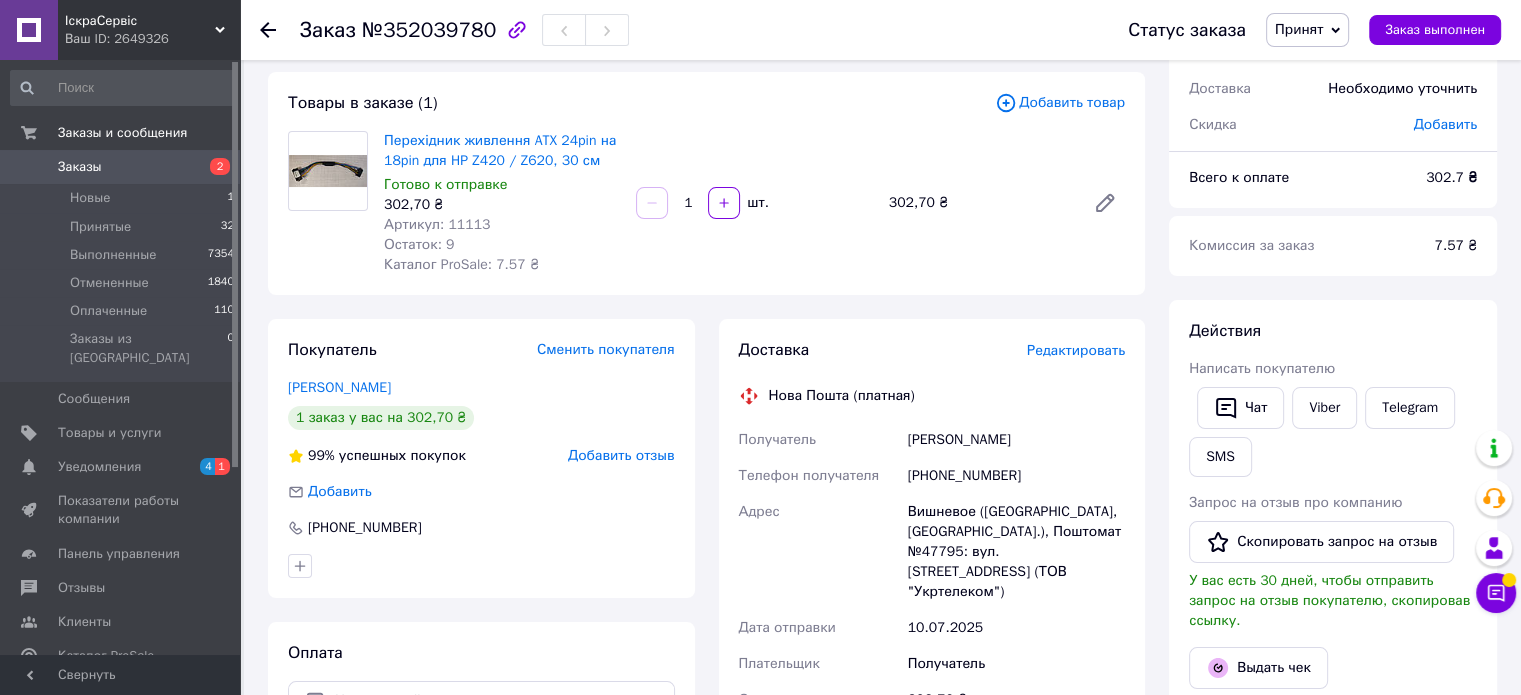 click on "Заказы" at bounding box center (80, 167) 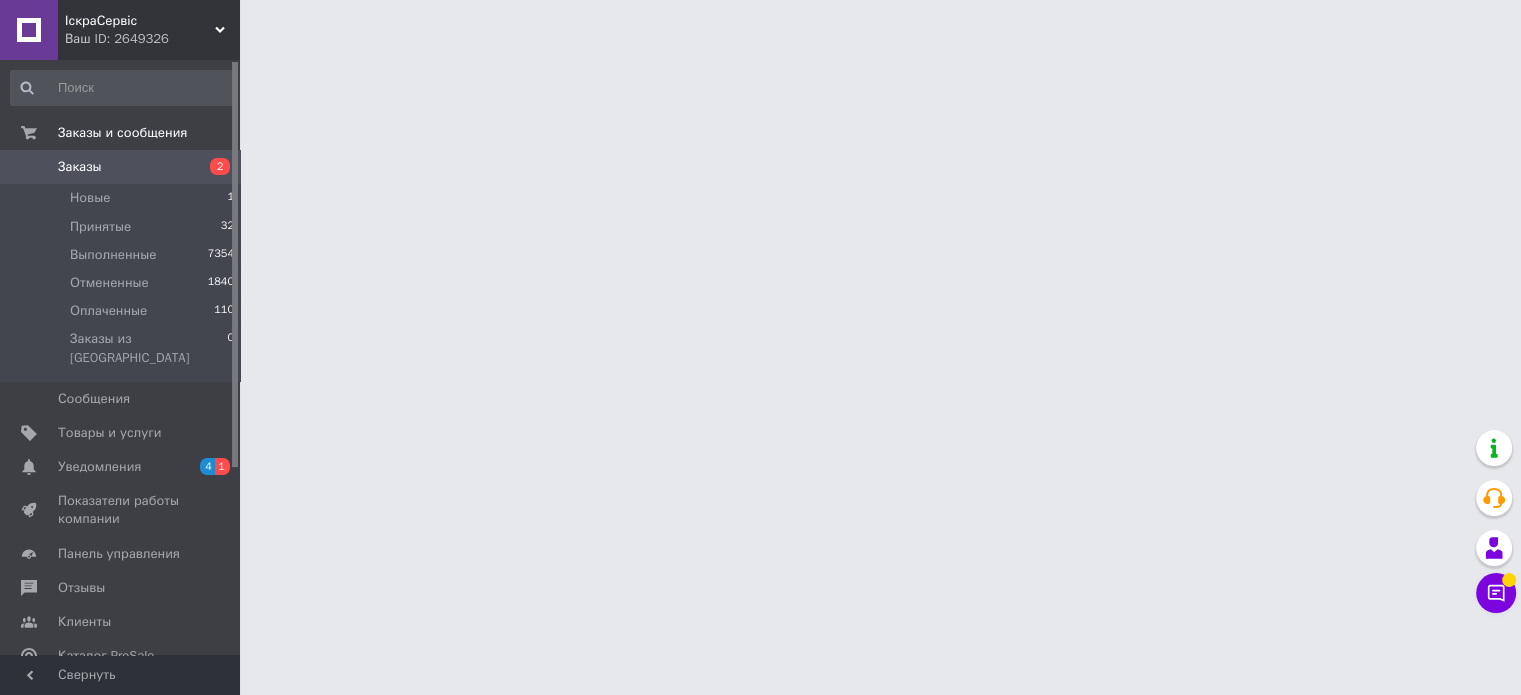 scroll, scrollTop: 0, scrollLeft: 0, axis: both 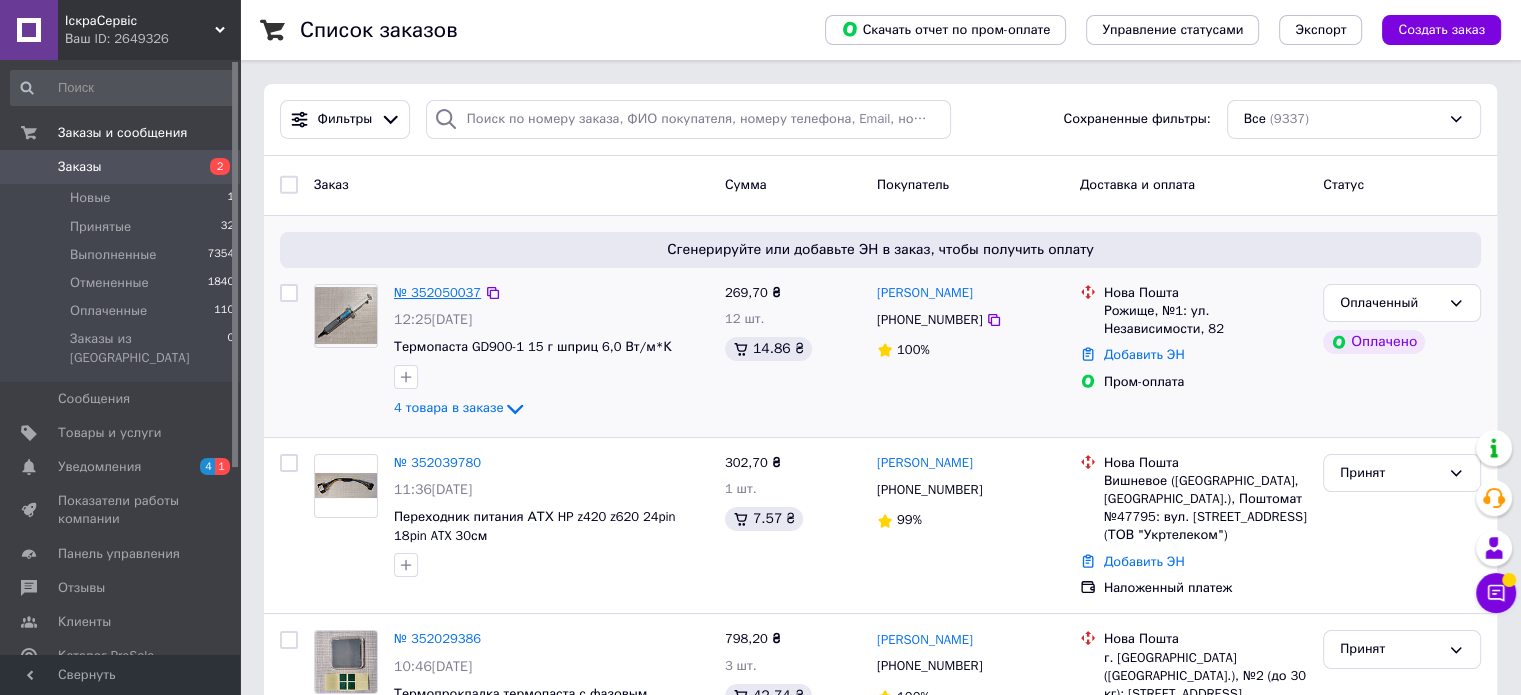 click on "№ 352050037" at bounding box center [437, 292] 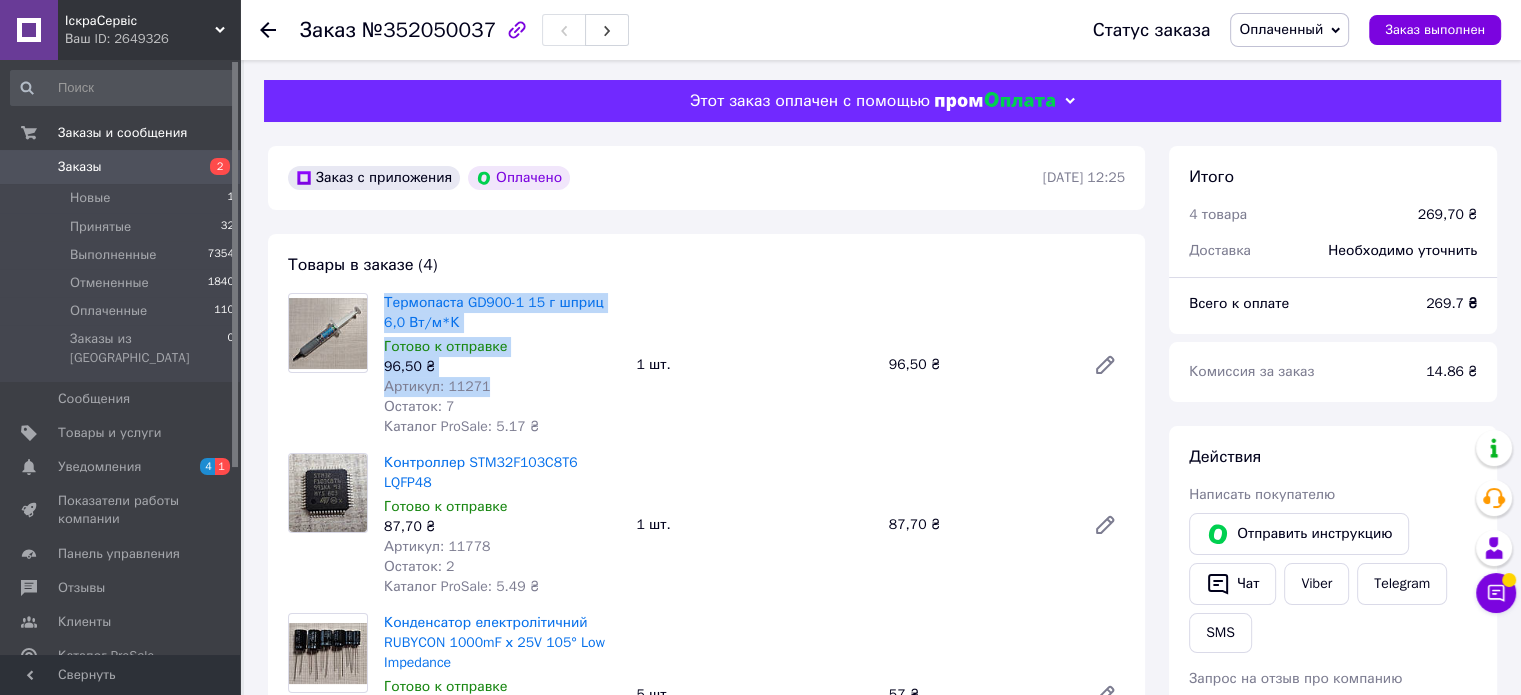 drag, startPoint x: 382, startPoint y: 300, endPoint x: 496, endPoint y: 394, distance: 147.75656 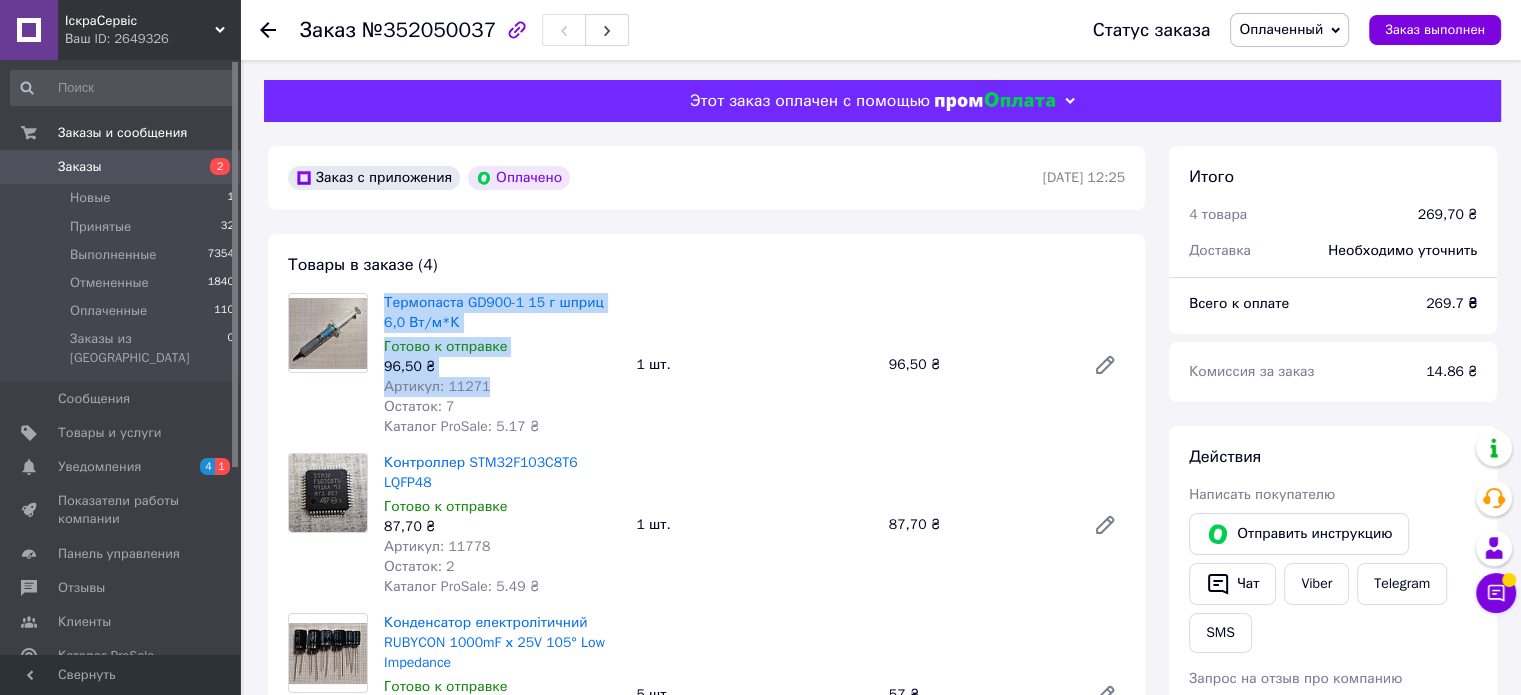 copy on "Термопаста GD900-1 15 г шприц 6,0 Вт/м*К Готово к отправке 96,50 ₴ Артикул: 11271" 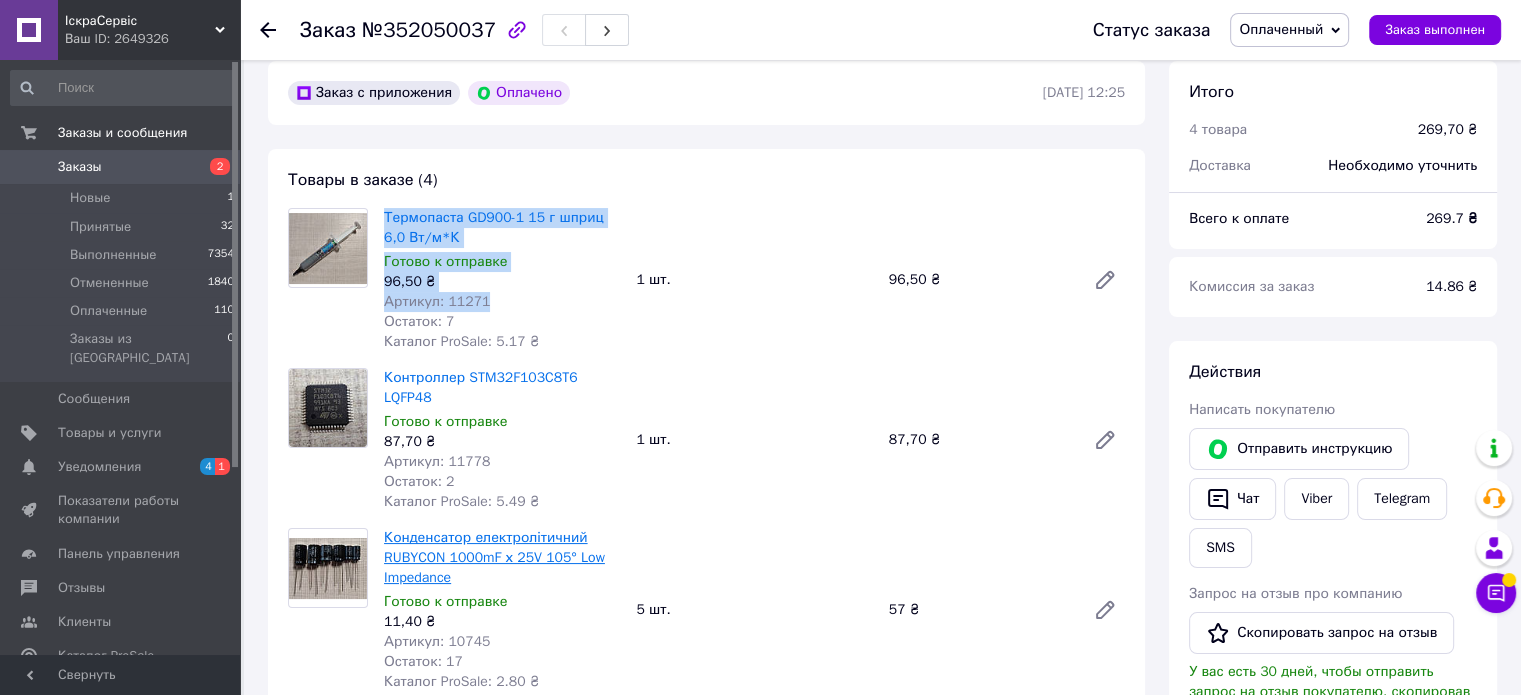 scroll, scrollTop: 300, scrollLeft: 0, axis: vertical 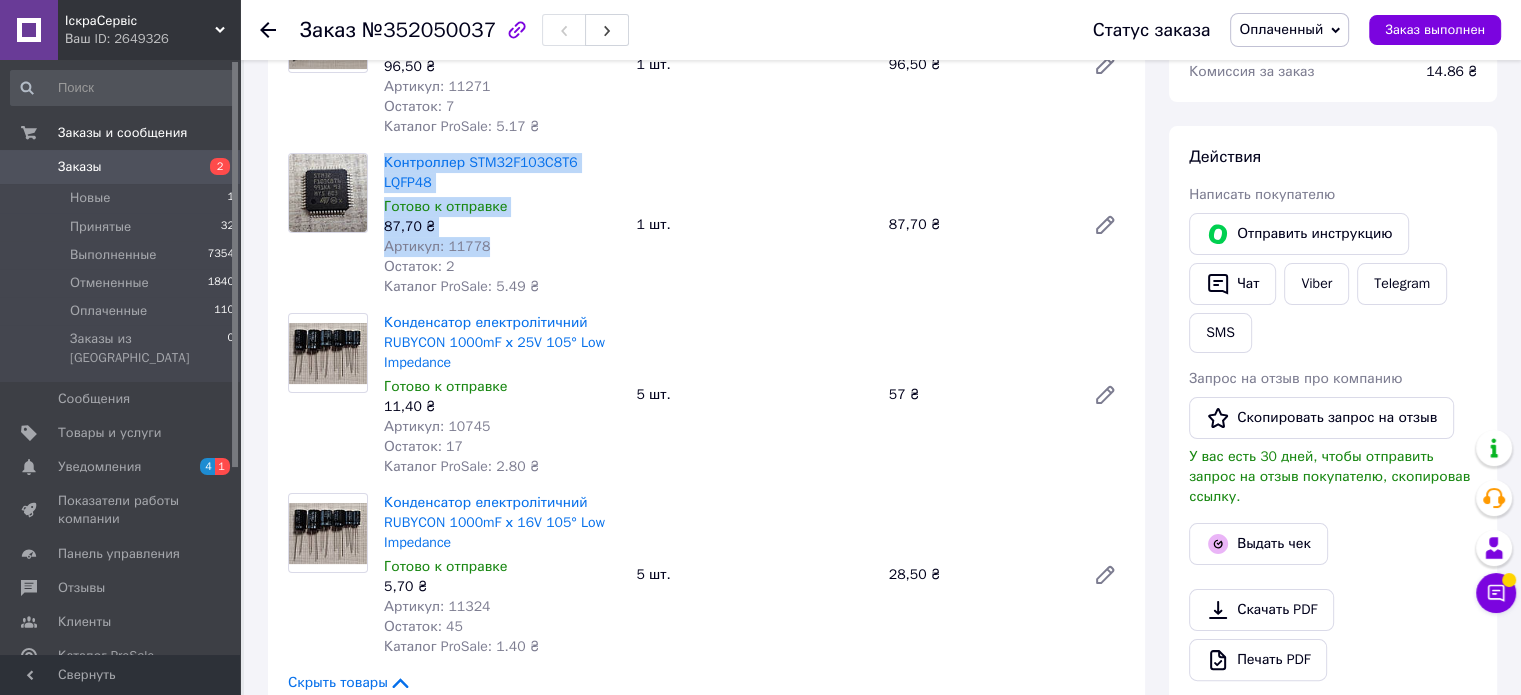 drag, startPoint x: 379, startPoint y: 163, endPoint x: 511, endPoint y: 228, distance: 147.13599 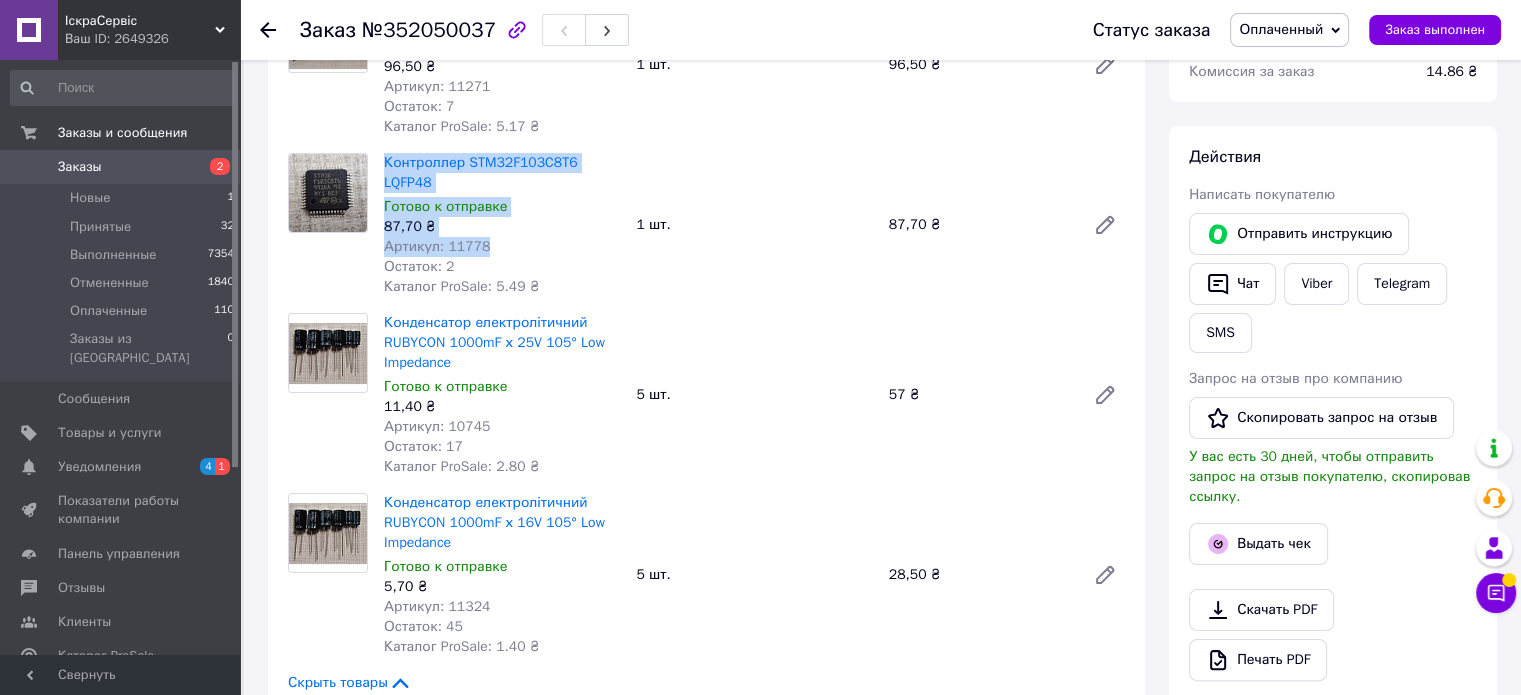 click on "Контроллер STM32F103C8T6 LQFP48 Готово к отправке 87,70 ₴ Артикул: 11778 Остаток: 2 Каталог ProSale: 5.49 ₴" at bounding box center (502, 225) 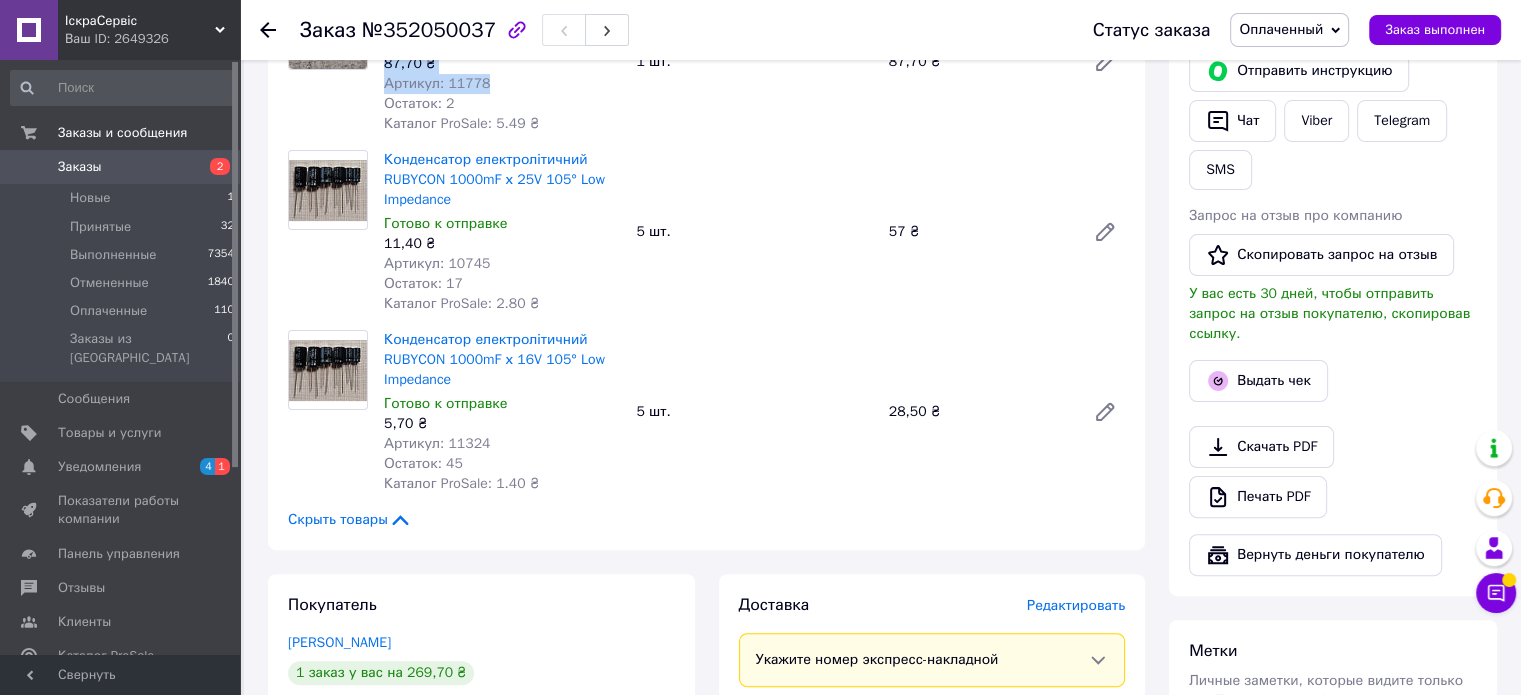 scroll, scrollTop: 500, scrollLeft: 0, axis: vertical 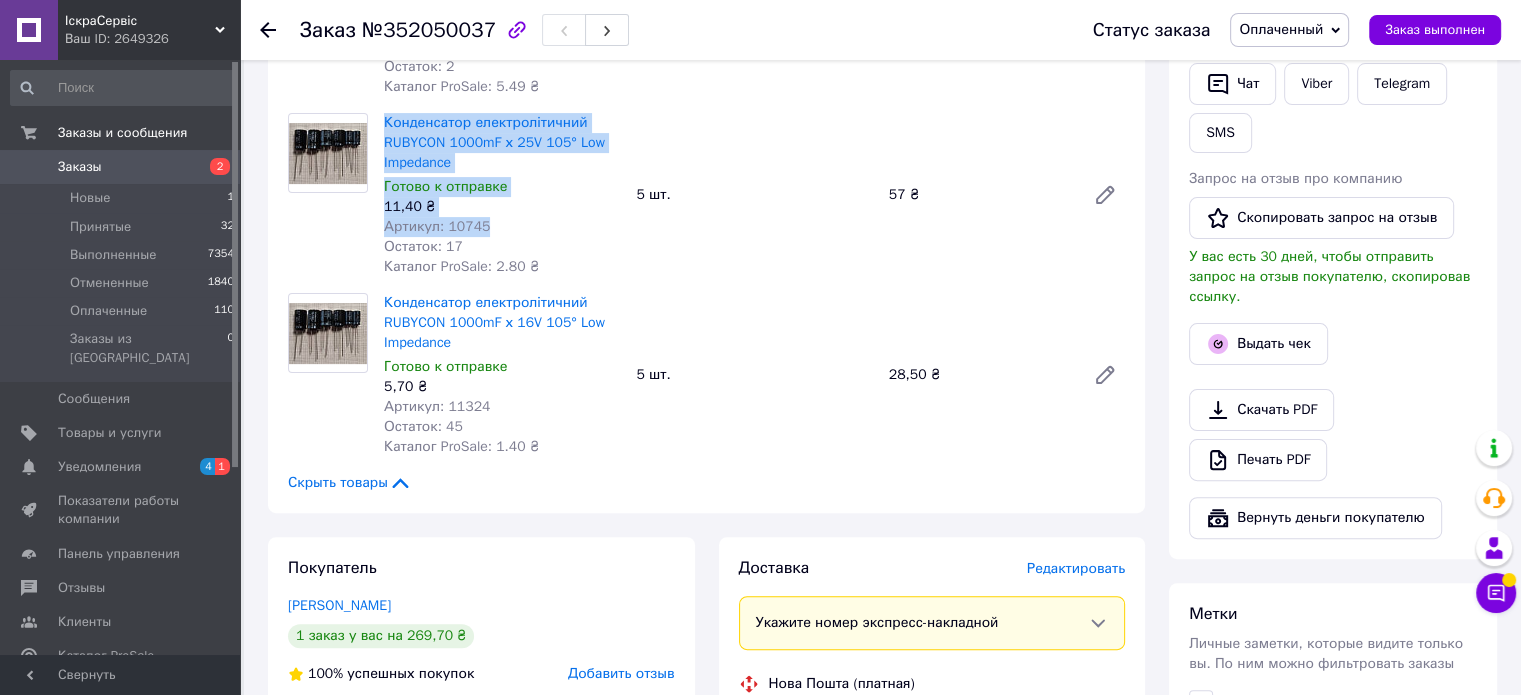 drag, startPoint x: 404, startPoint y: 111, endPoint x: 492, endPoint y: 195, distance: 121.65525 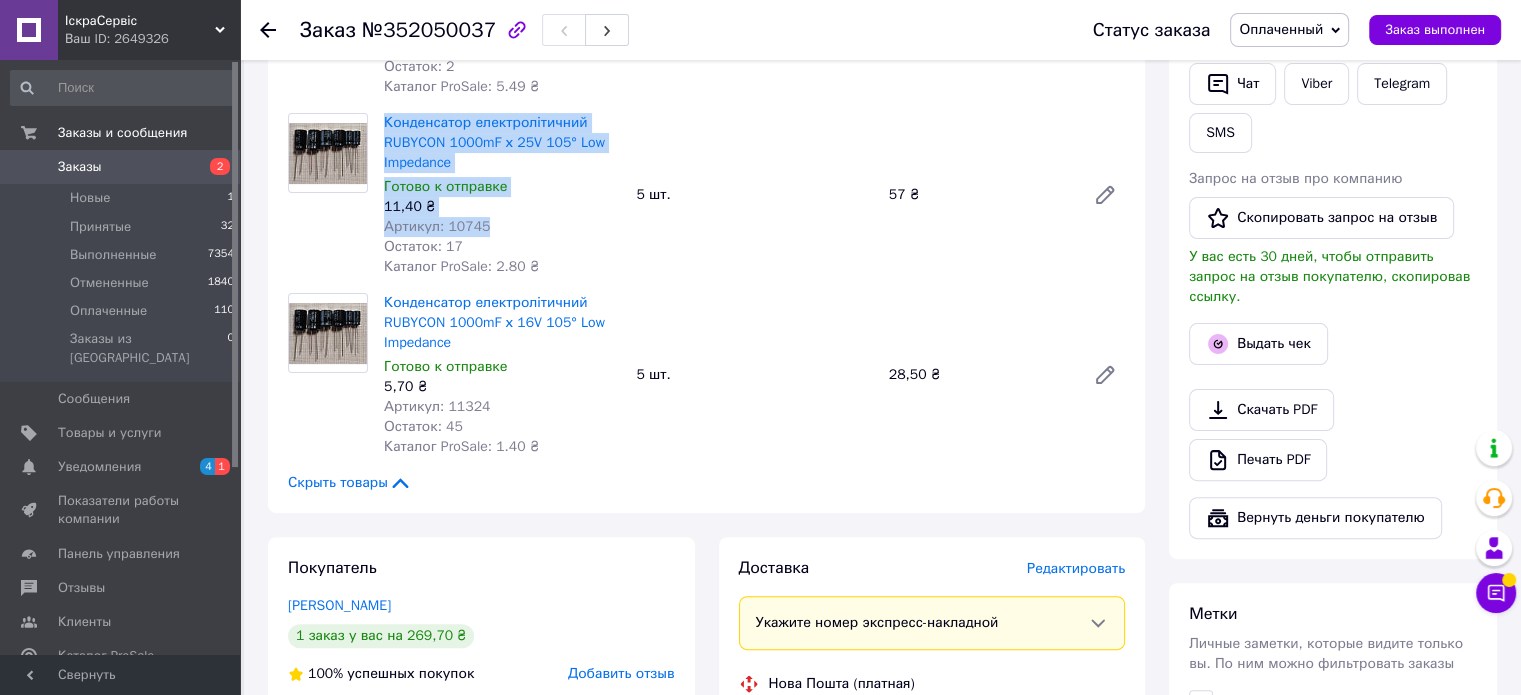 click on "Конденсатор електролітичний RUBYCON 1000mF х 25V 105° Low Impedance Готово к отправке 11,40 ₴ Артикул: 10745 Остаток: 17 Каталог ProSale: 2.80 ₴" at bounding box center (502, 195) 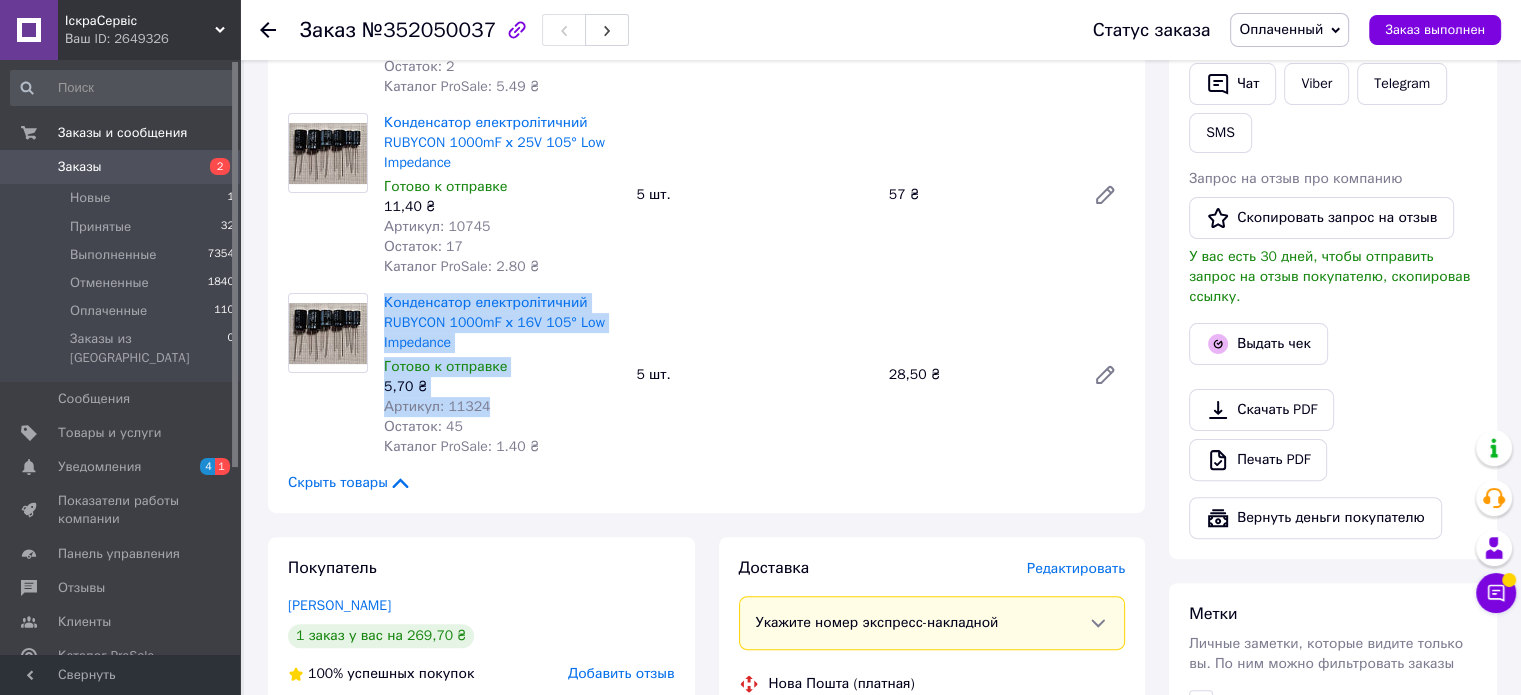 drag, startPoint x: 379, startPoint y: 282, endPoint x: 493, endPoint y: 387, distance: 154.98709 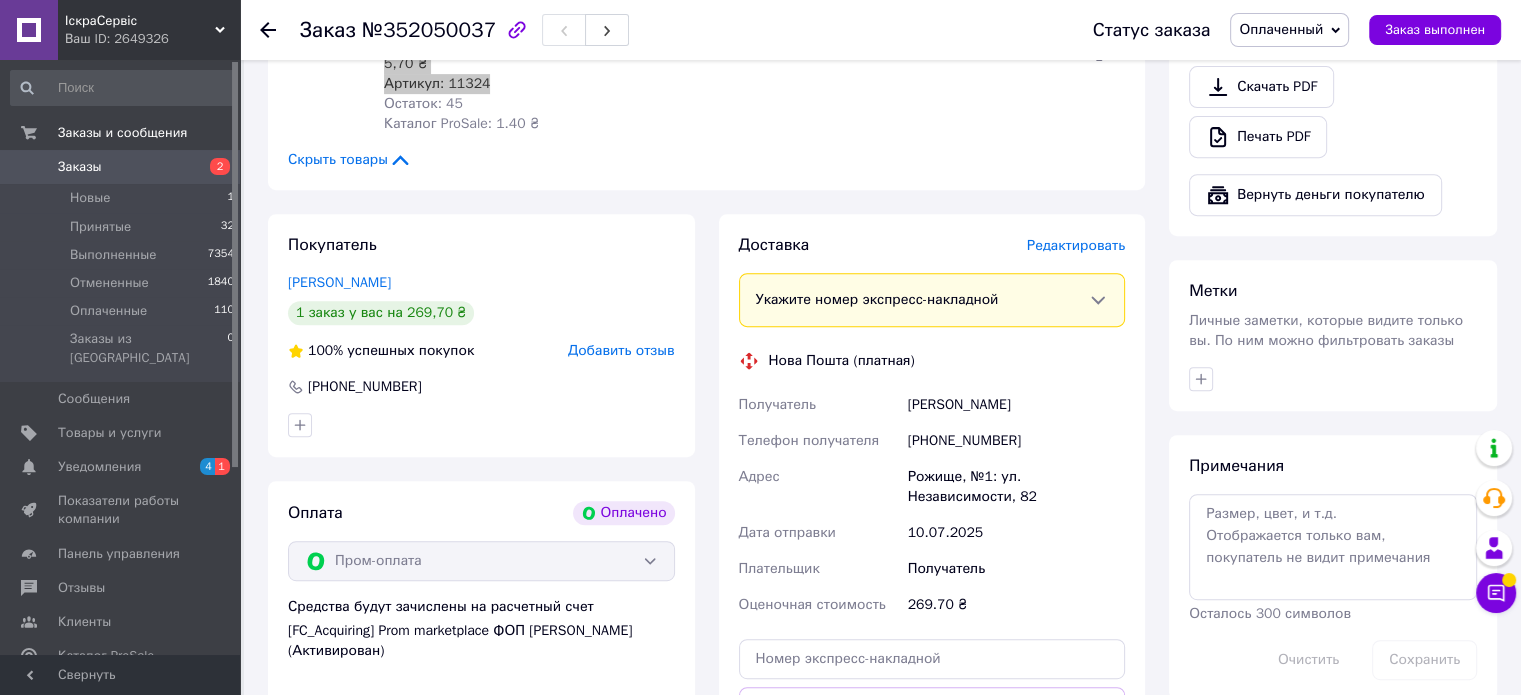 scroll, scrollTop: 900, scrollLeft: 0, axis: vertical 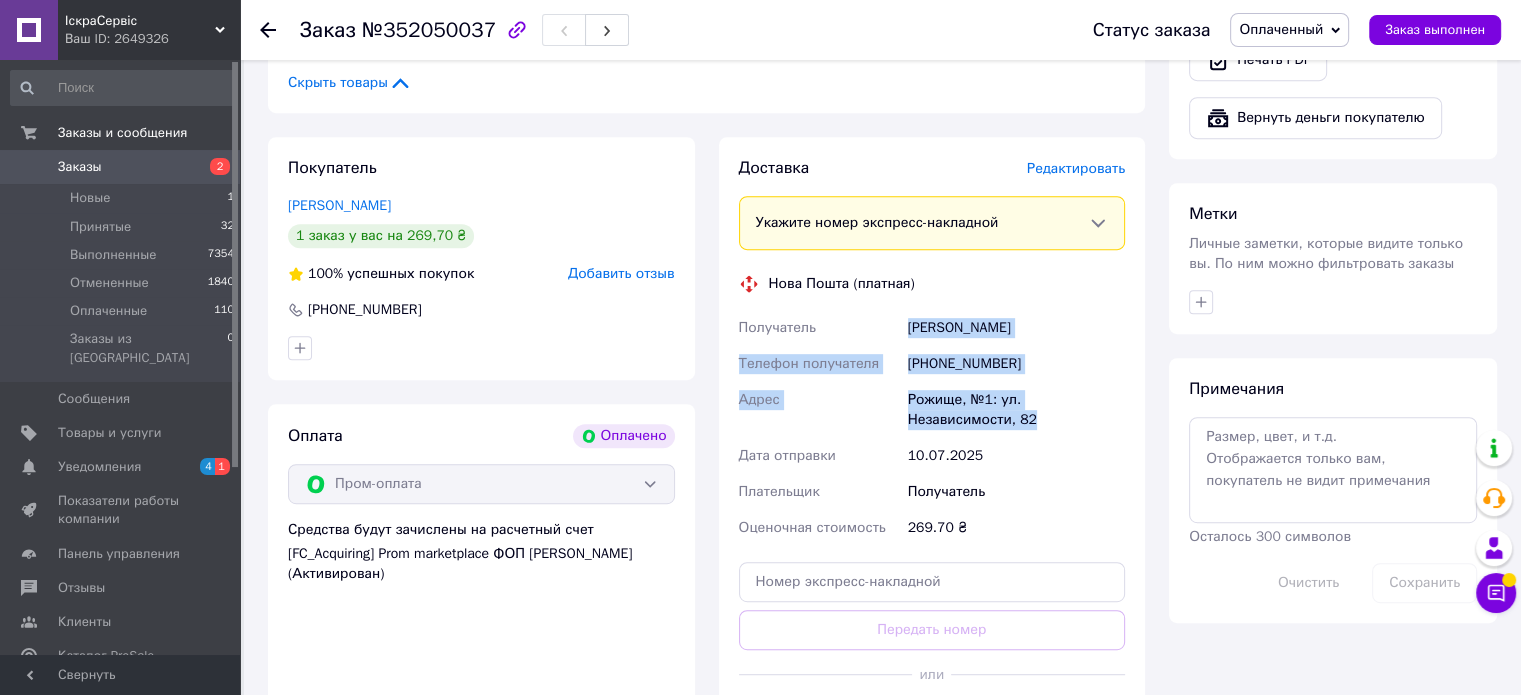 drag, startPoint x: 914, startPoint y: 308, endPoint x: 950, endPoint y: 400, distance: 98.79271 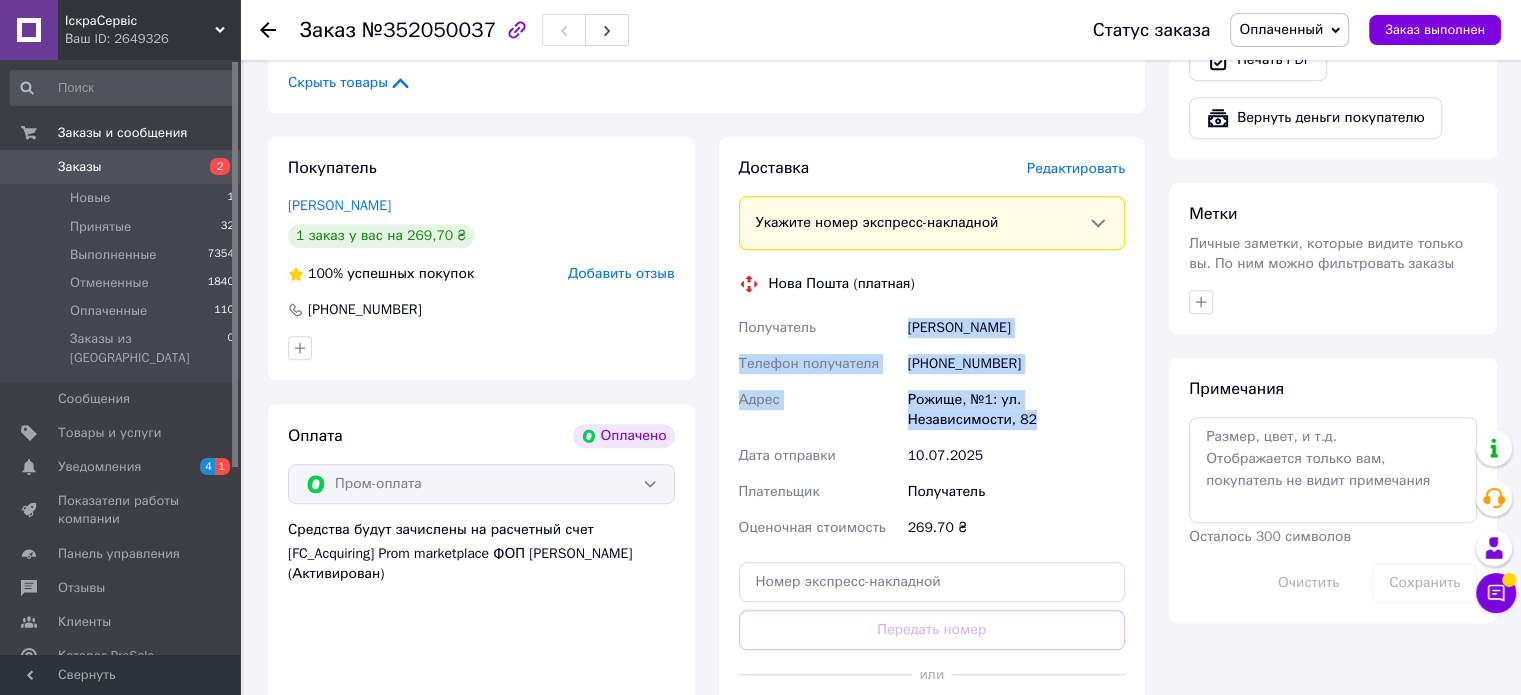 click on "Получатель [PERSON_NAME] Телефон получателя [PHONE_NUMBER] Адрес [STREET_ADDRESS]: [STREET_ADDRESS] Дата отправки [DATE] Плательщик Получатель Оценочная стоимость 269.70 ₴" at bounding box center [932, 428] 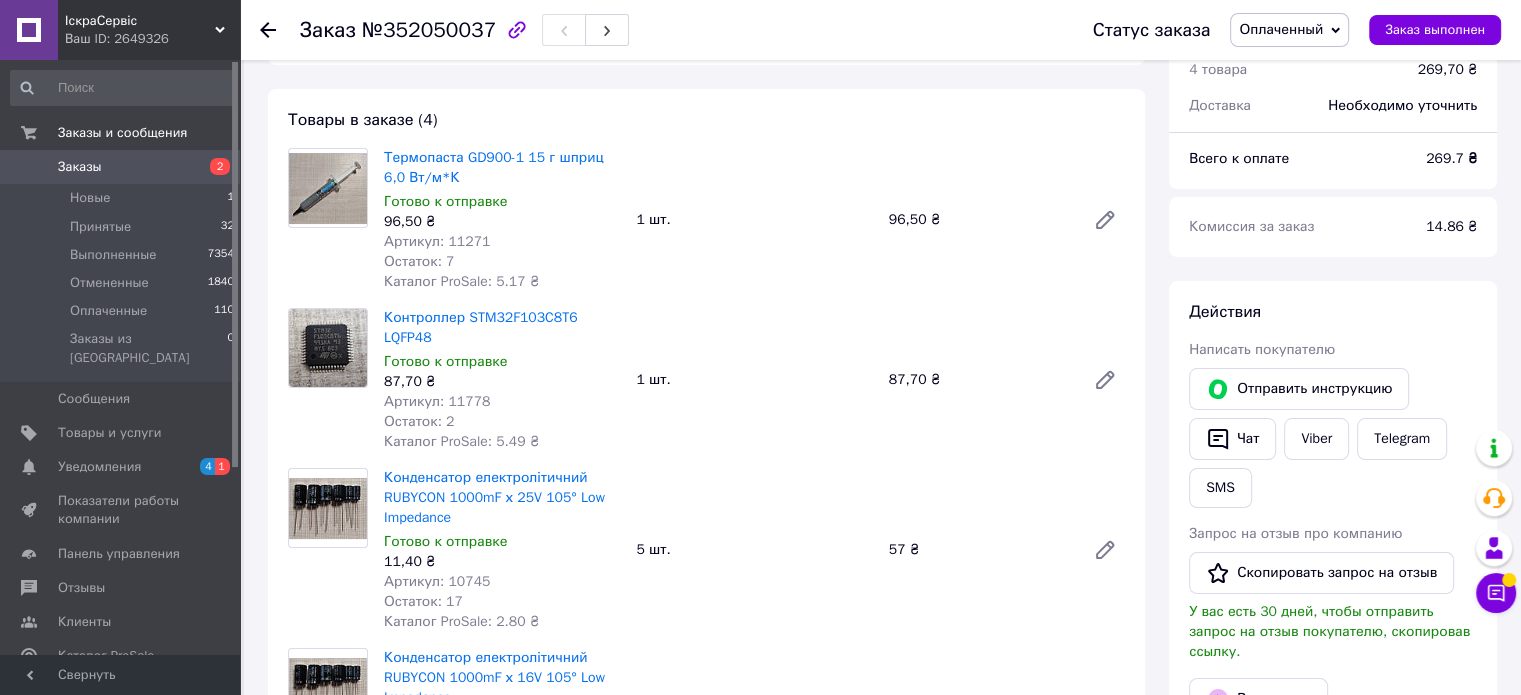scroll, scrollTop: 100, scrollLeft: 0, axis: vertical 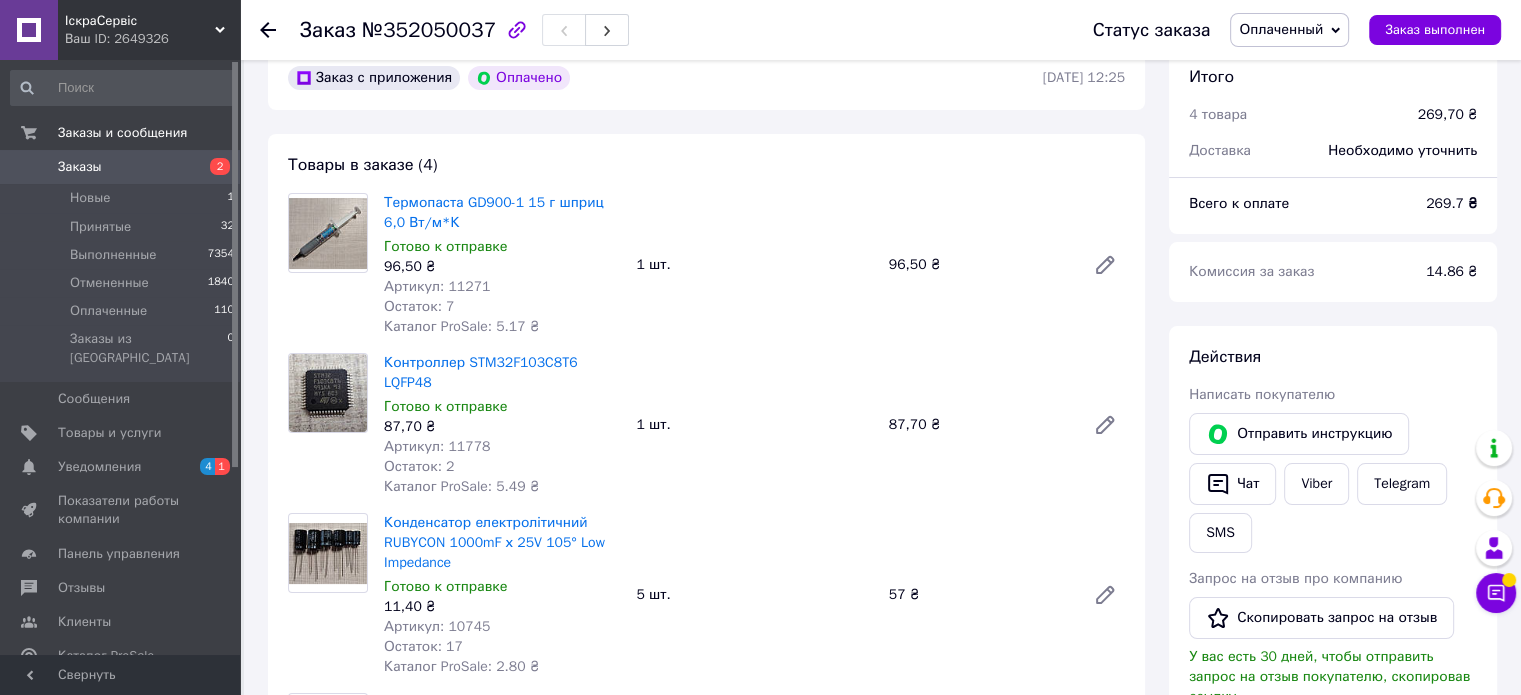 click on "96,50 ₴" at bounding box center (979, 265) 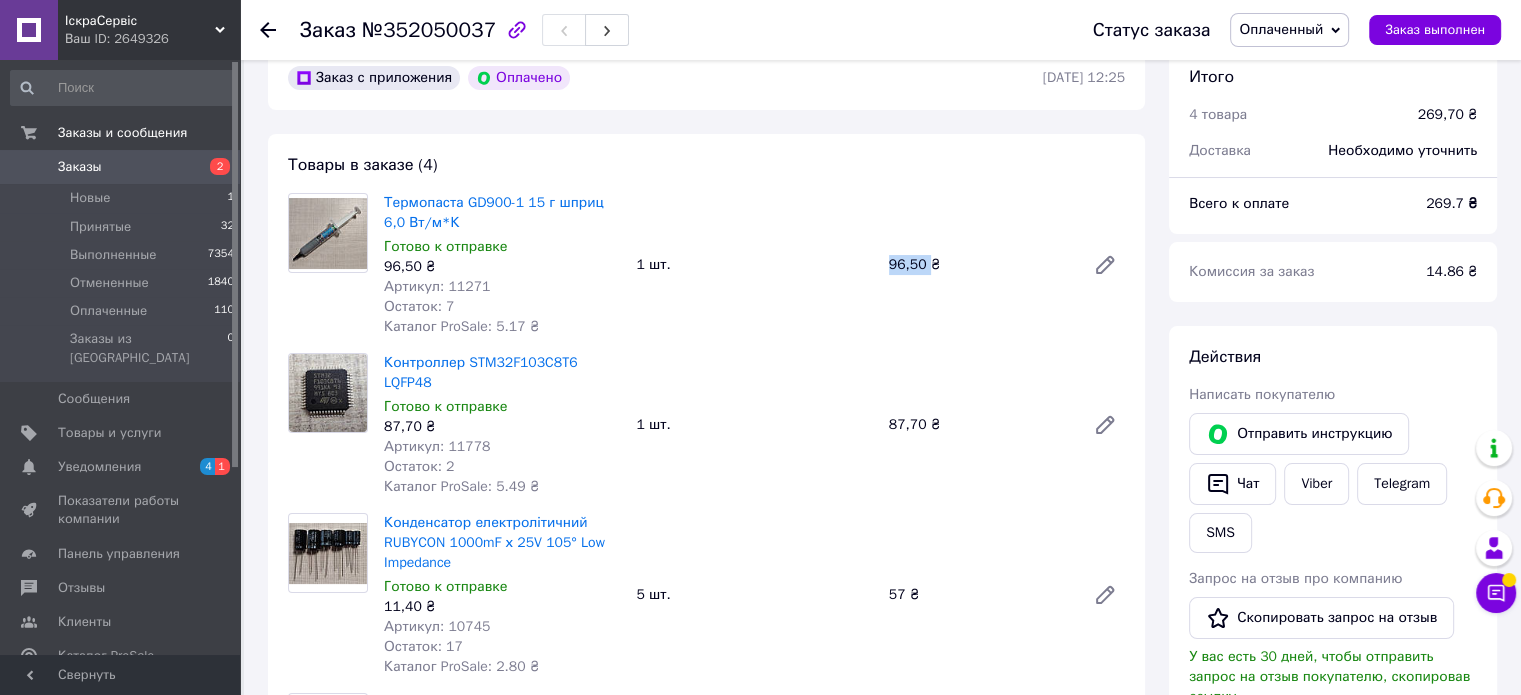 click on "96,50 ₴" at bounding box center [979, 265] 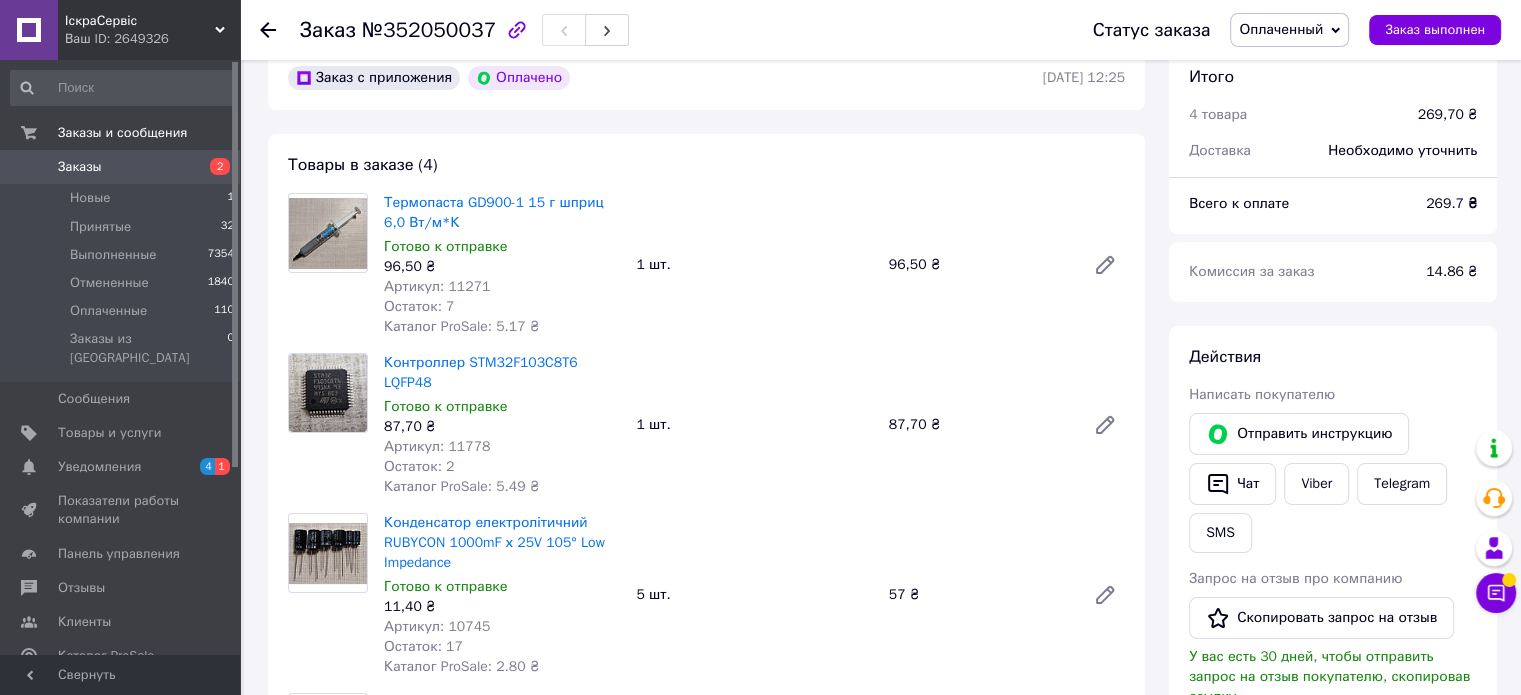 click on "87,70 ₴" at bounding box center (979, 425) 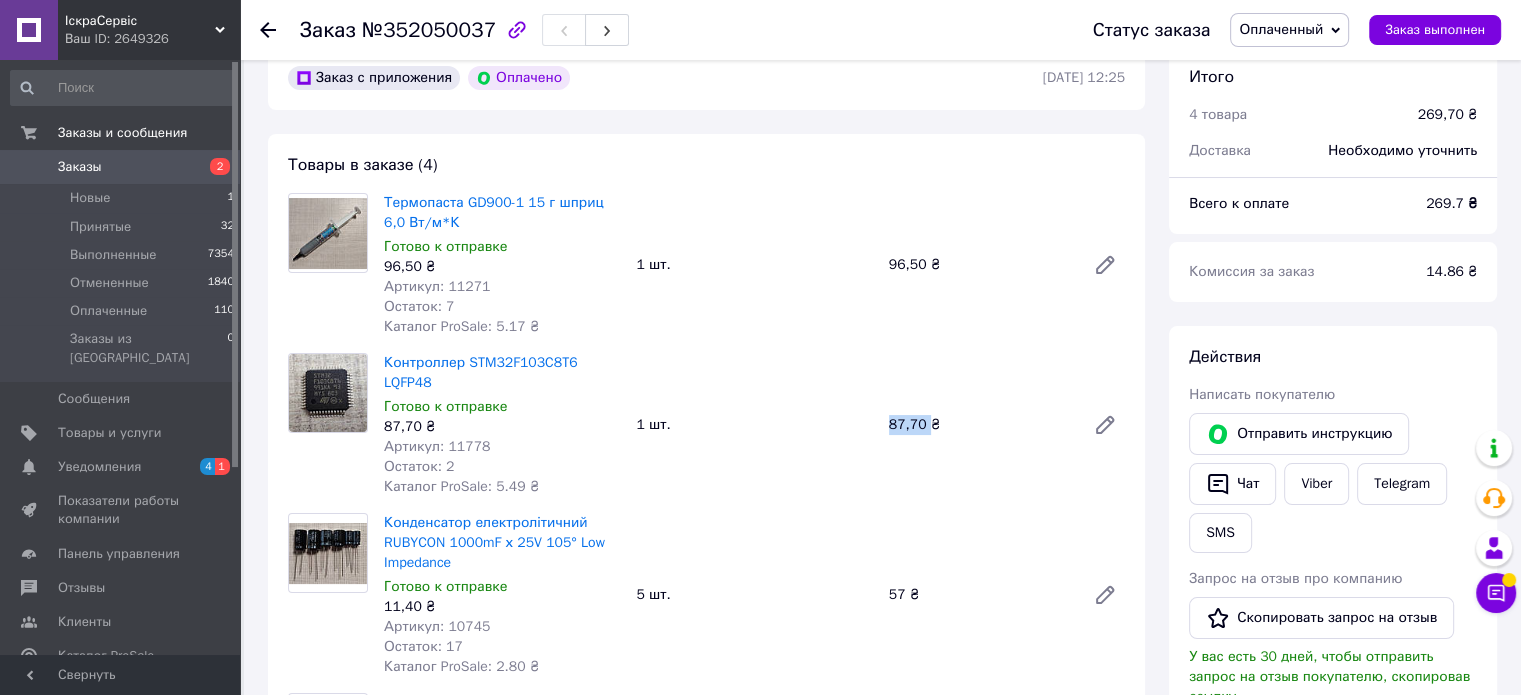 click on "87,70 ₴" at bounding box center (979, 425) 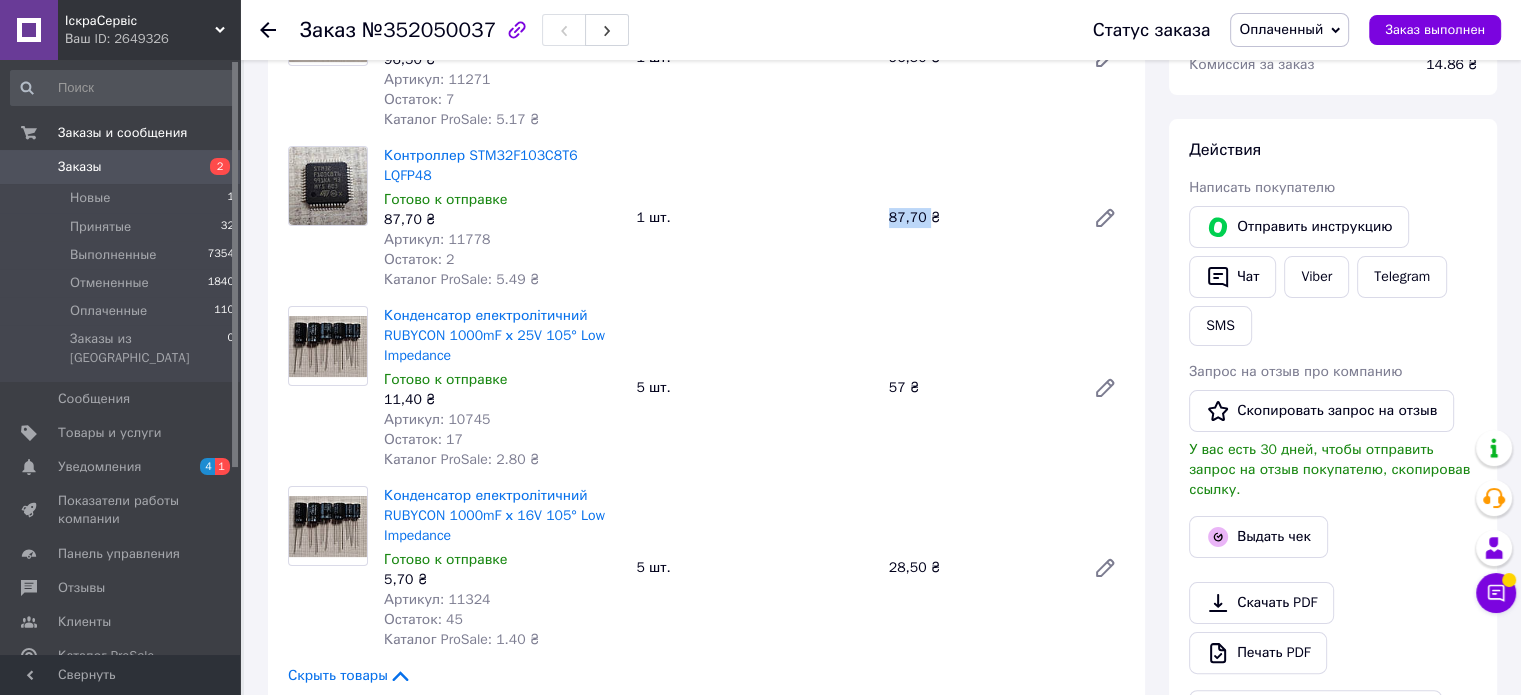 scroll, scrollTop: 400, scrollLeft: 0, axis: vertical 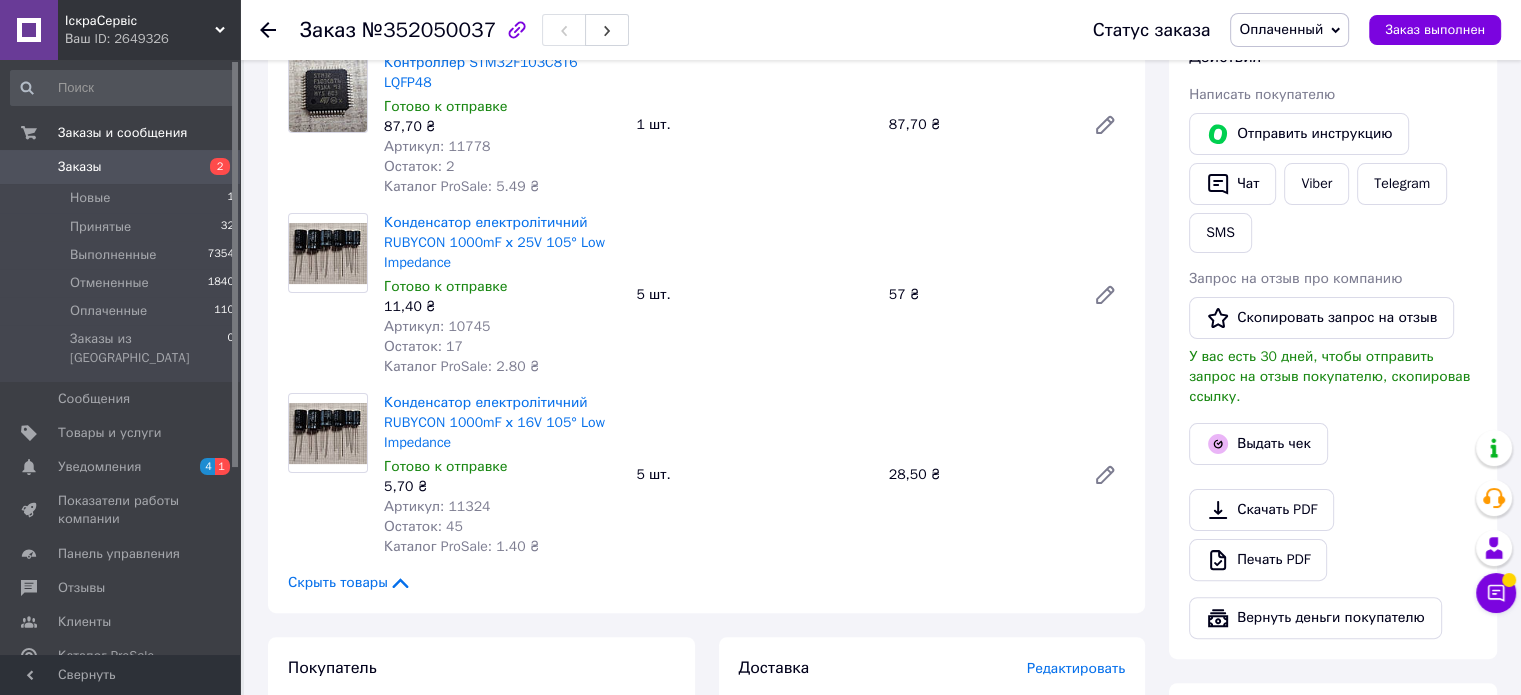 click on "57 ₴" at bounding box center (979, 295) 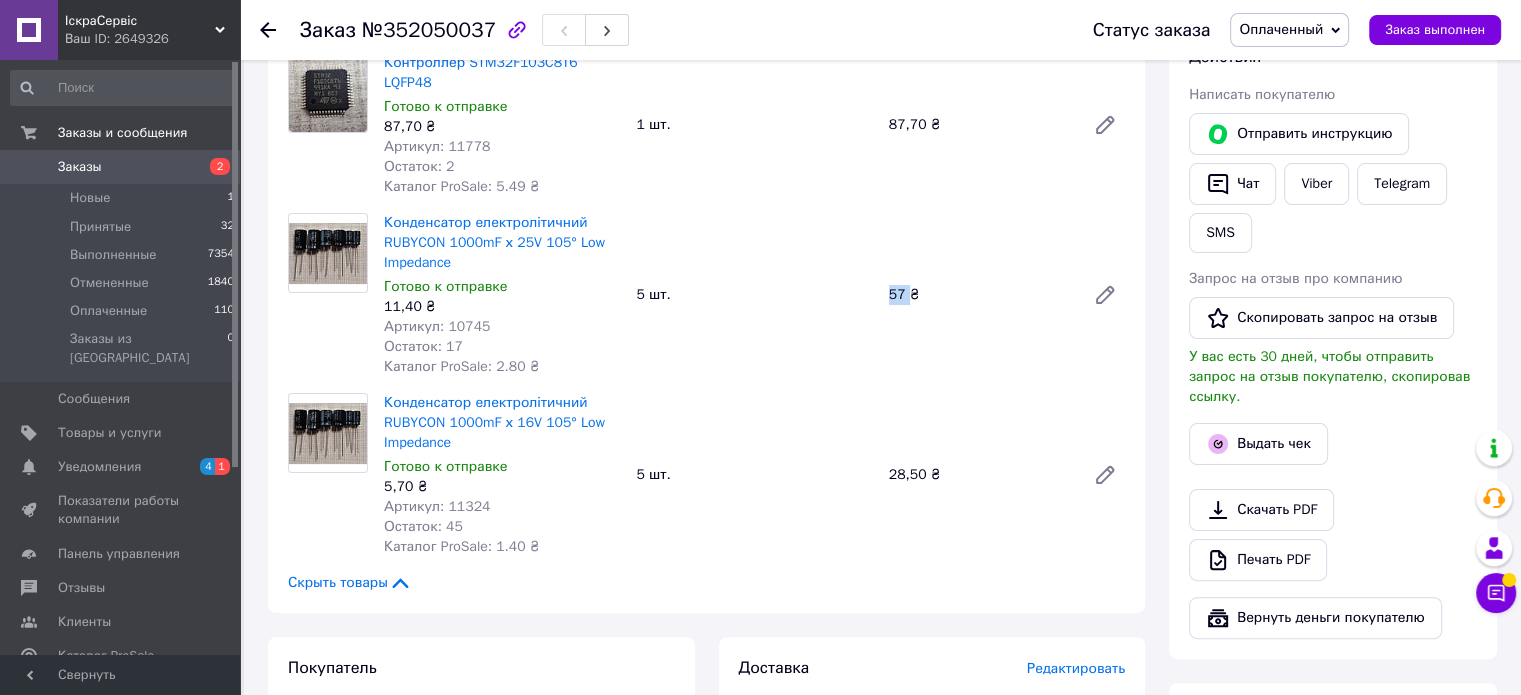 click on "57 ₴" at bounding box center [979, 295] 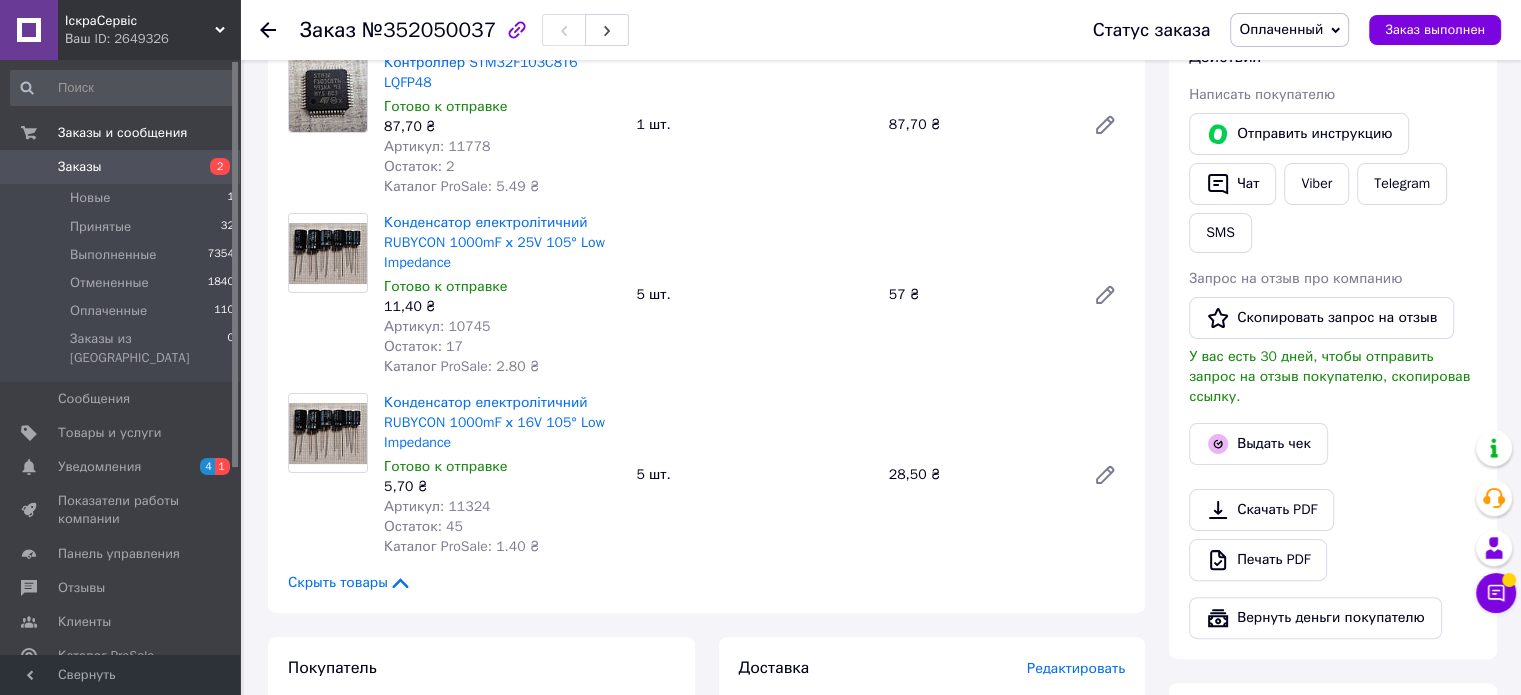 click on "28,50 ₴" at bounding box center (979, 475) 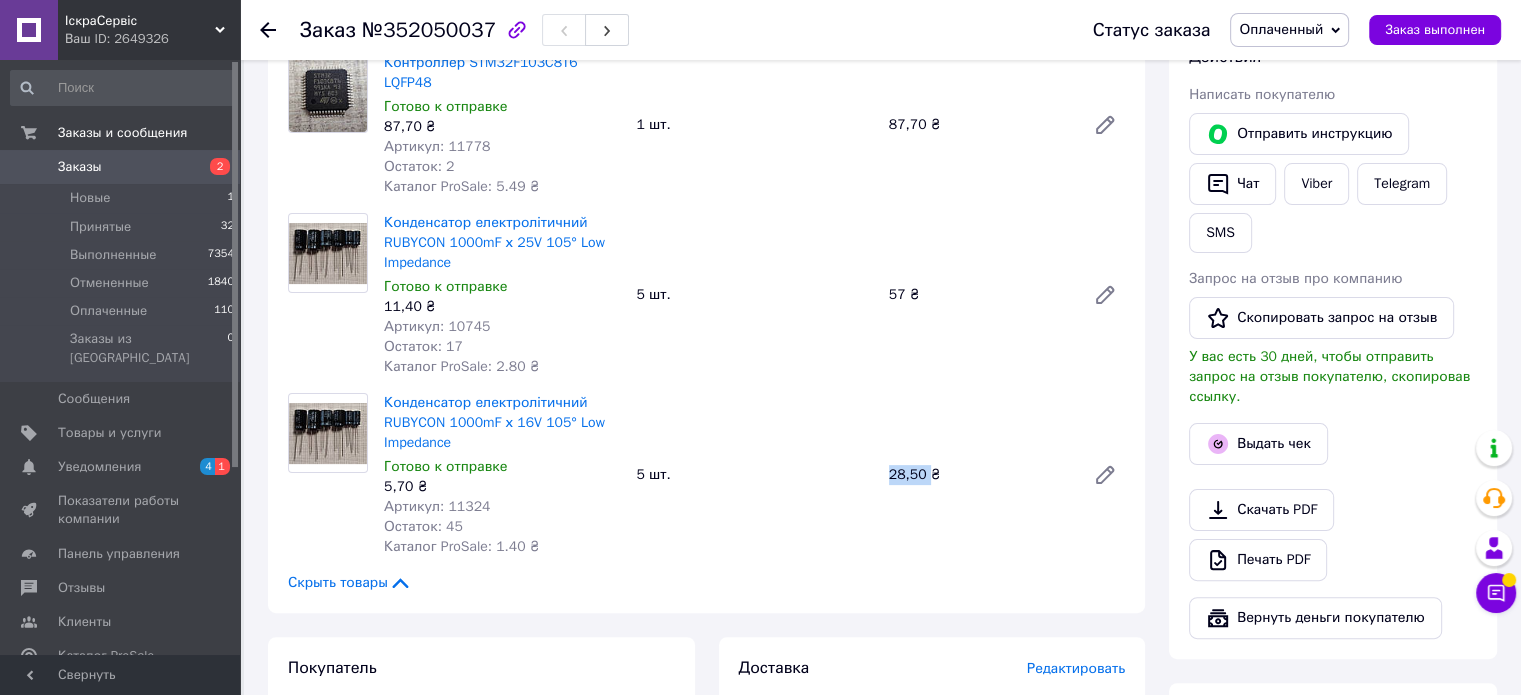 click on "28,50 ₴" at bounding box center [979, 475] 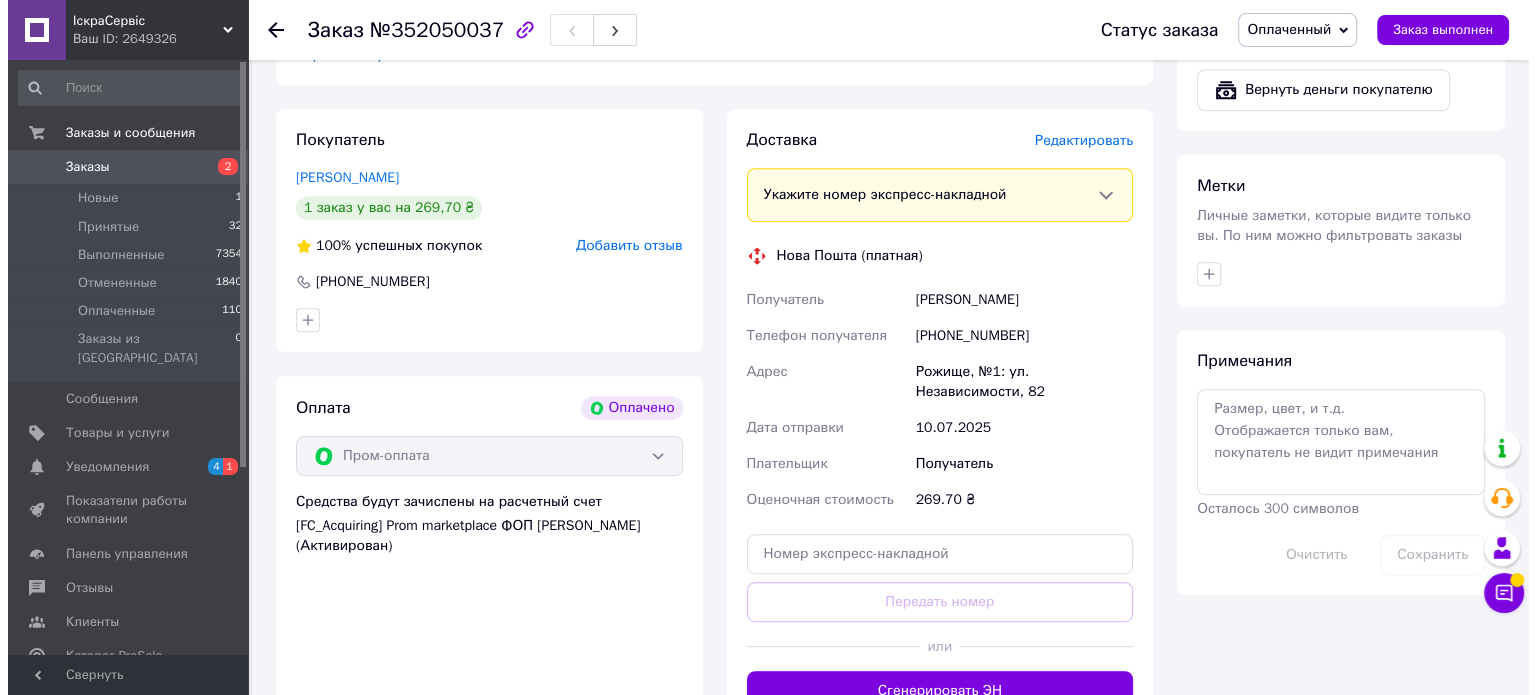 scroll, scrollTop: 800, scrollLeft: 0, axis: vertical 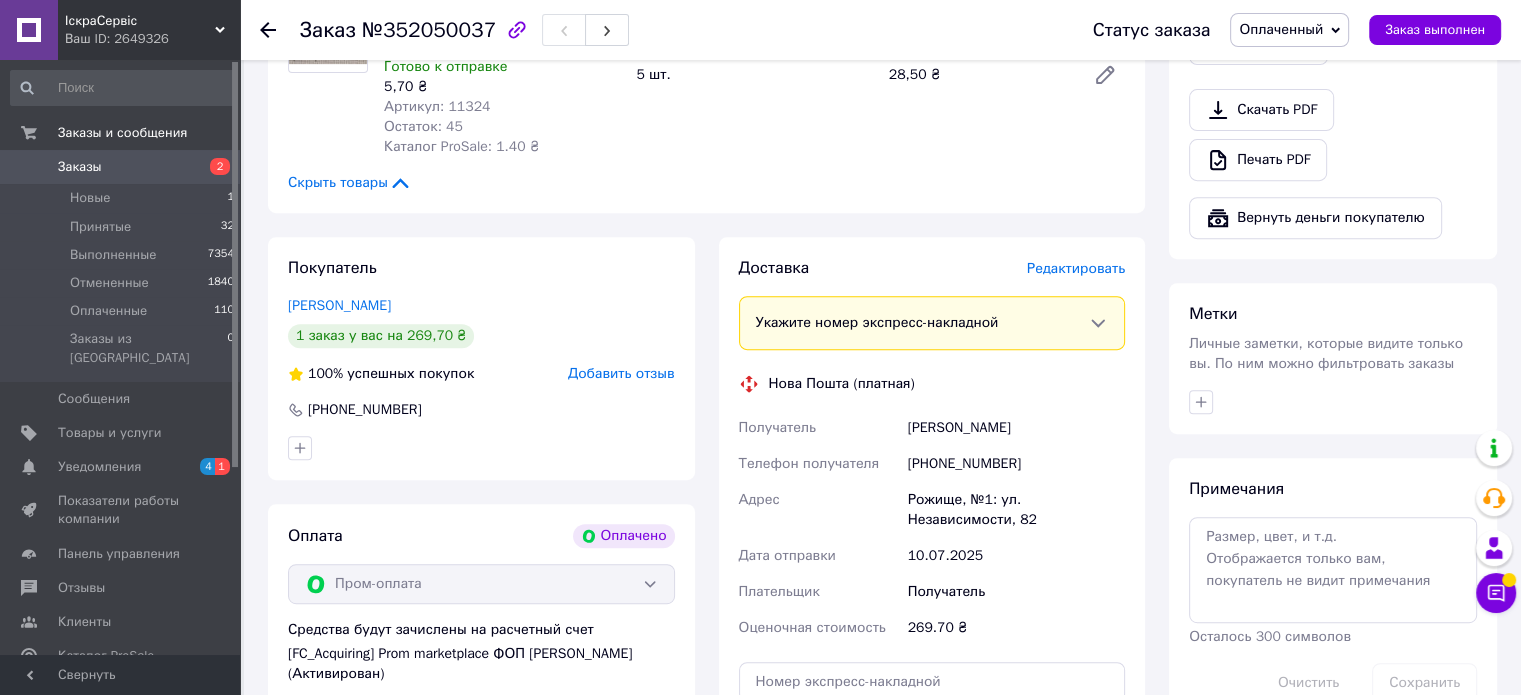 click on "Редактировать" at bounding box center [1076, 268] 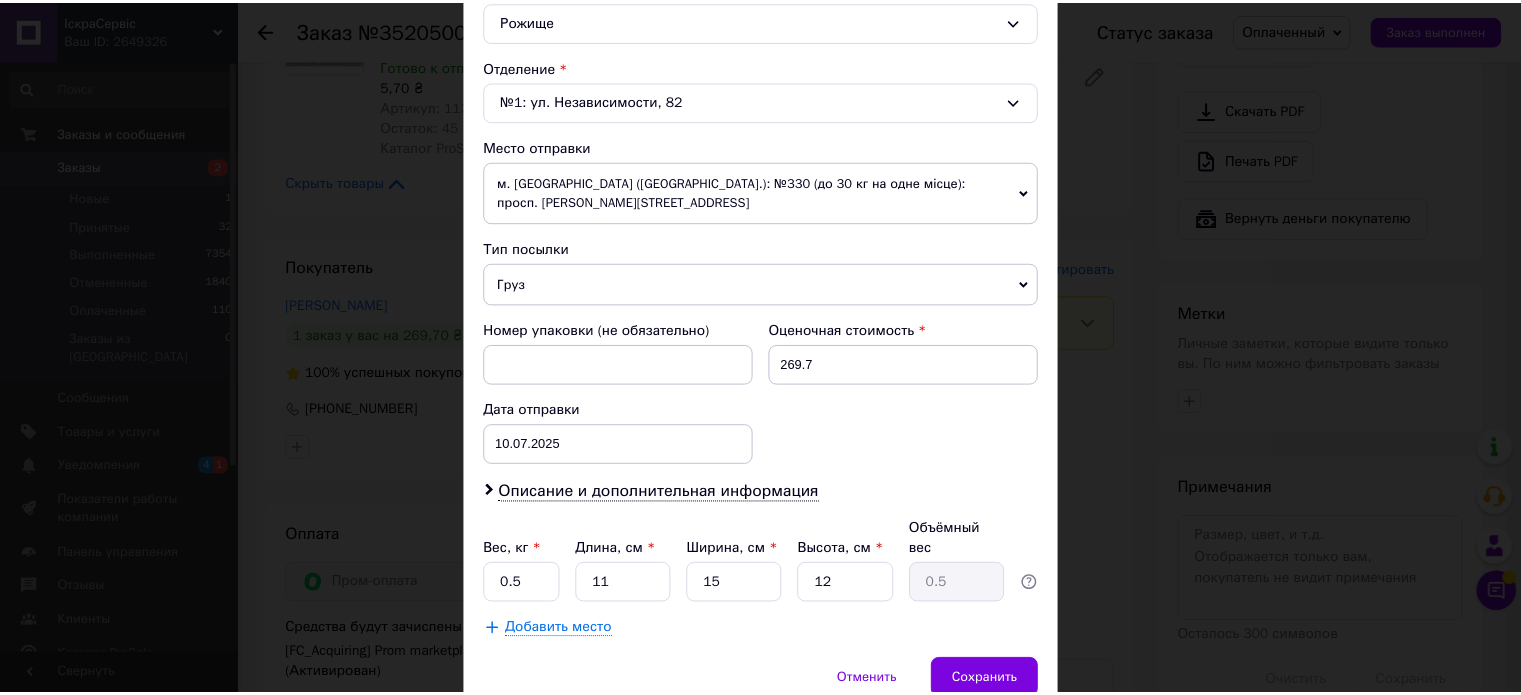 scroll, scrollTop: 627, scrollLeft: 0, axis: vertical 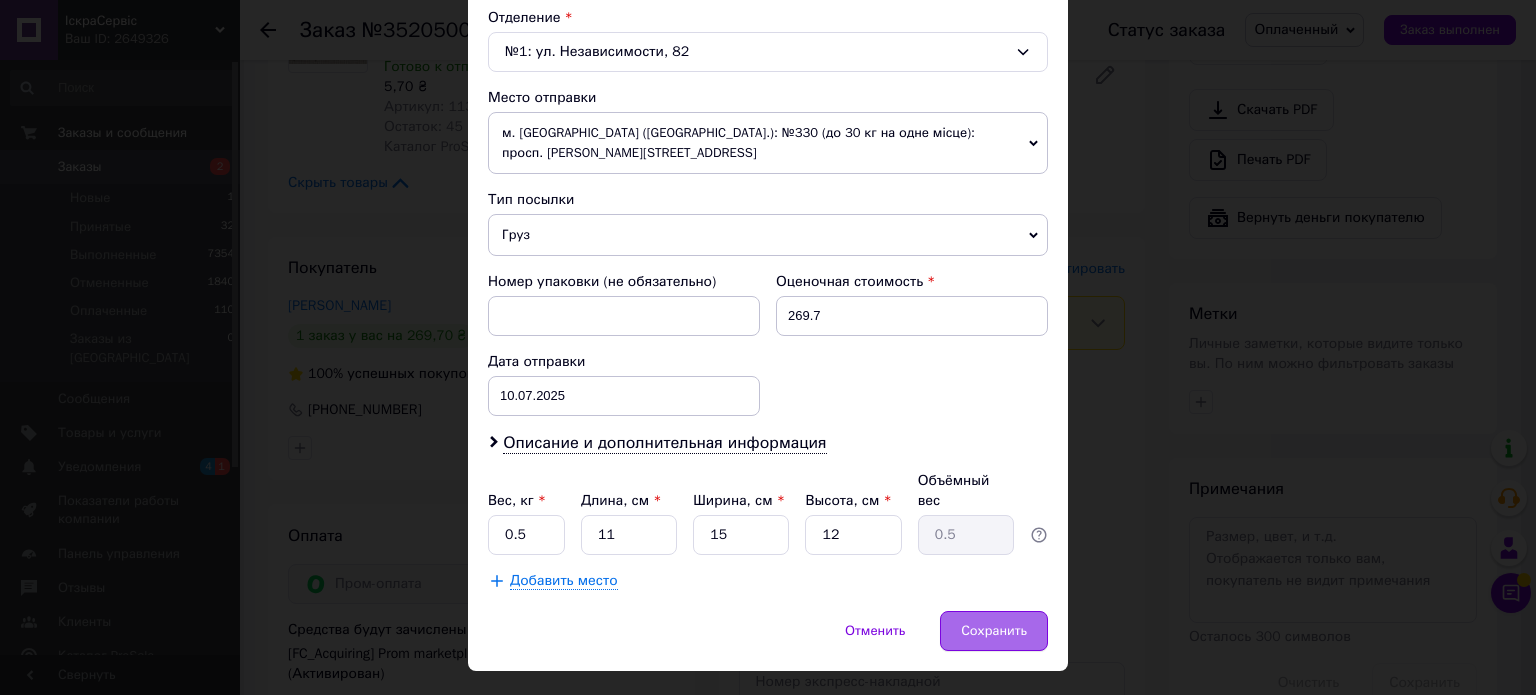 click on "Сохранить" at bounding box center (994, 631) 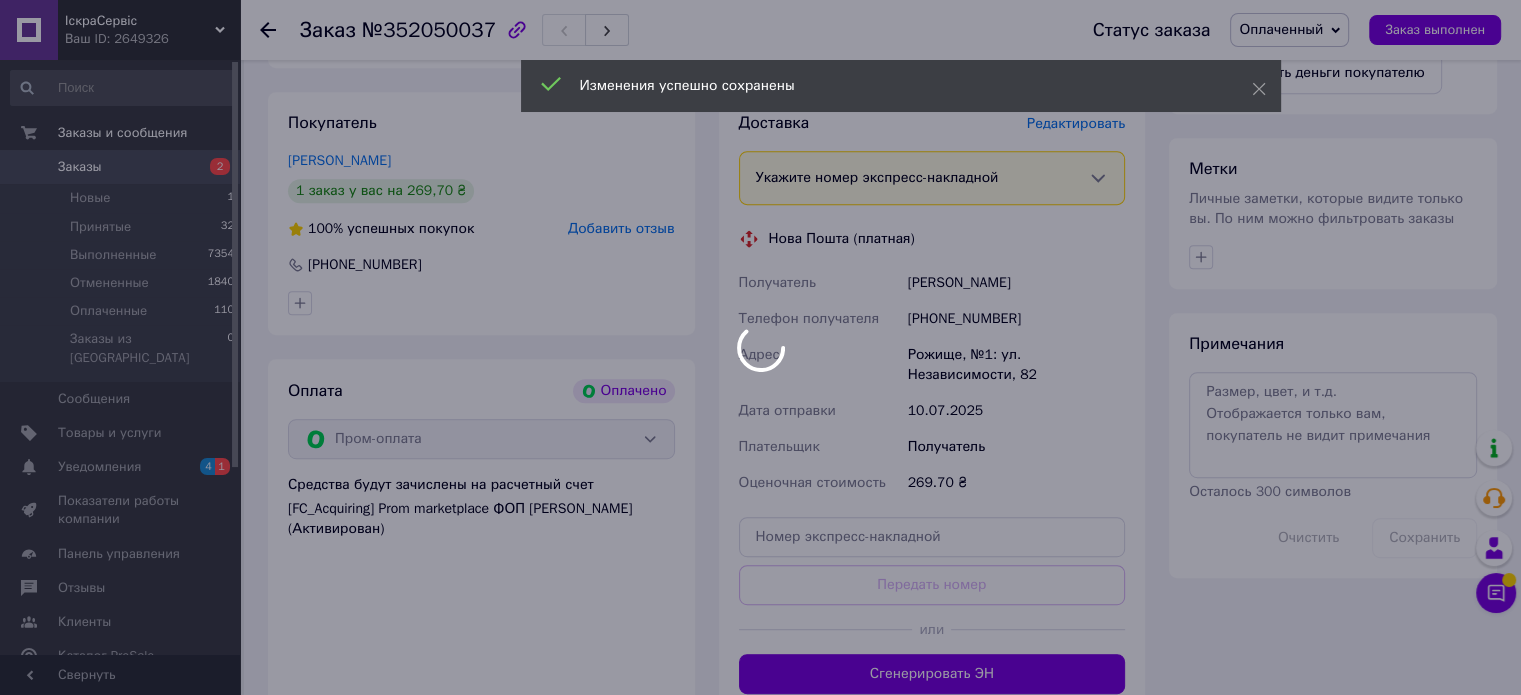 scroll, scrollTop: 1000, scrollLeft: 0, axis: vertical 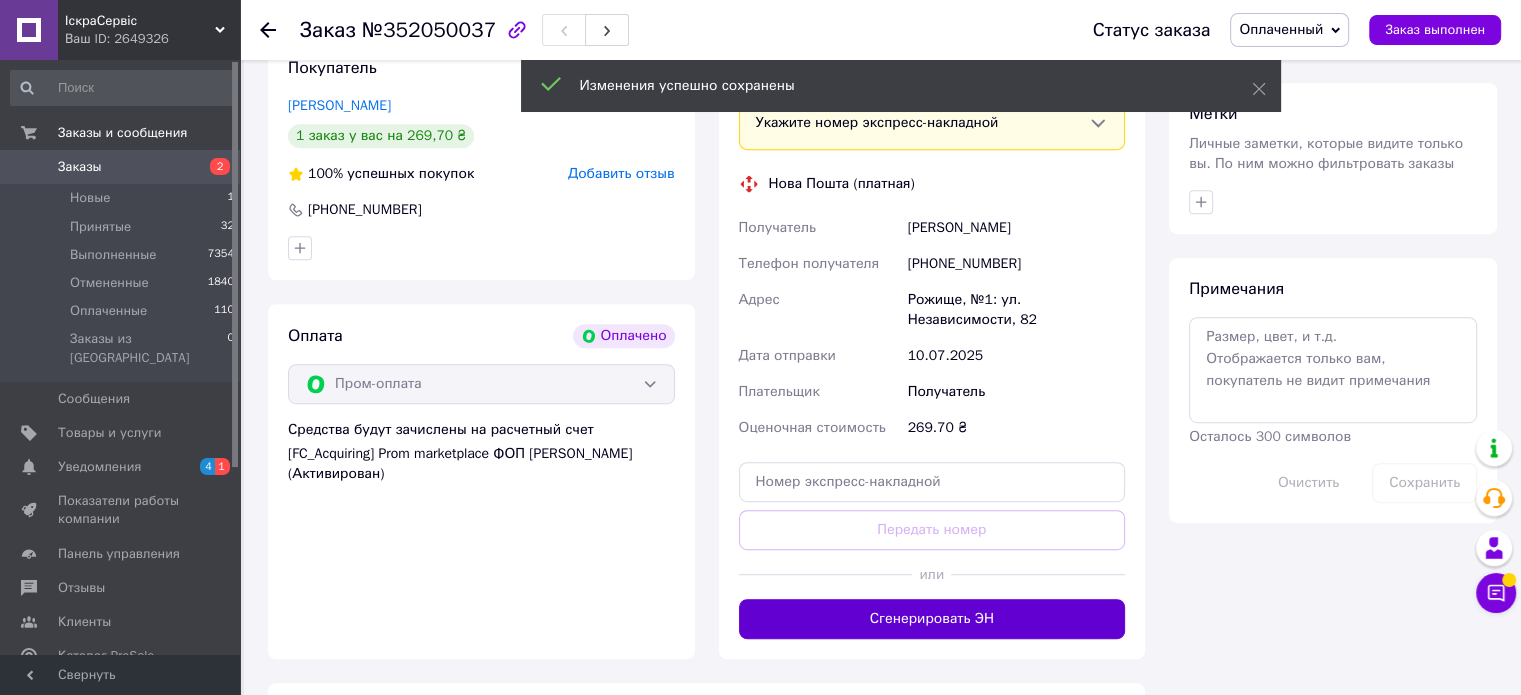 click on "Сгенерировать ЭН" at bounding box center (932, 619) 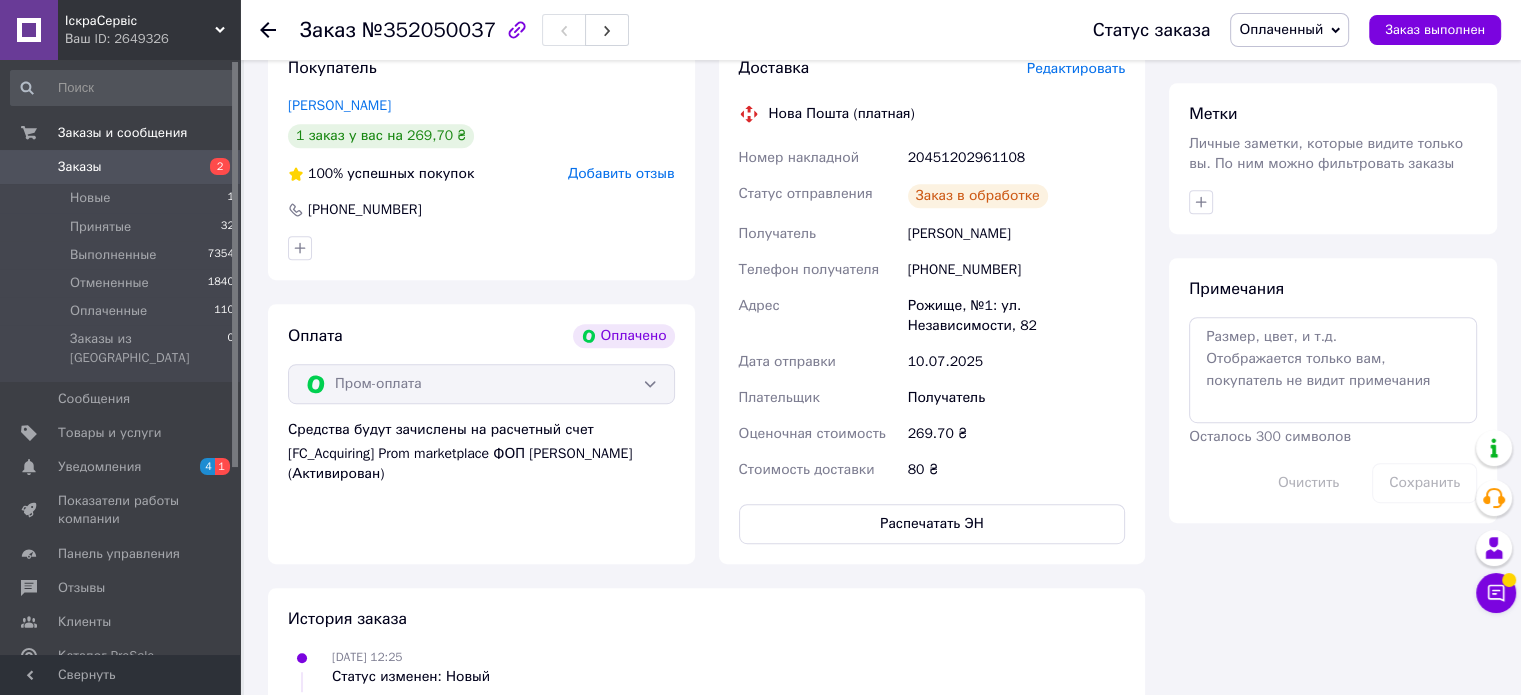 click on "20451202961108" at bounding box center (1016, 158) 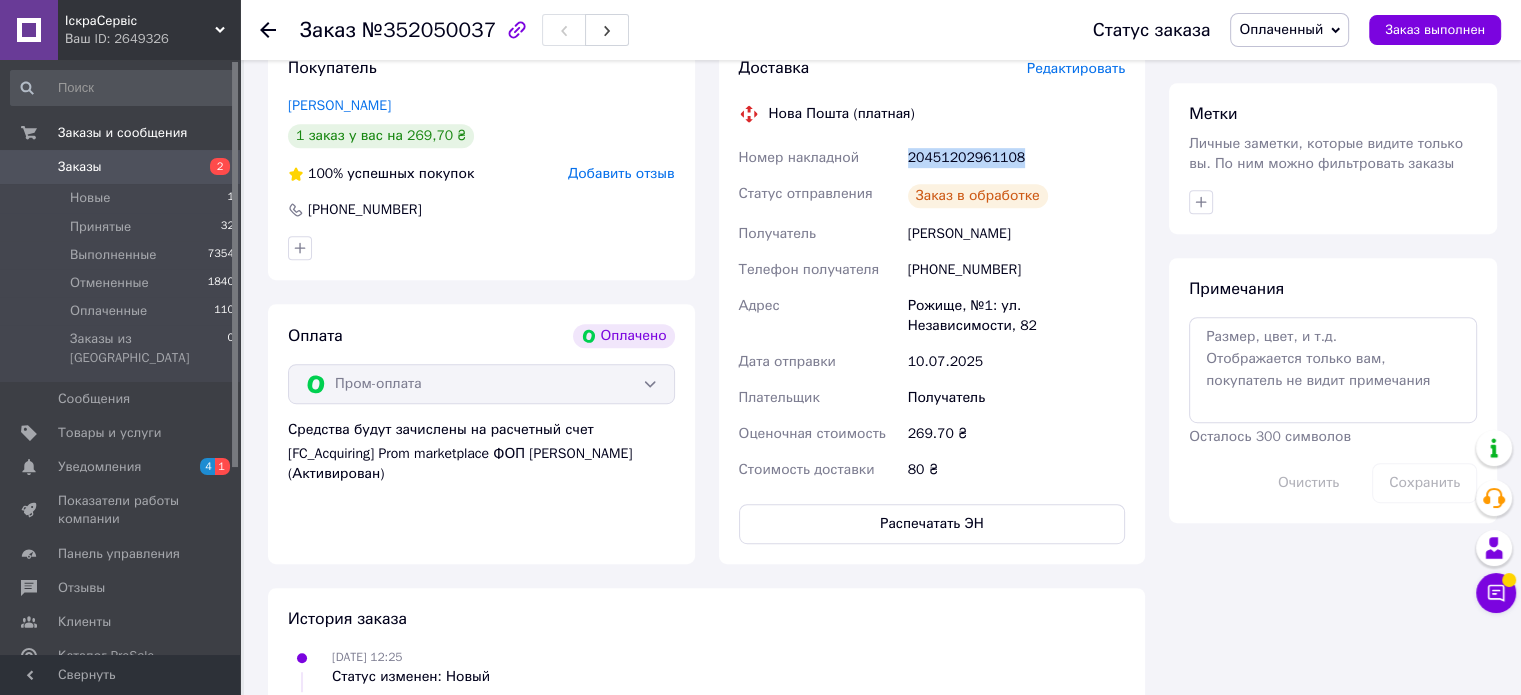 click on "20451202961108" at bounding box center (1016, 158) 